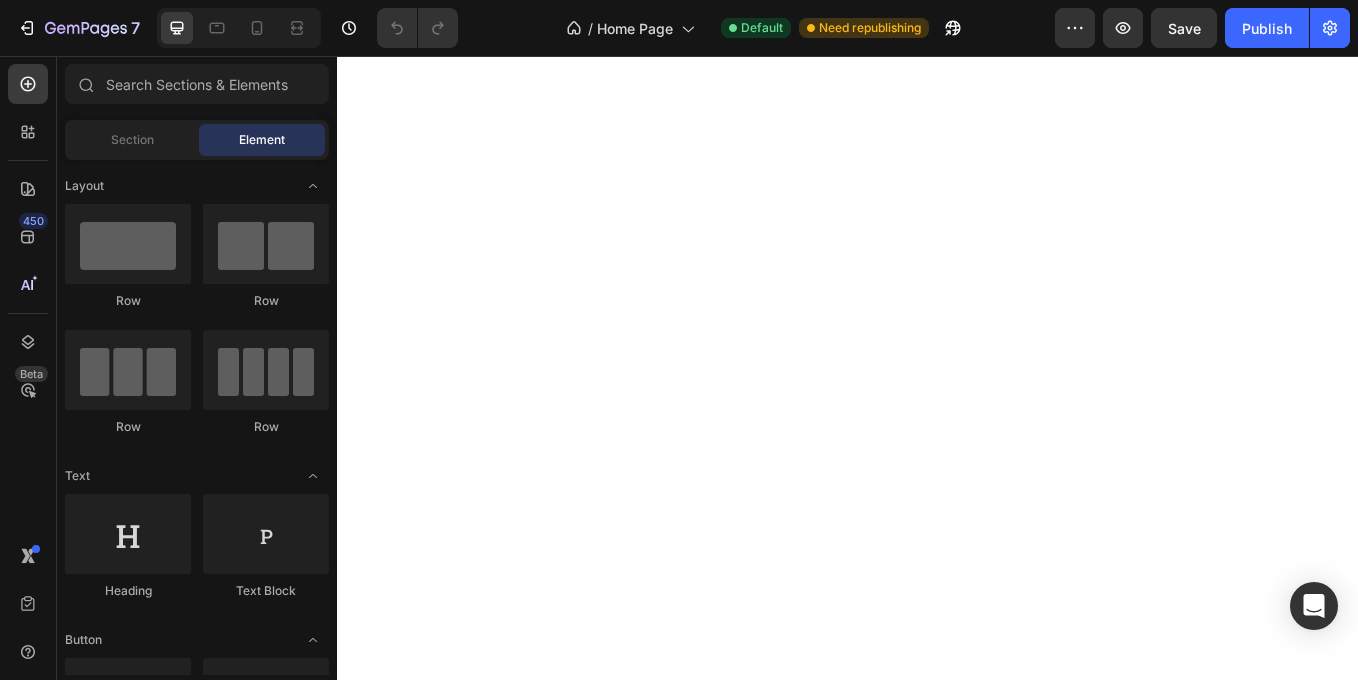 scroll, scrollTop: 0, scrollLeft: 0, axis: both 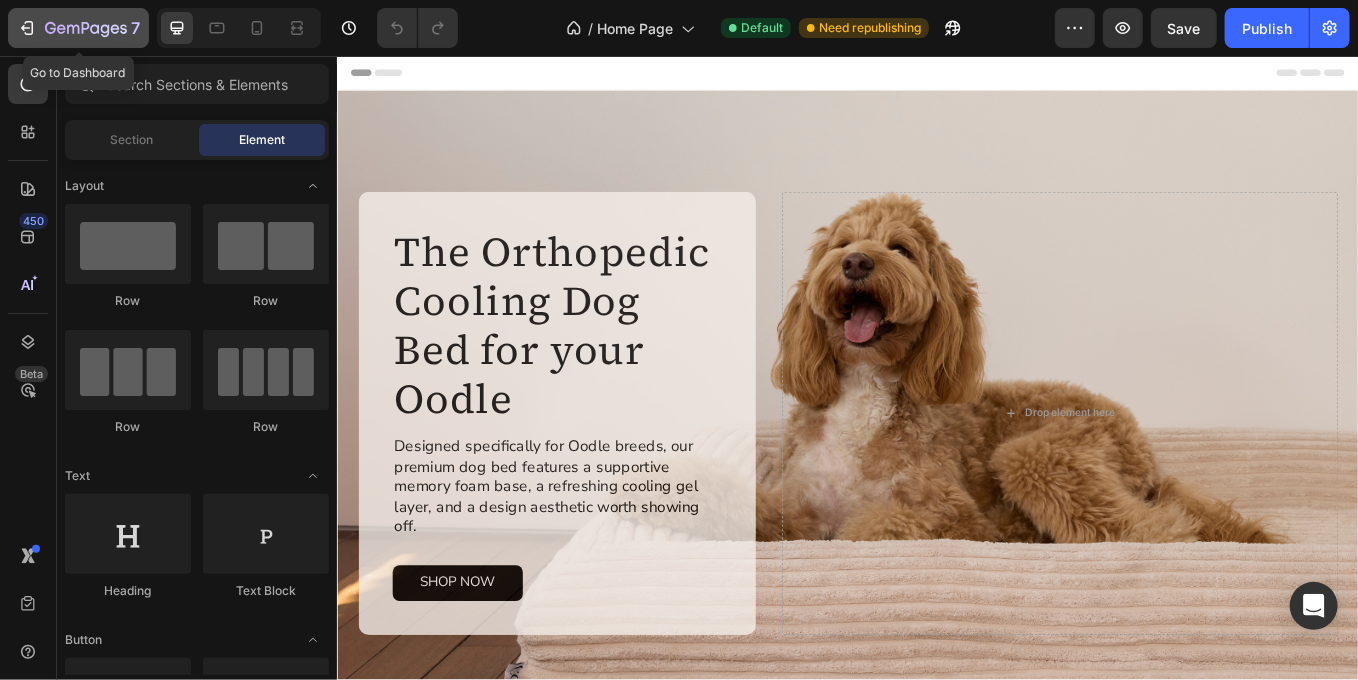 click 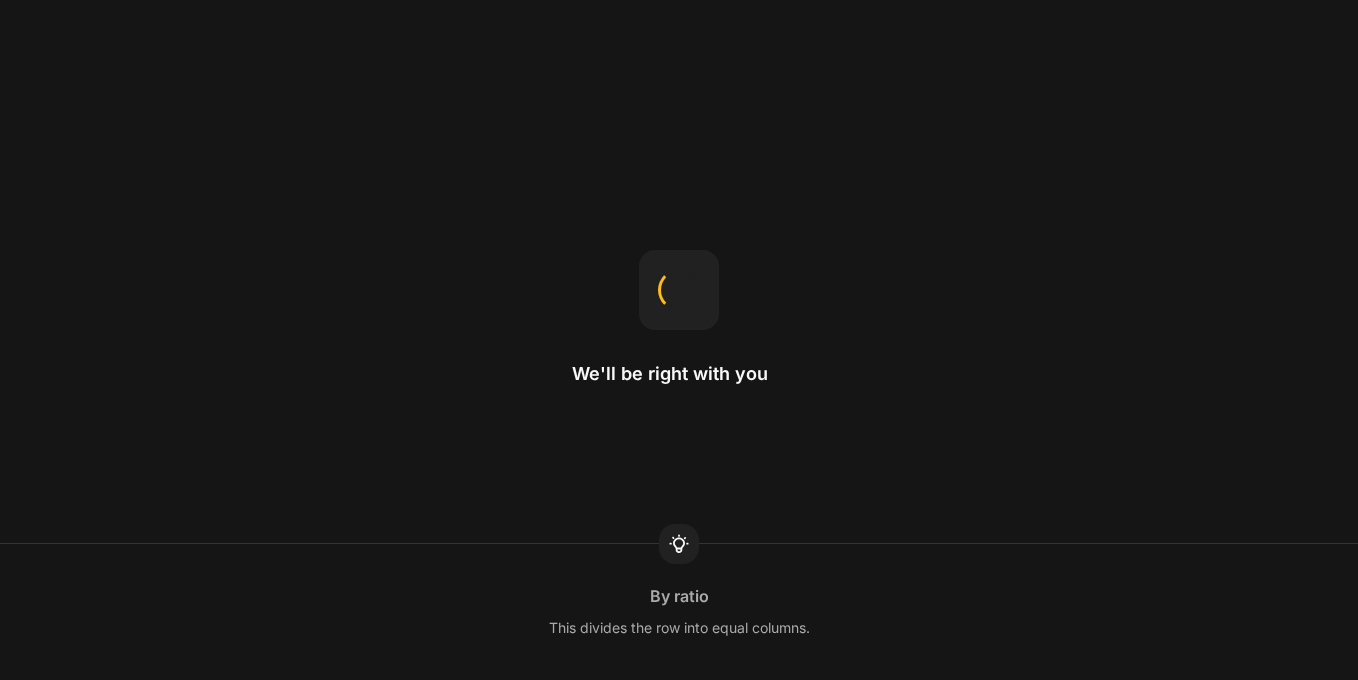 scroll, scrollTop: 0, scrollLeft: 0, axis: both 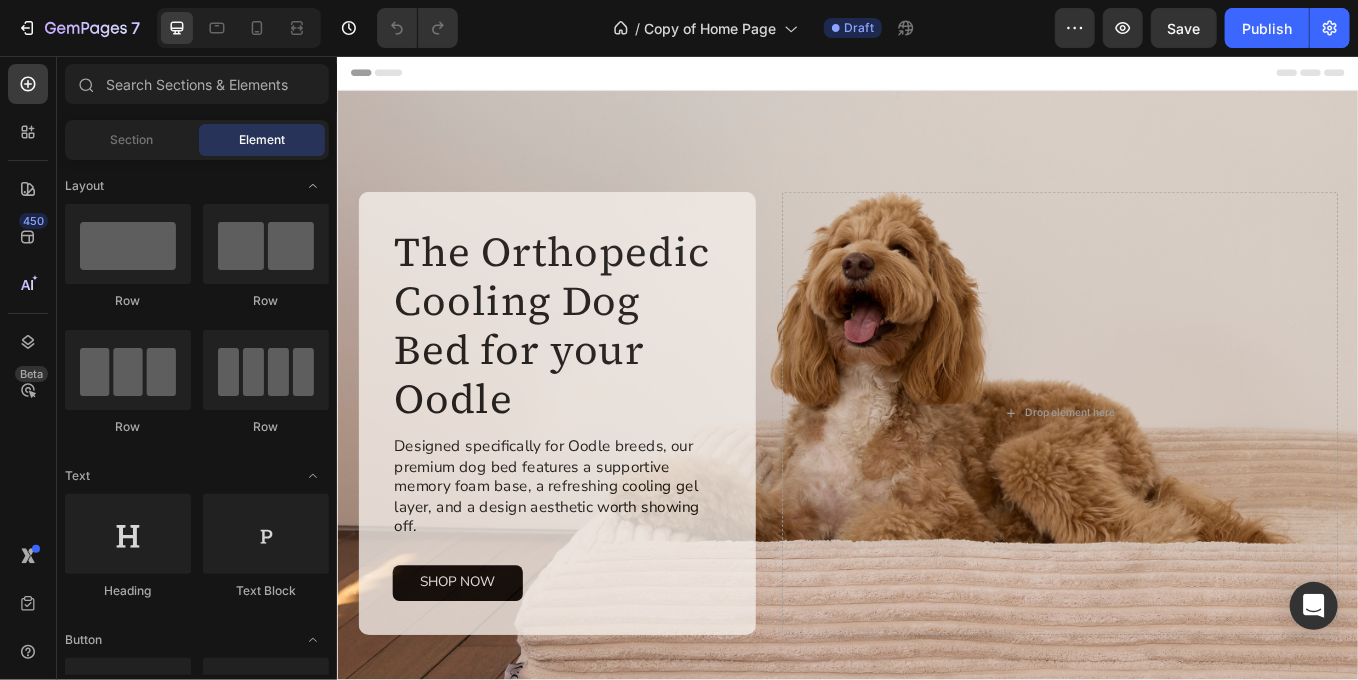 click on "Header" at bounding box center (393, 76) 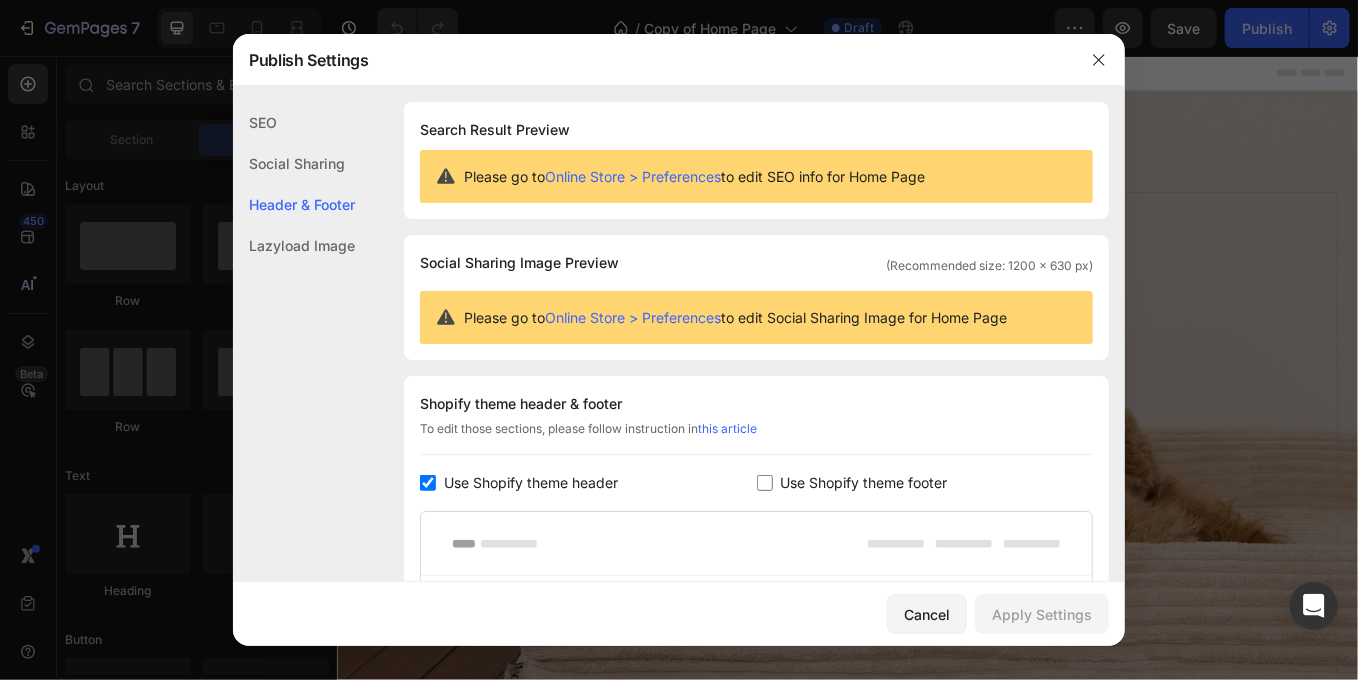 scroll, scrollTop: 270, scrollLeft: 0, axis: vertical 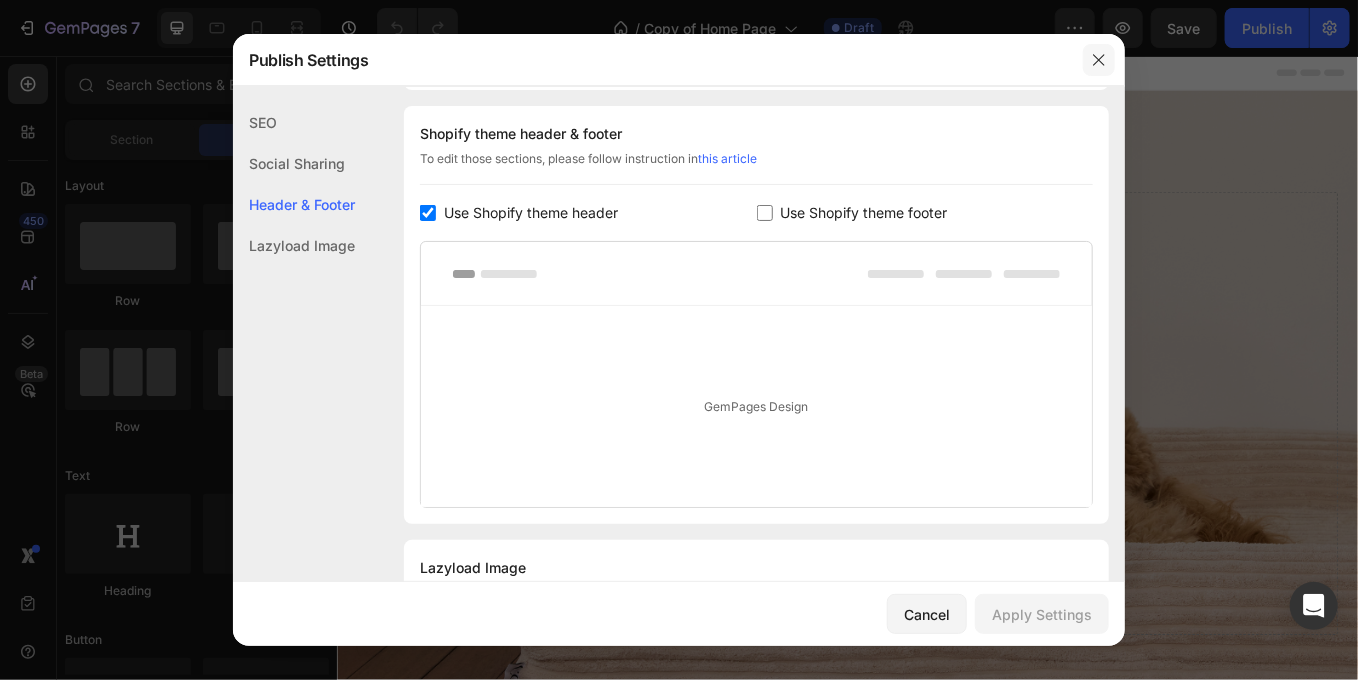 click 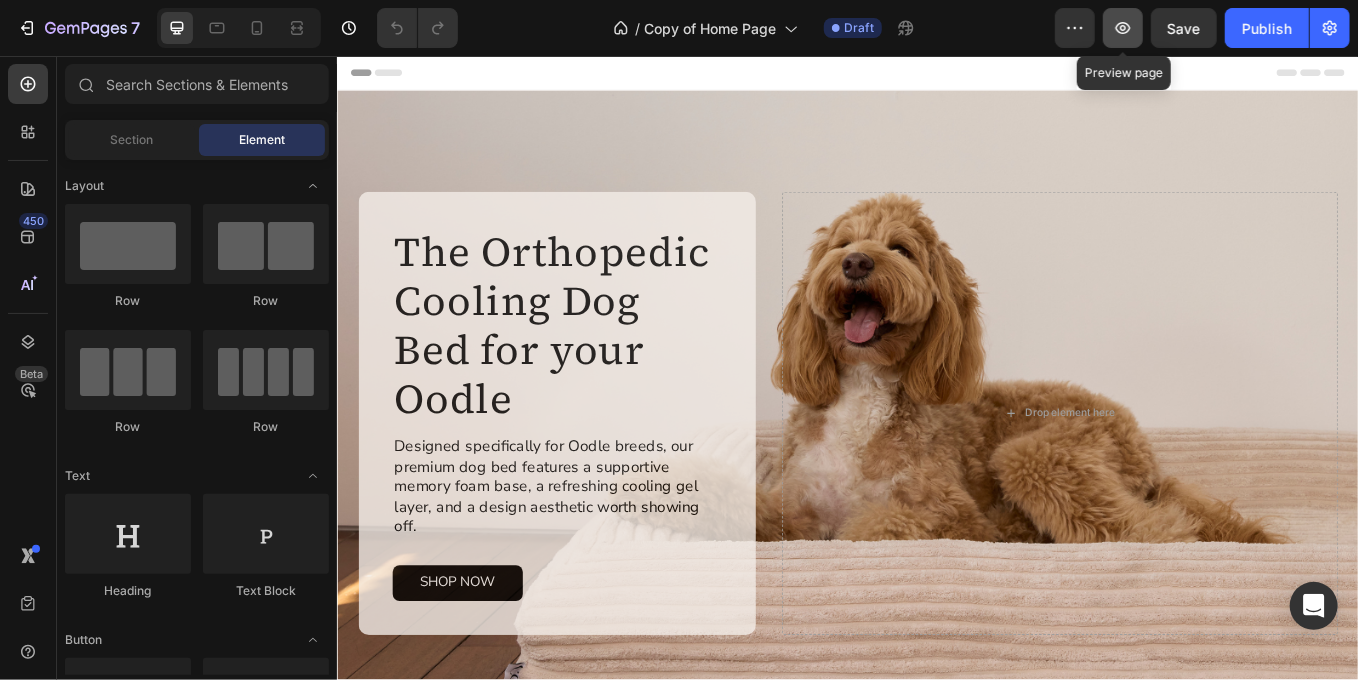 click 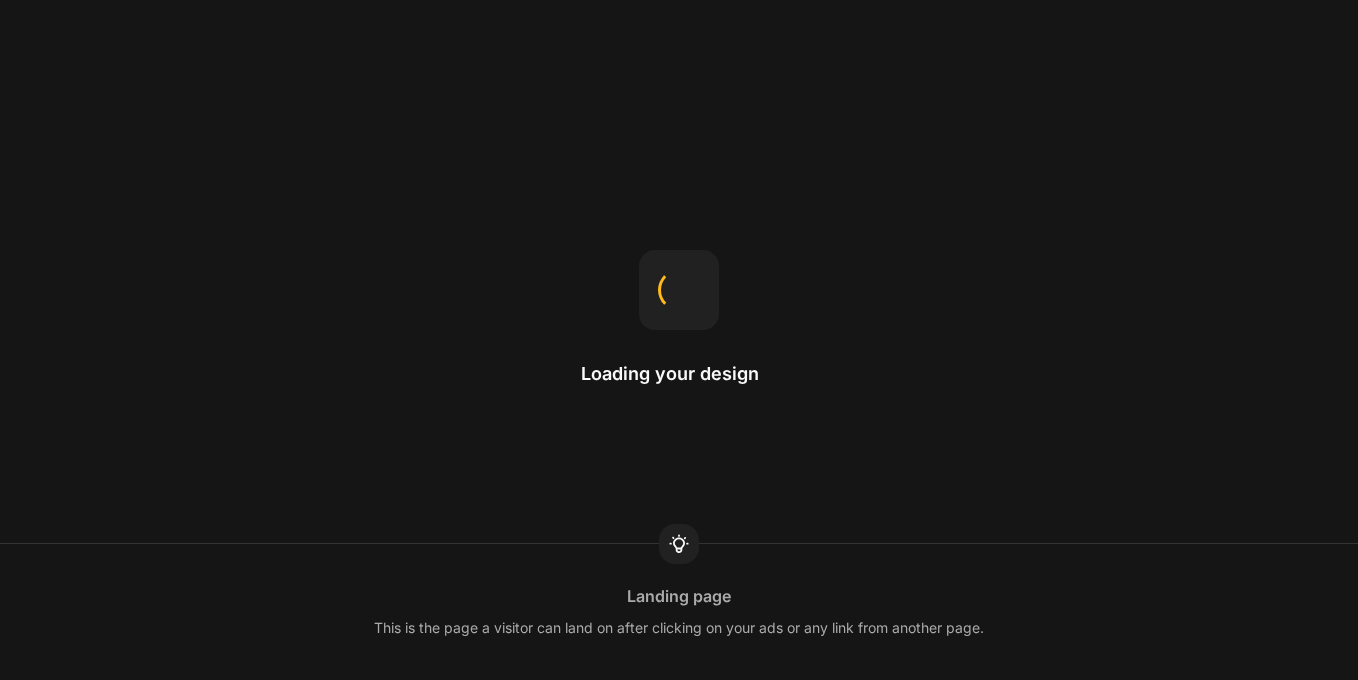 scroll, scrollTop: 0, scrollLeft: 0, axis: both 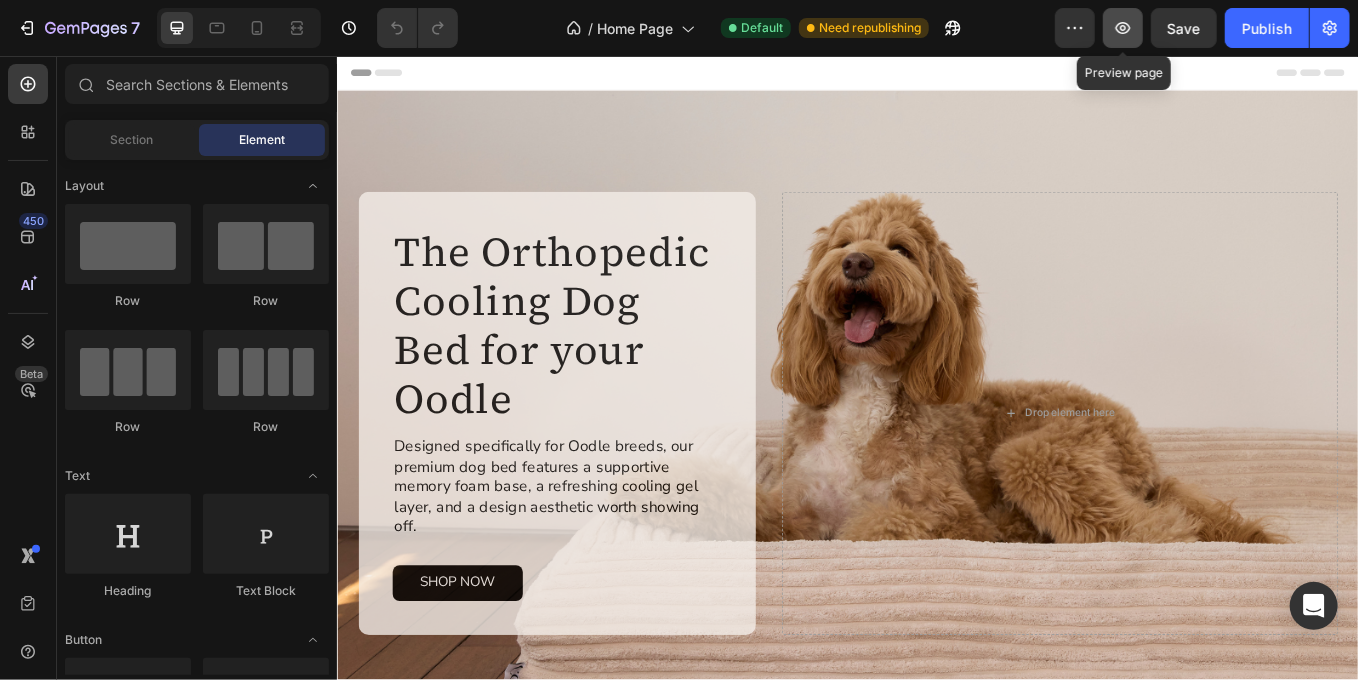 click 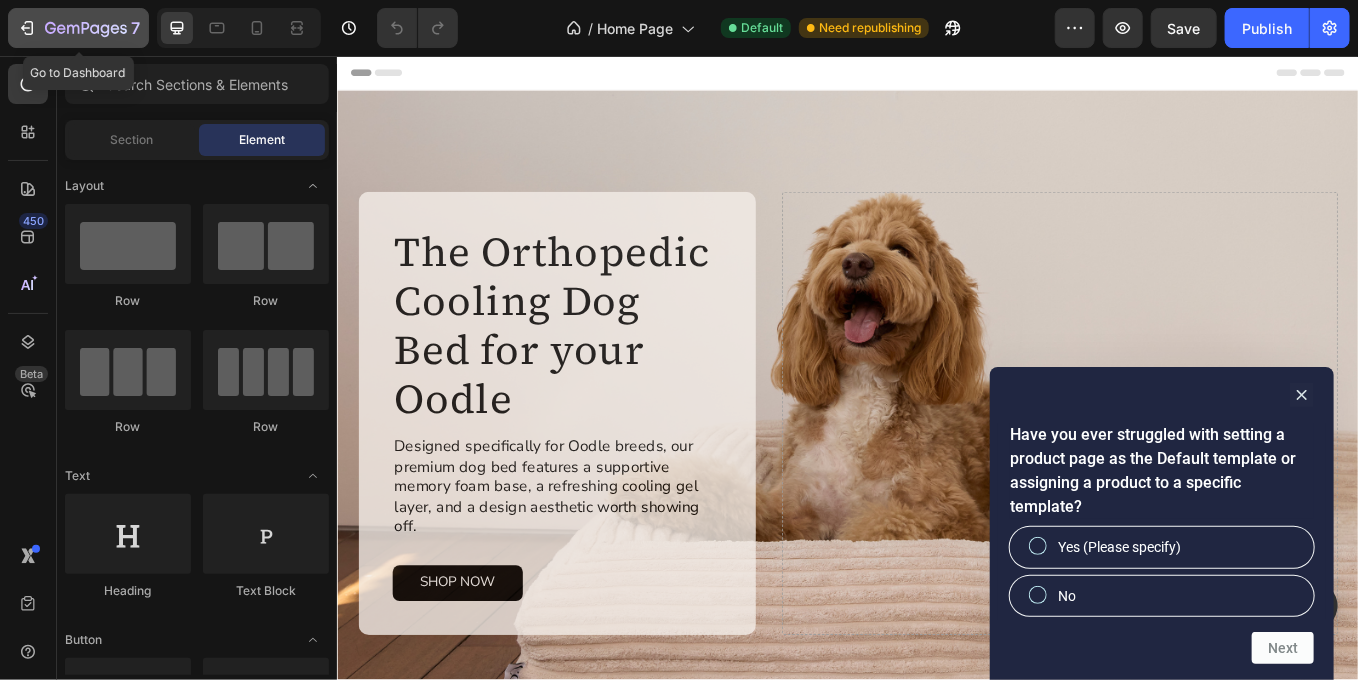 click 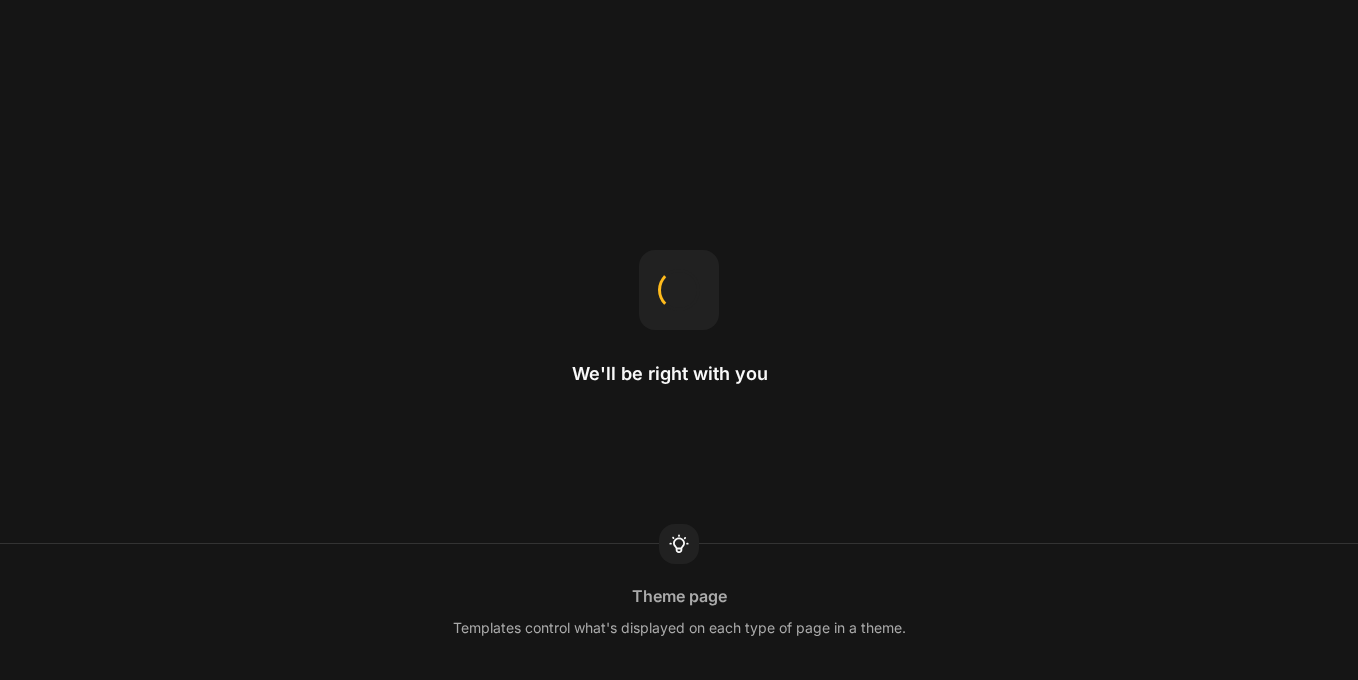 scroll, scrollTop: 0, scrollLeft: 0, axis: both 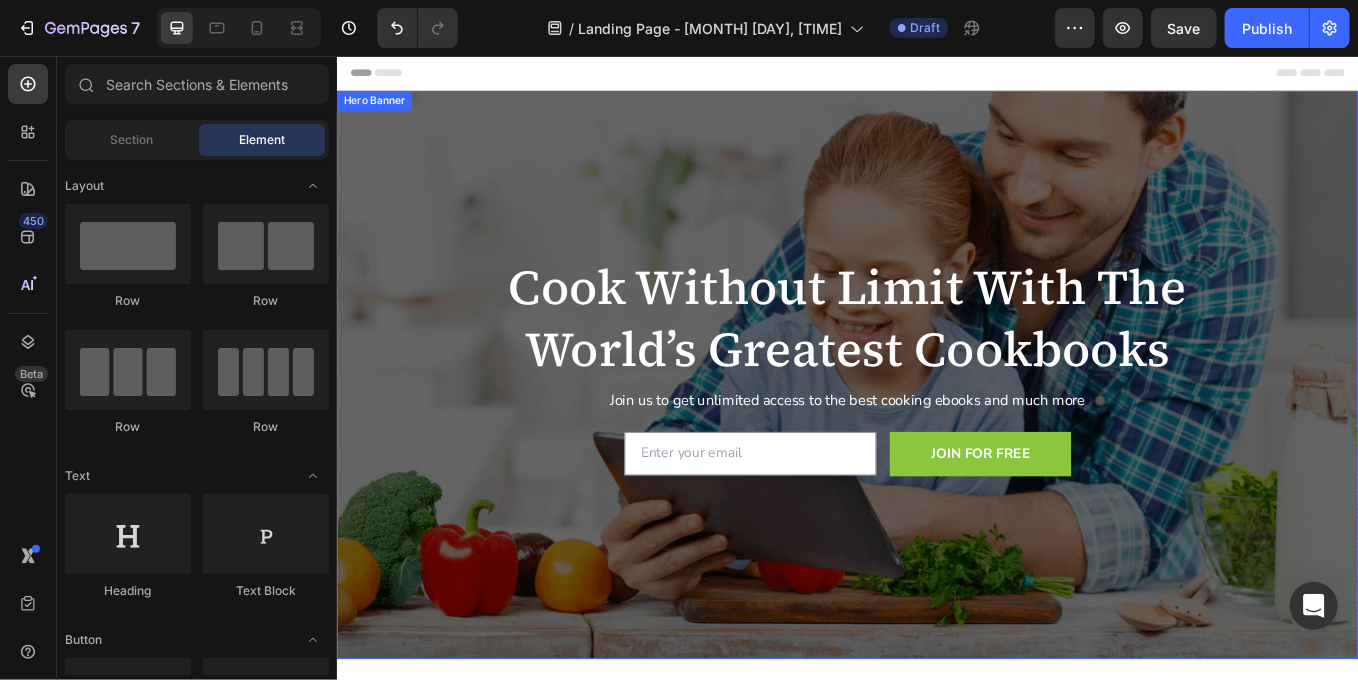 click at bounding box center [936, 431] 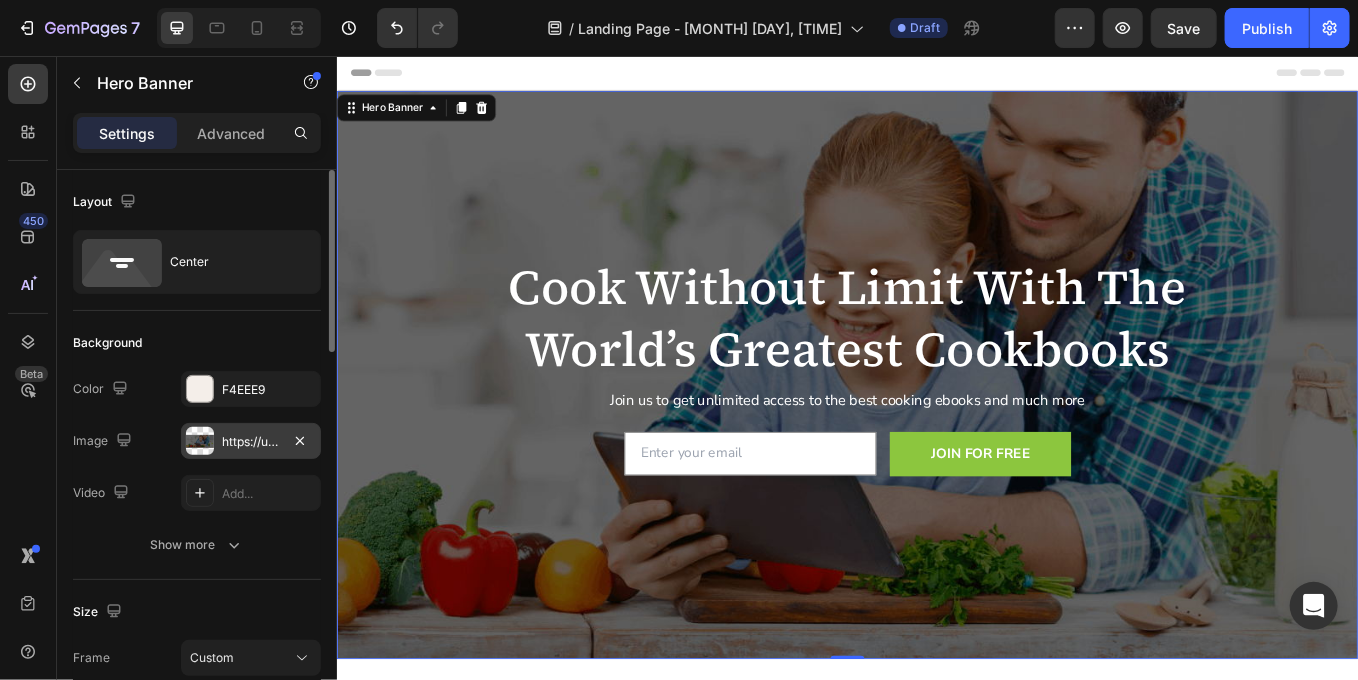 click on "https://ucarecdn.com/9f5123fa-52d7-42c6-b587-49260bb3d0a3/-/format/auto/" at bounding box center [251, 442] 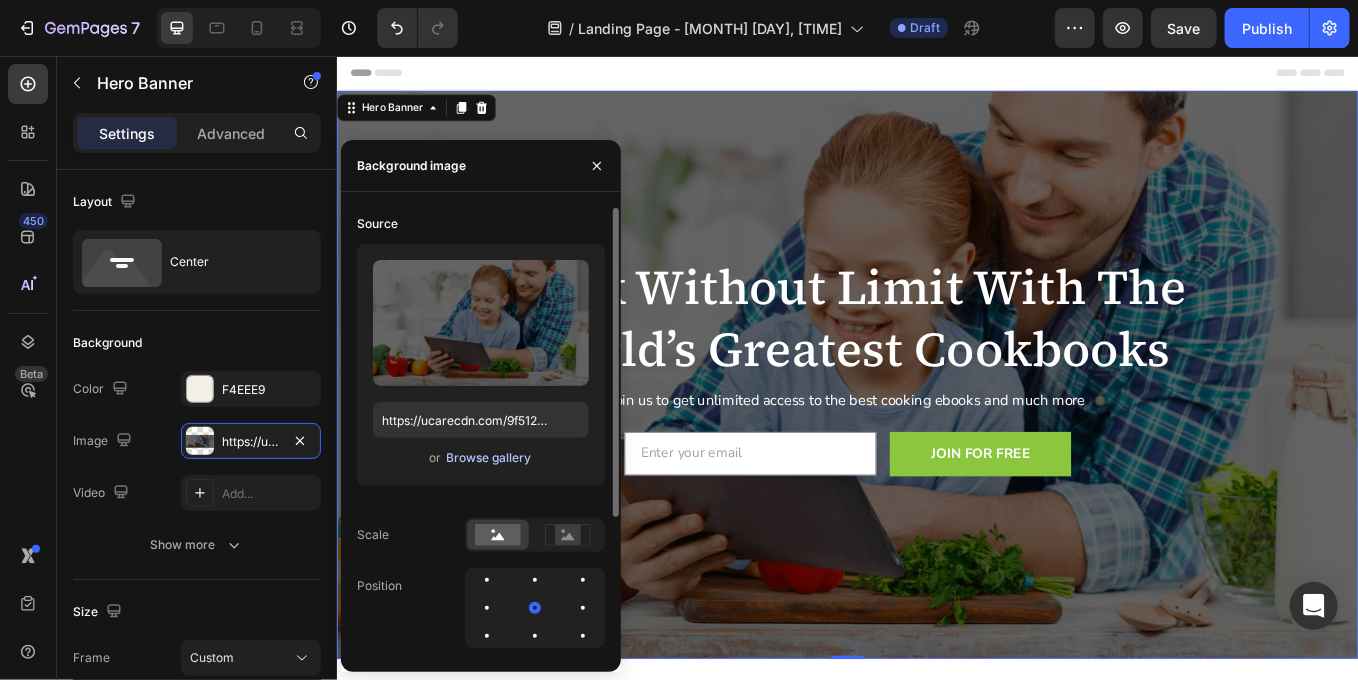click on "Browse gallery" at bounding box center (489, 458) 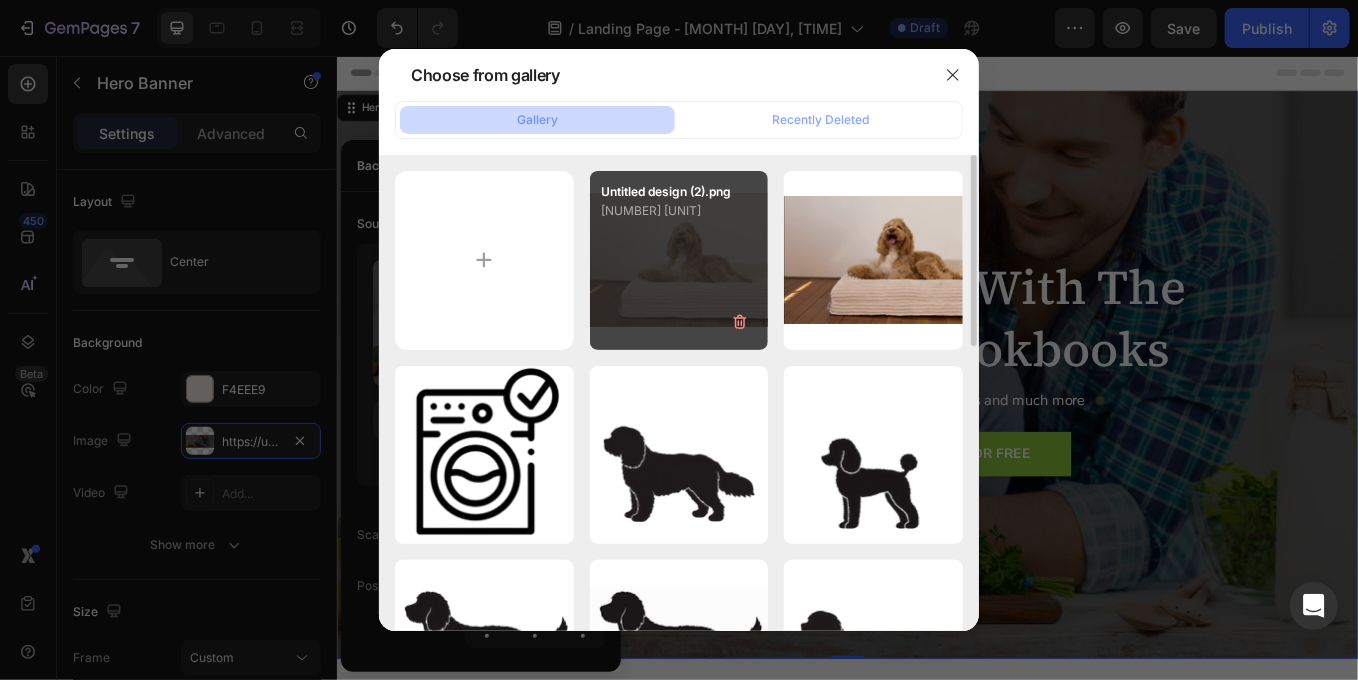click on "Untitled design (2).png 1386.71 kb" at bounding box center [679, 260] 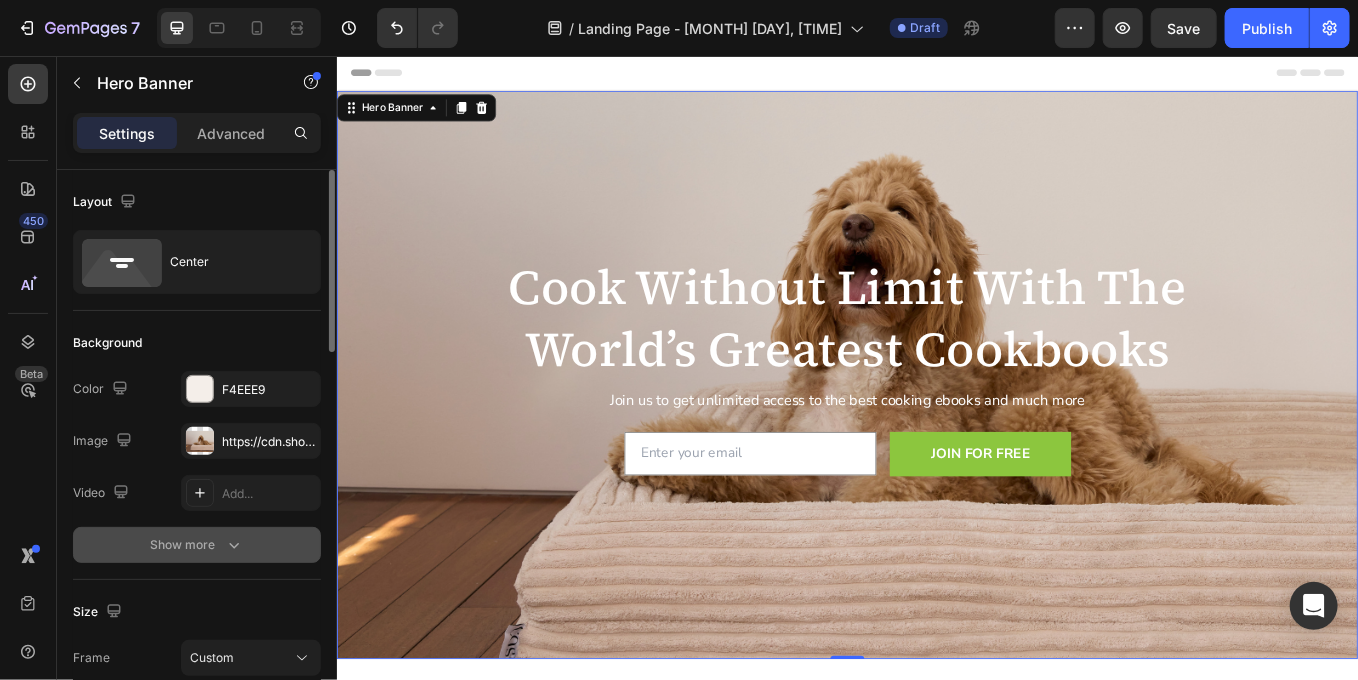click on "Show more" at bounding box center [197, 545] 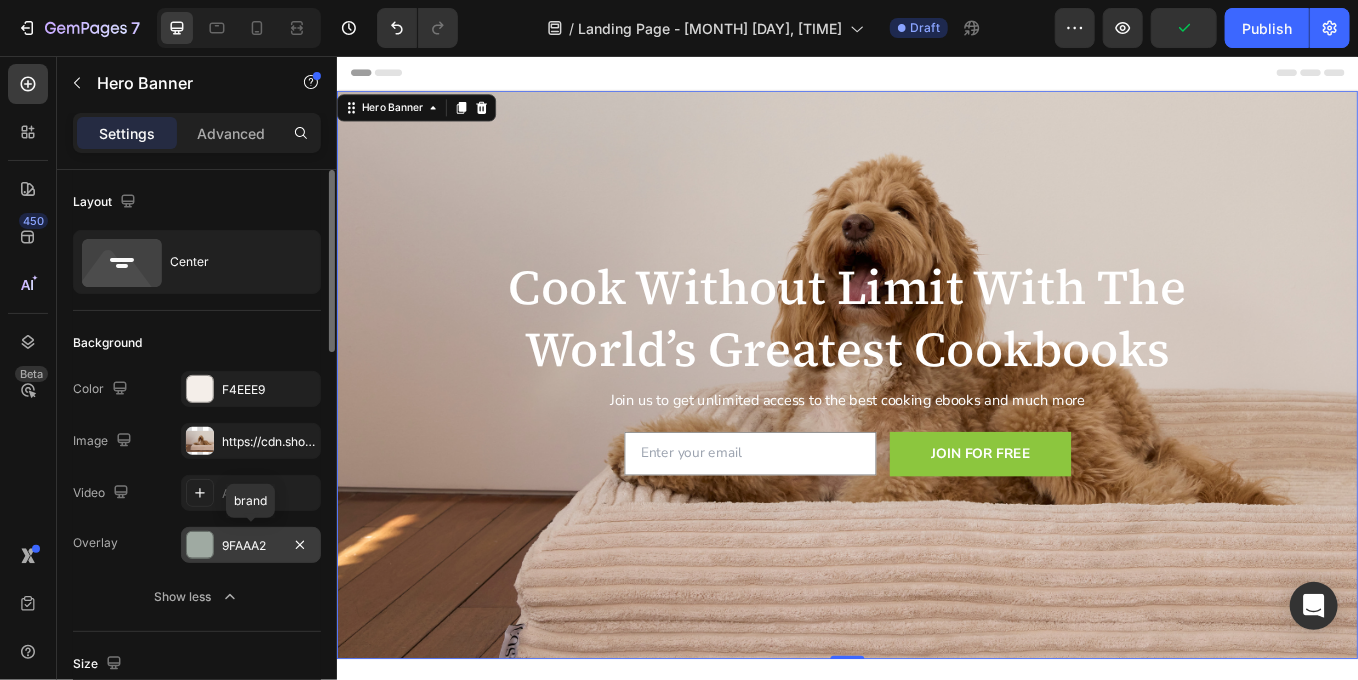 click on "9FAAA2" at bounding box center (251, 545) 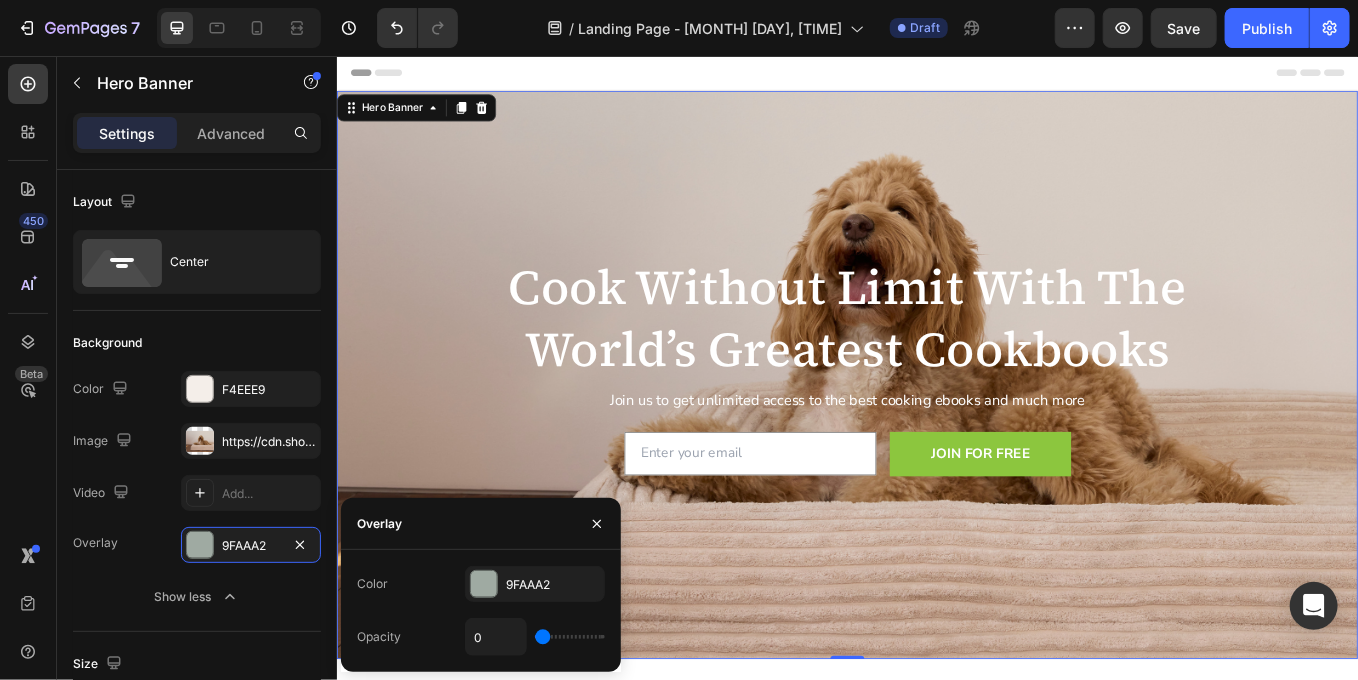 type on "11" 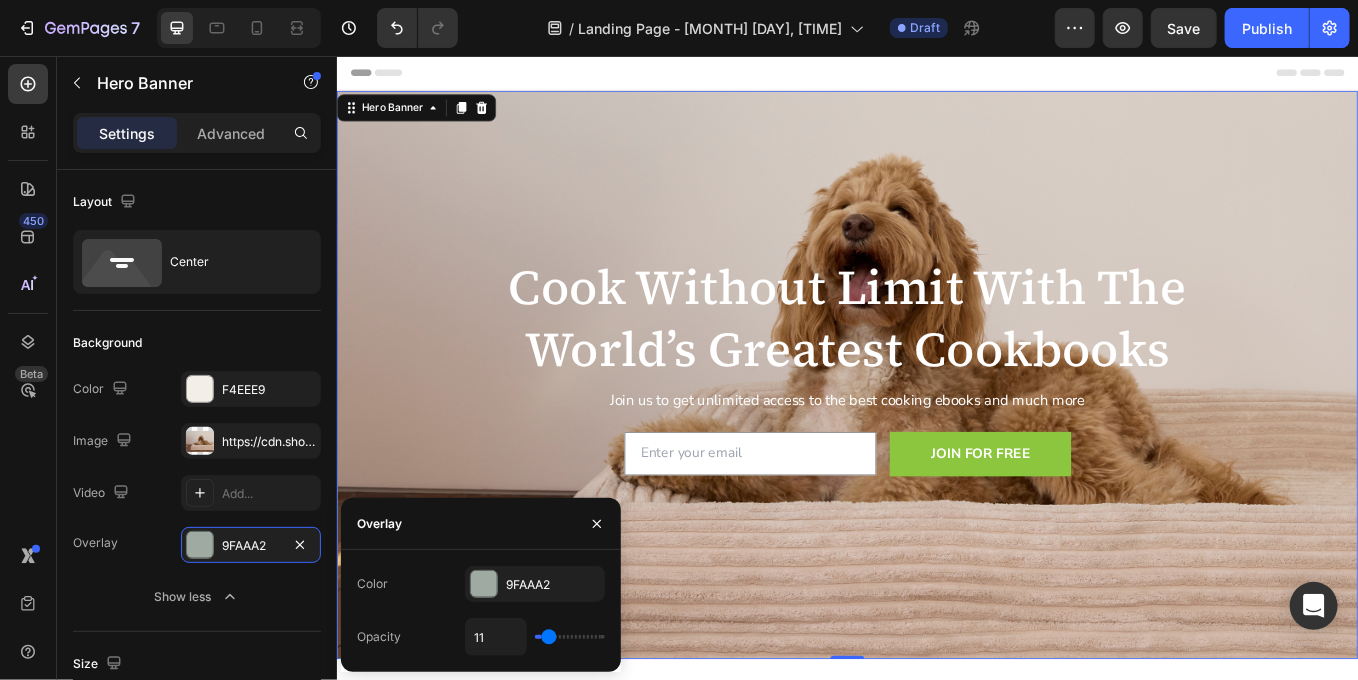 type on "15" 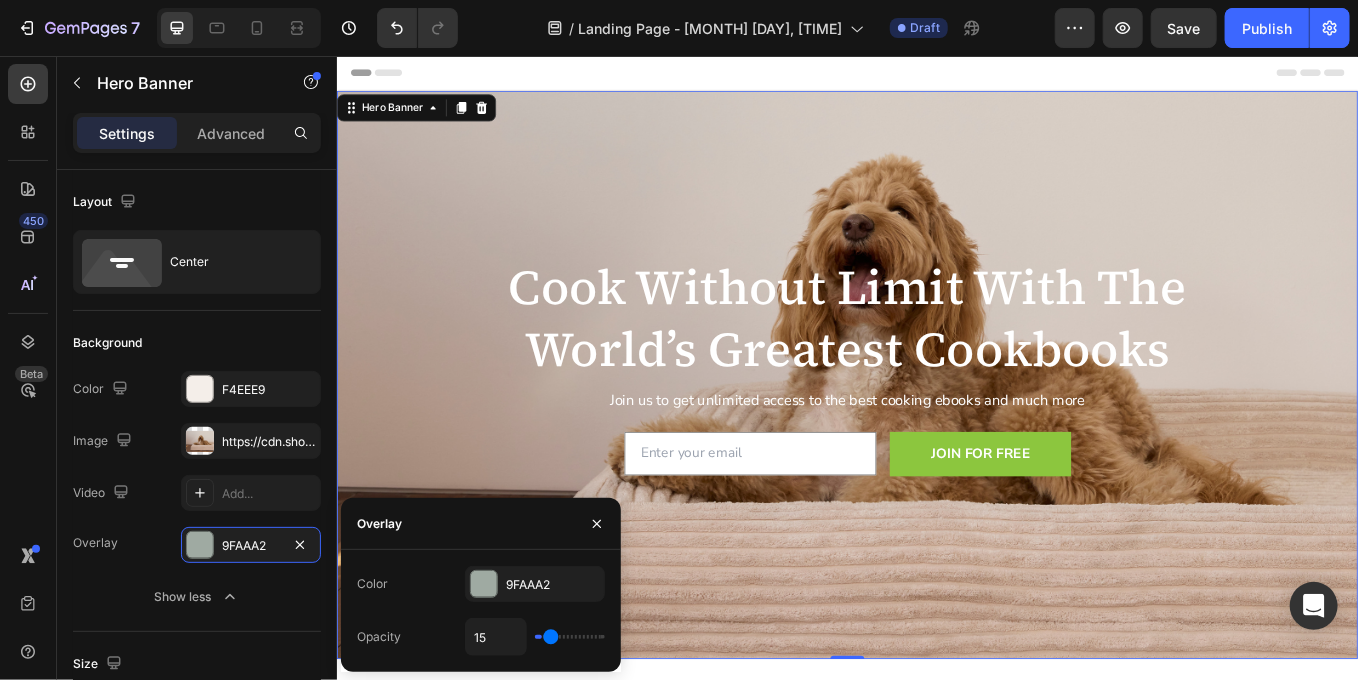 type on "17" 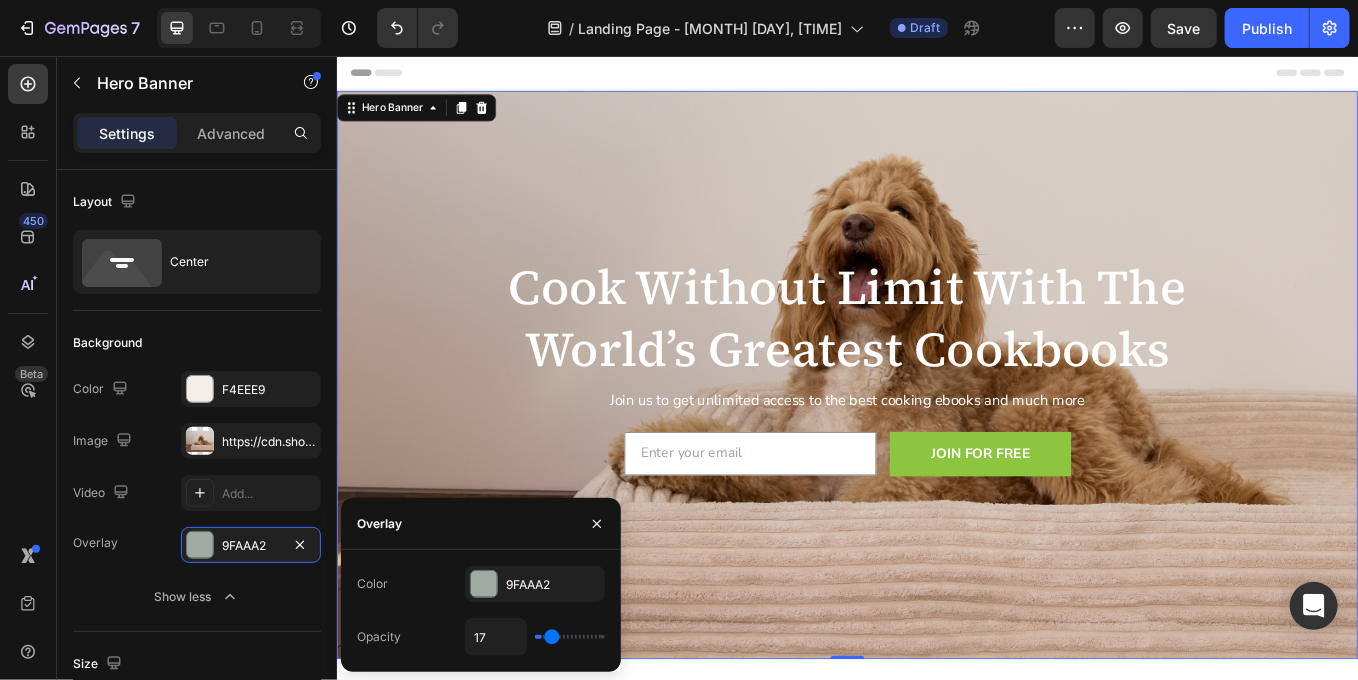 type on "18" 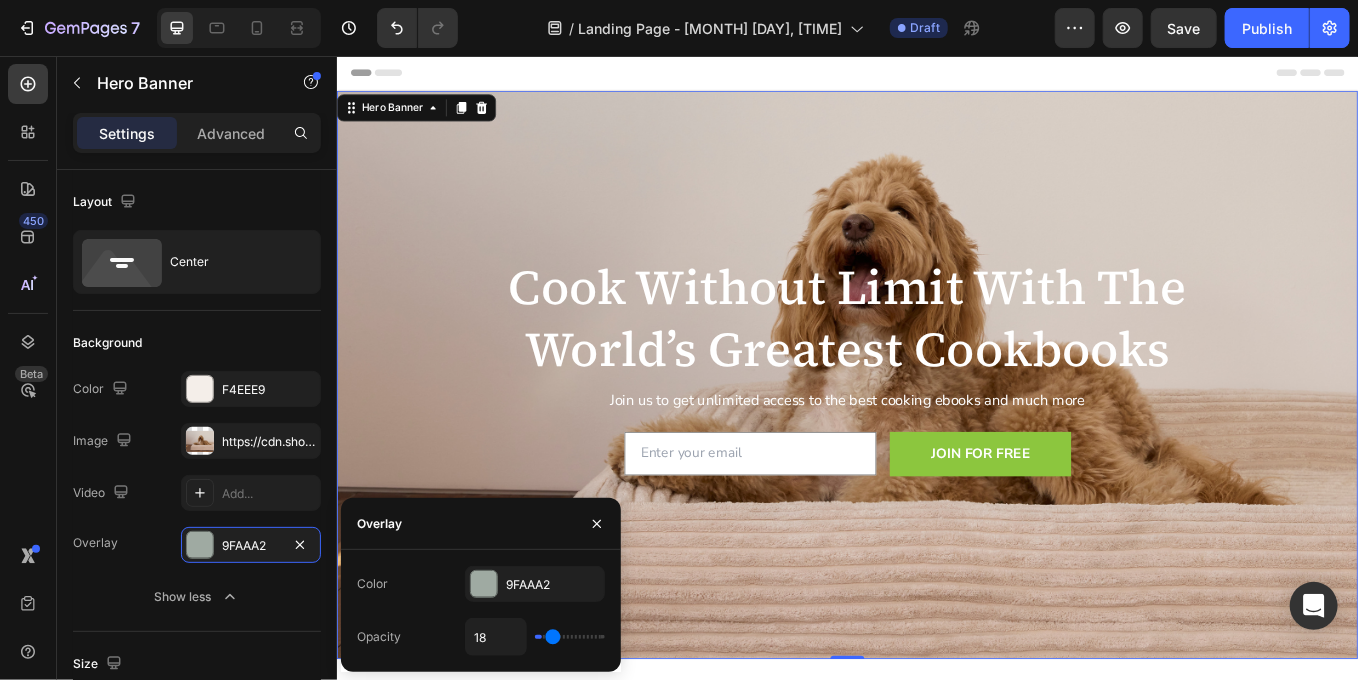 type on "20" 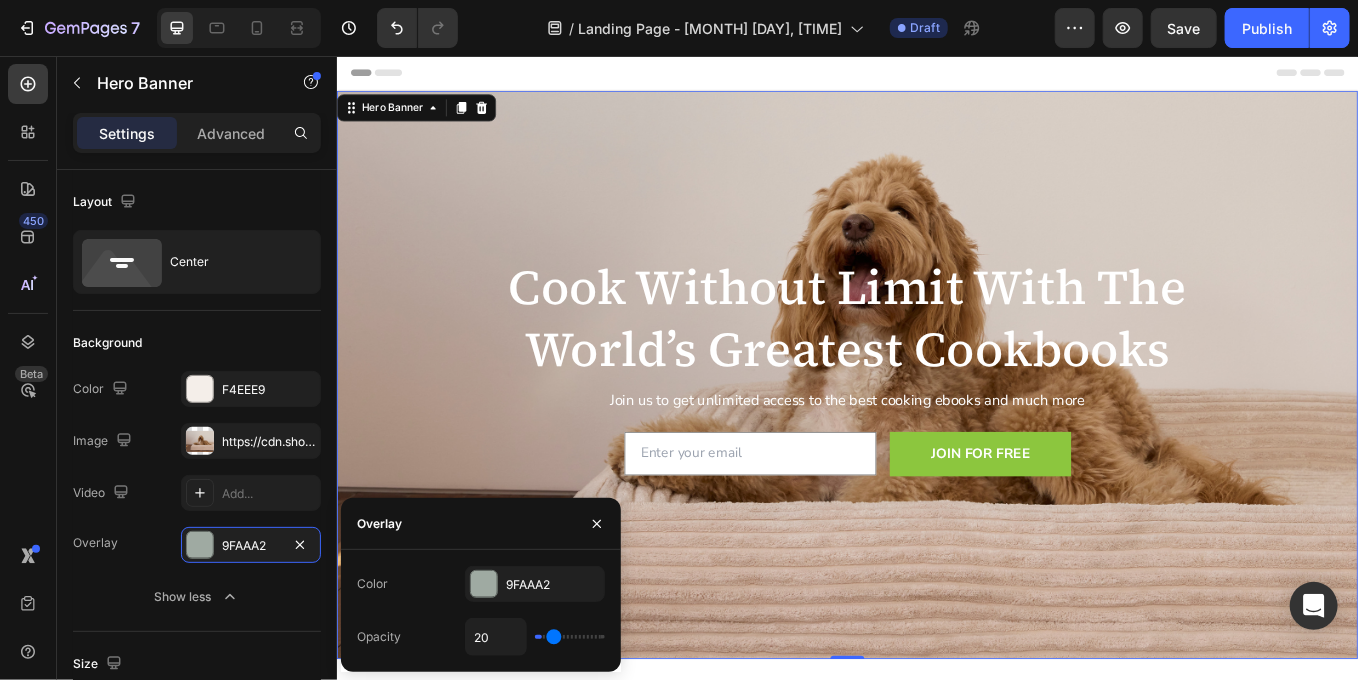 type on "23" 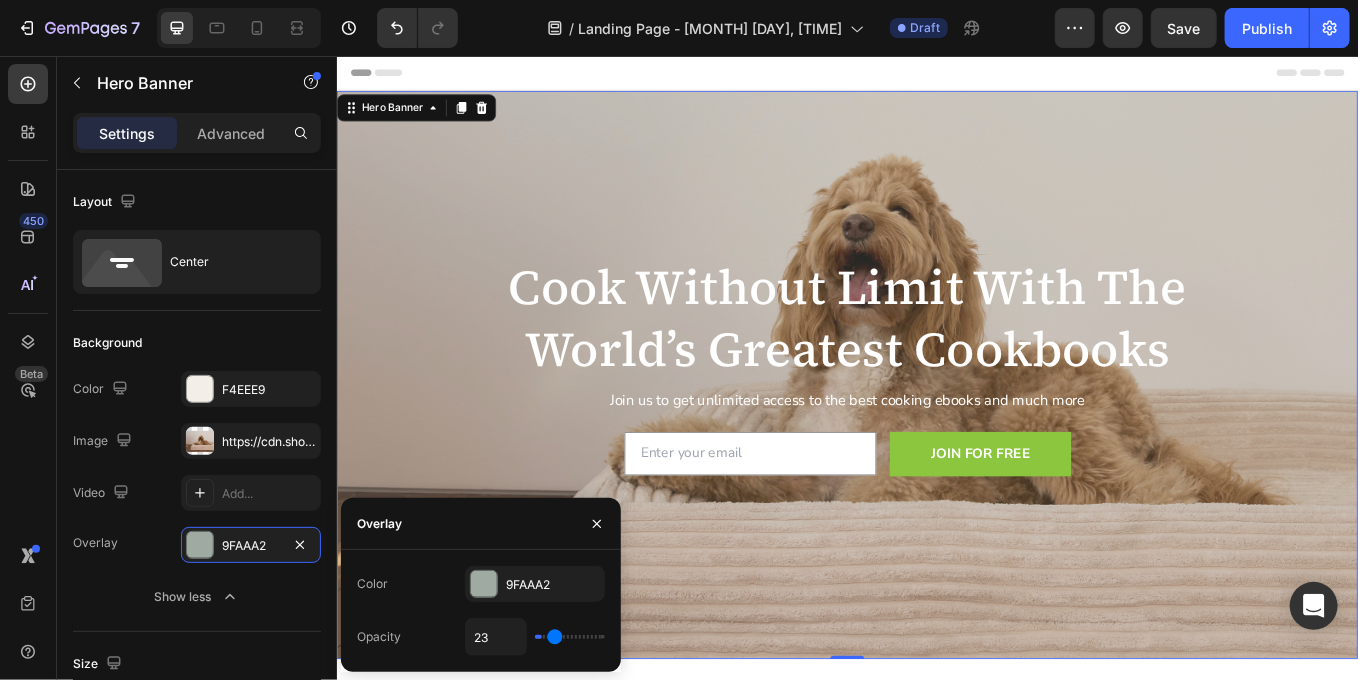 type on "24" 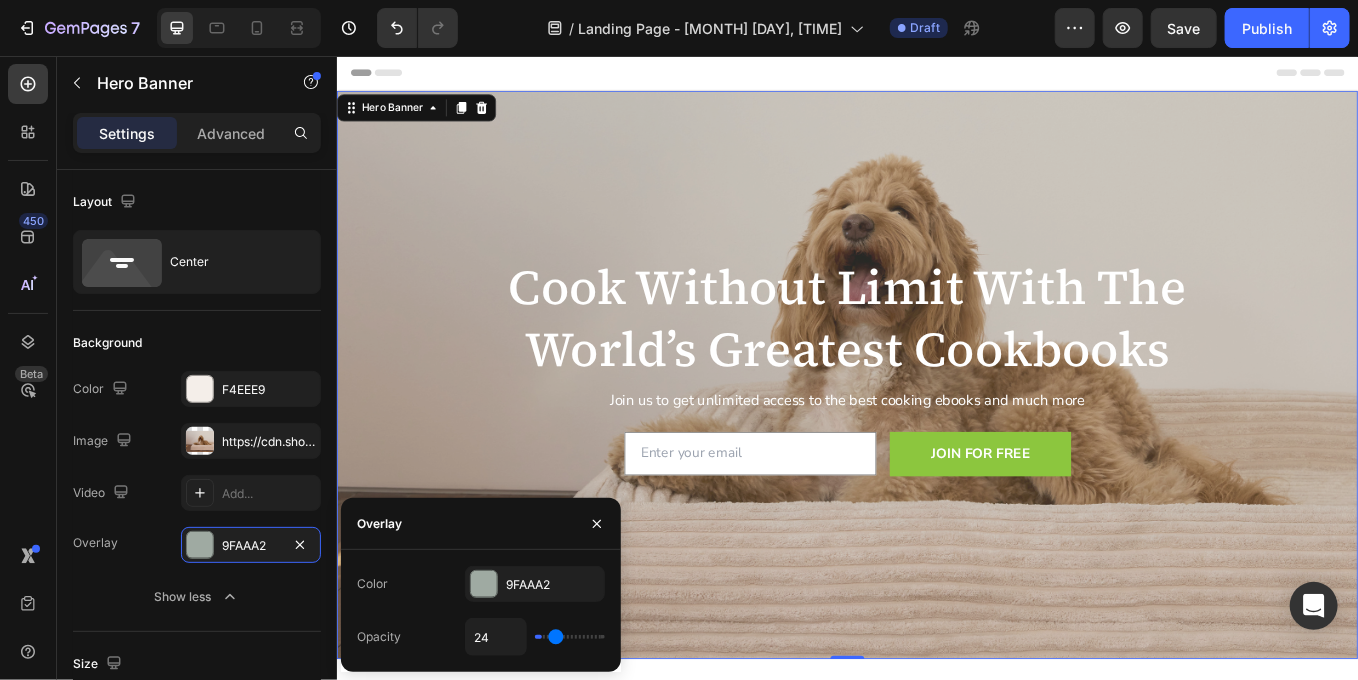type on "26" 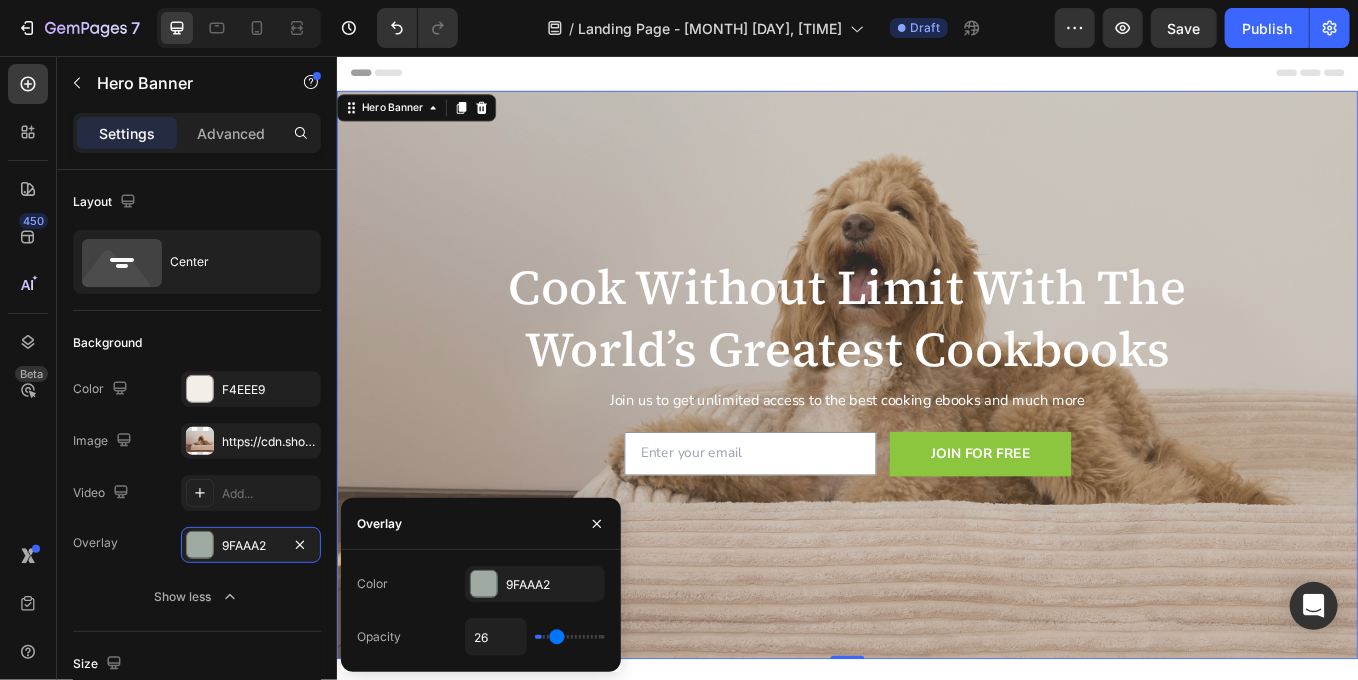 type on "29" 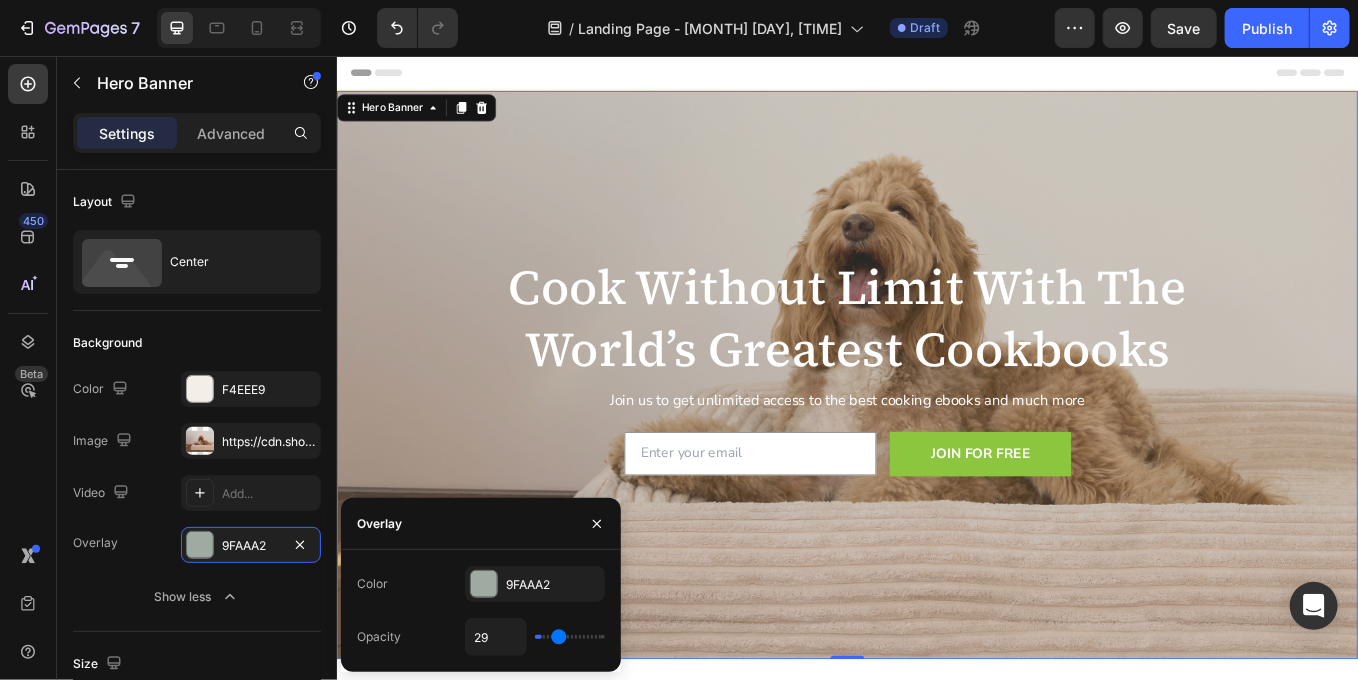 type on "30" 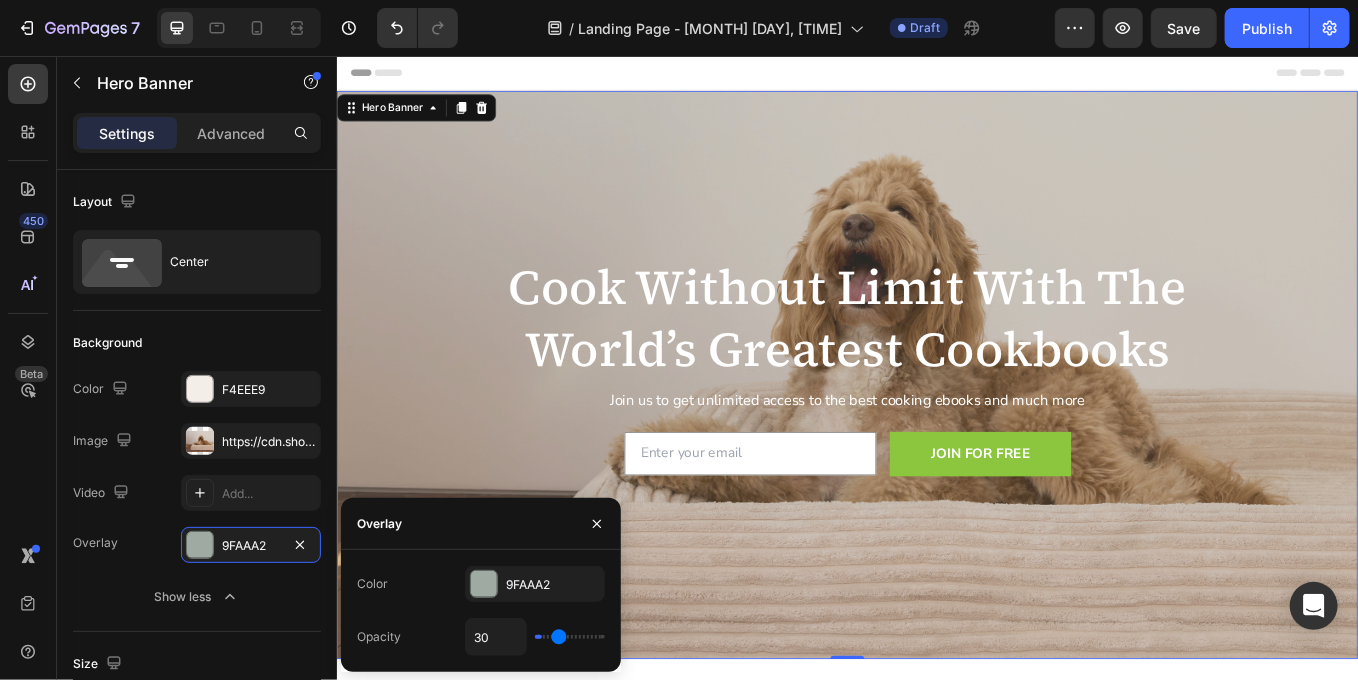 type on "31" 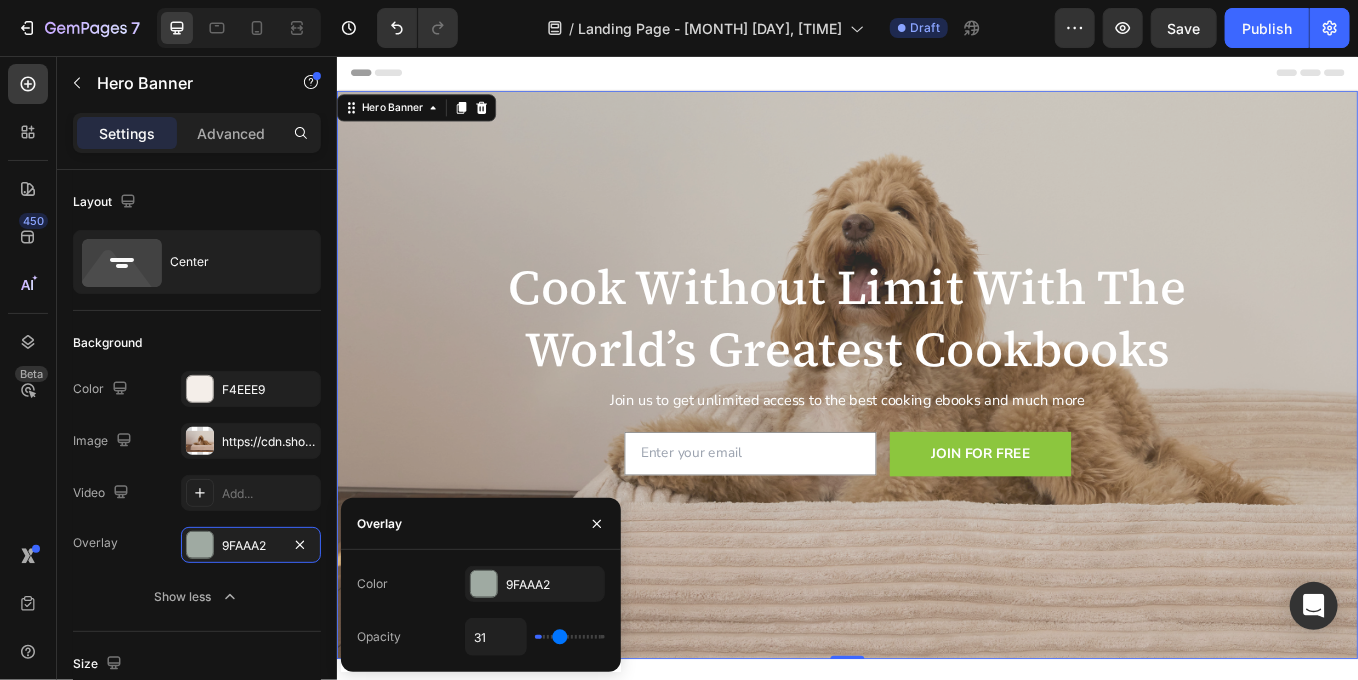 type on "33" 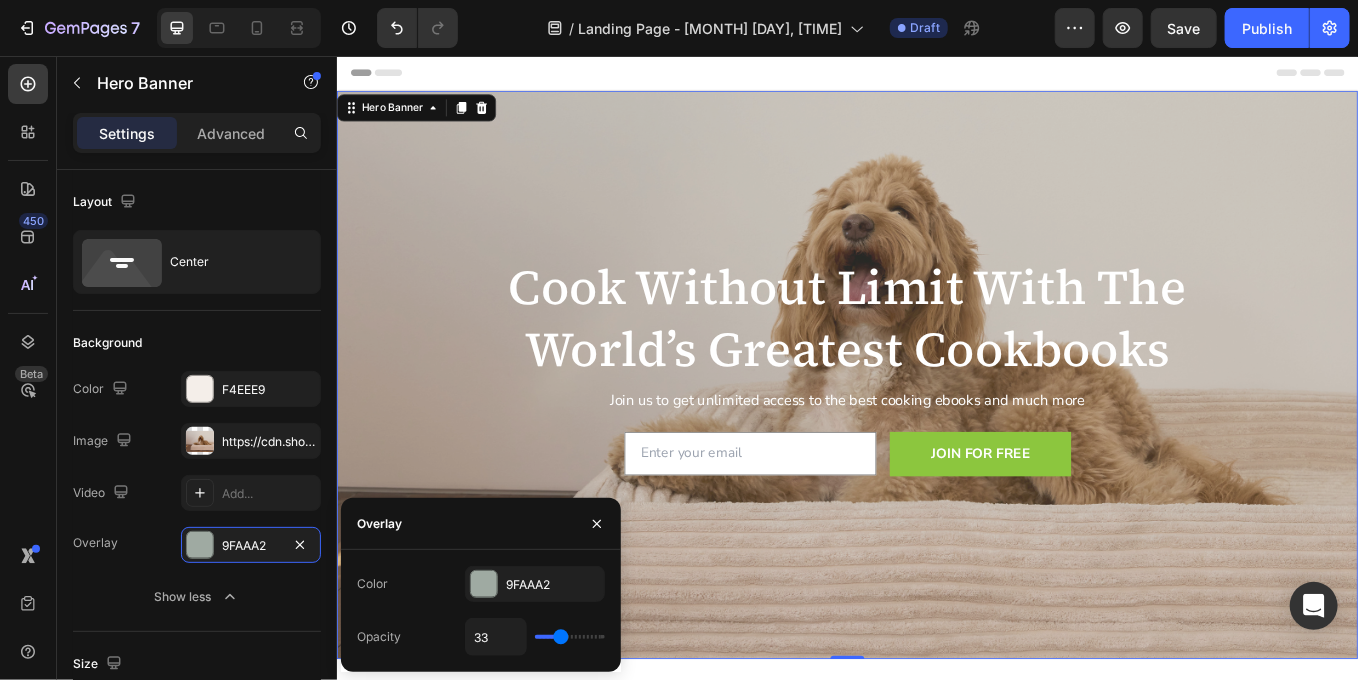 type on "34" 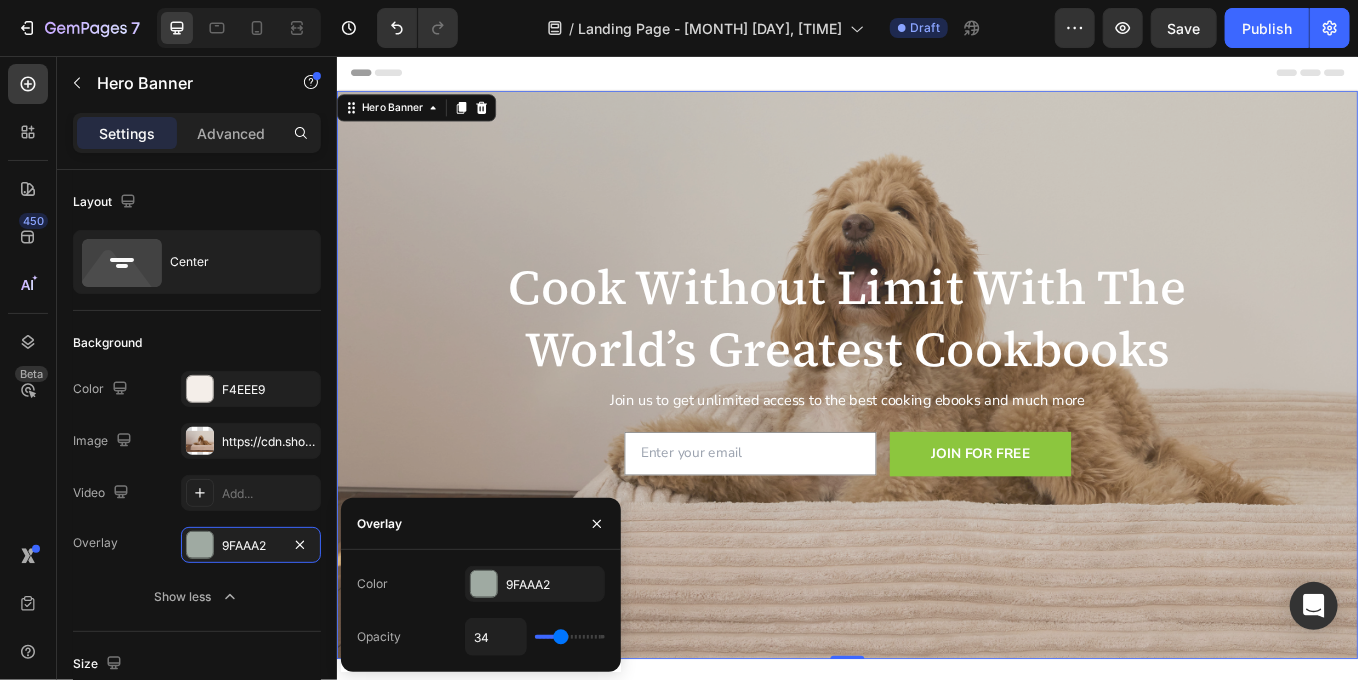 type on "37" 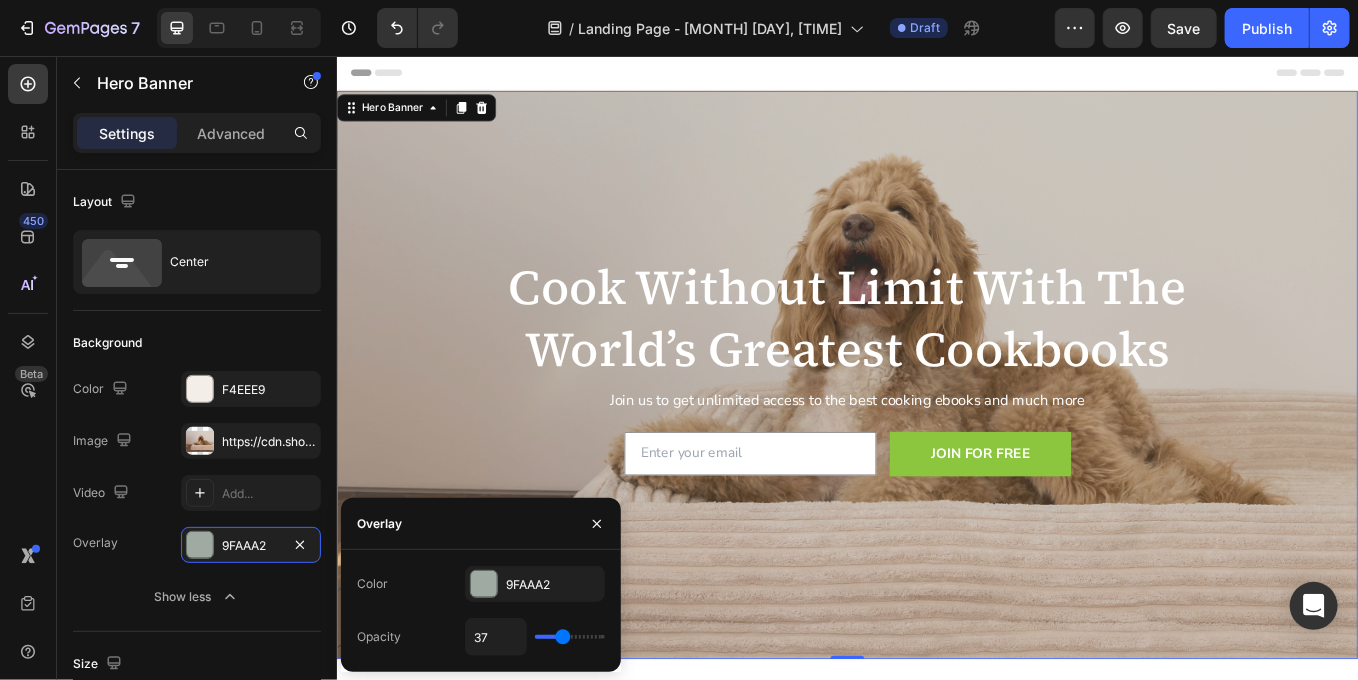 type on "39" 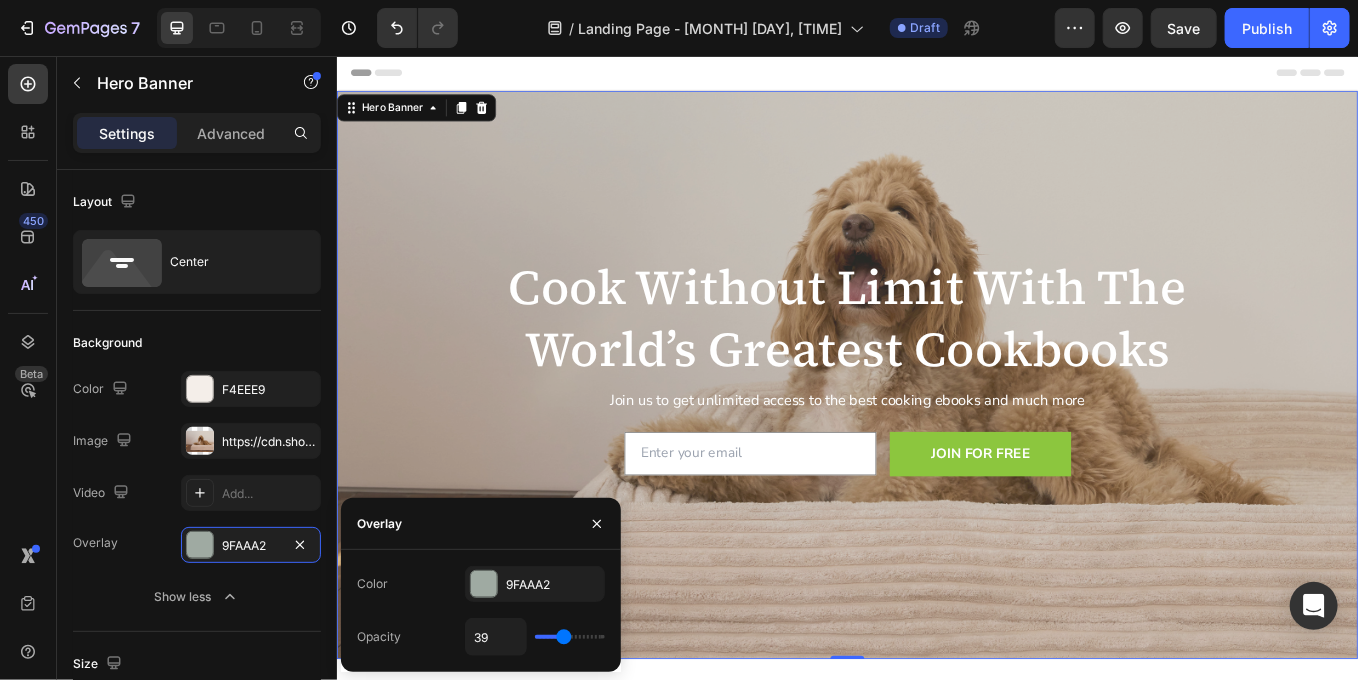 type on "42" 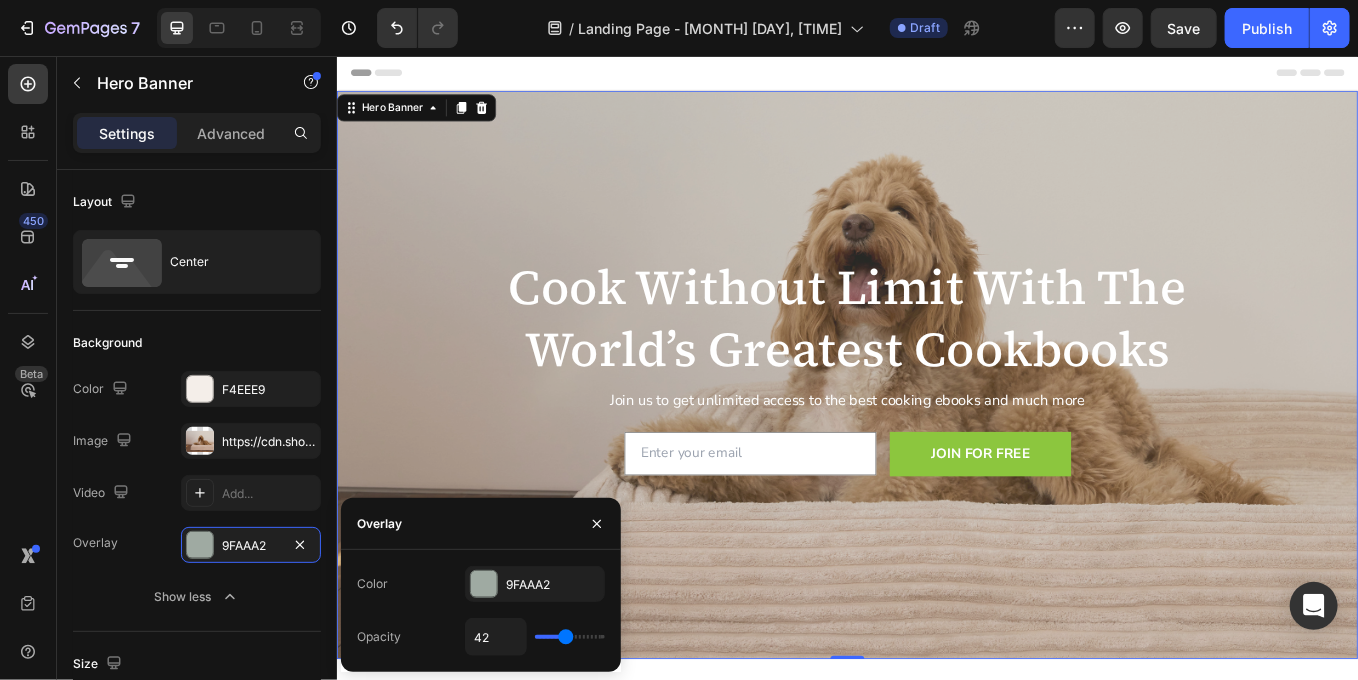 type on "43" 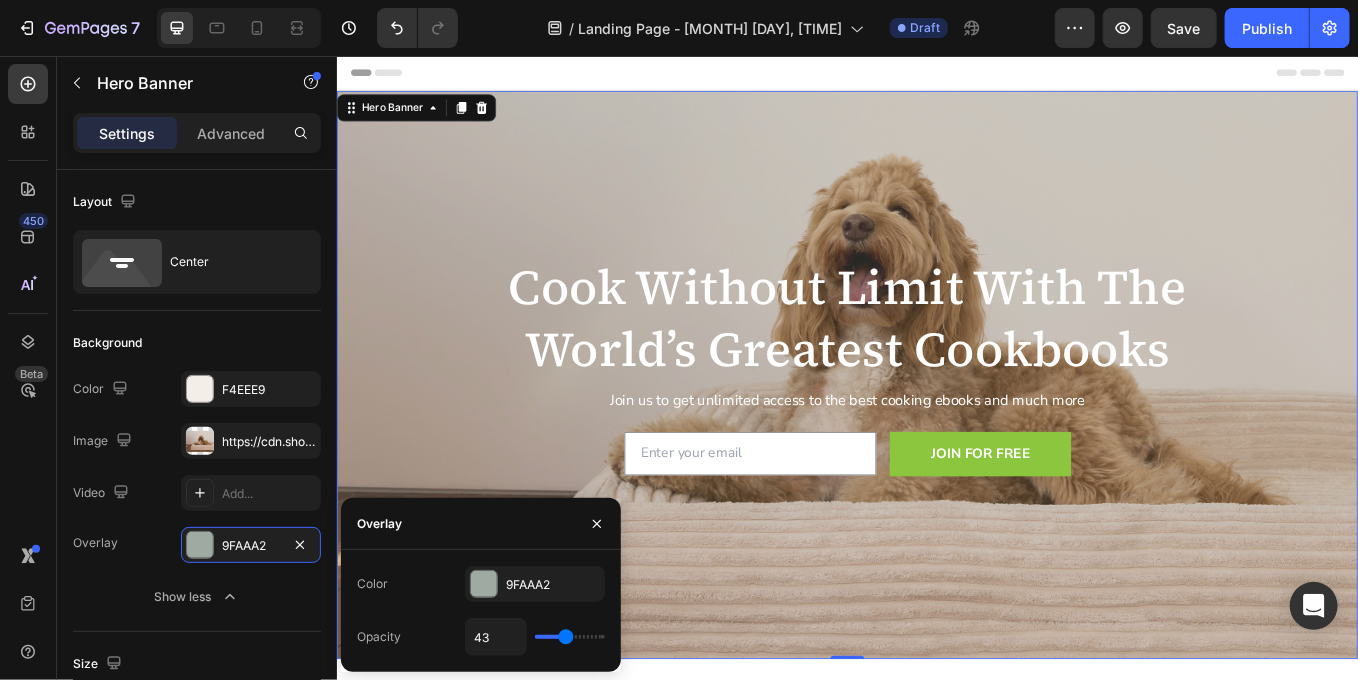 type on "45" 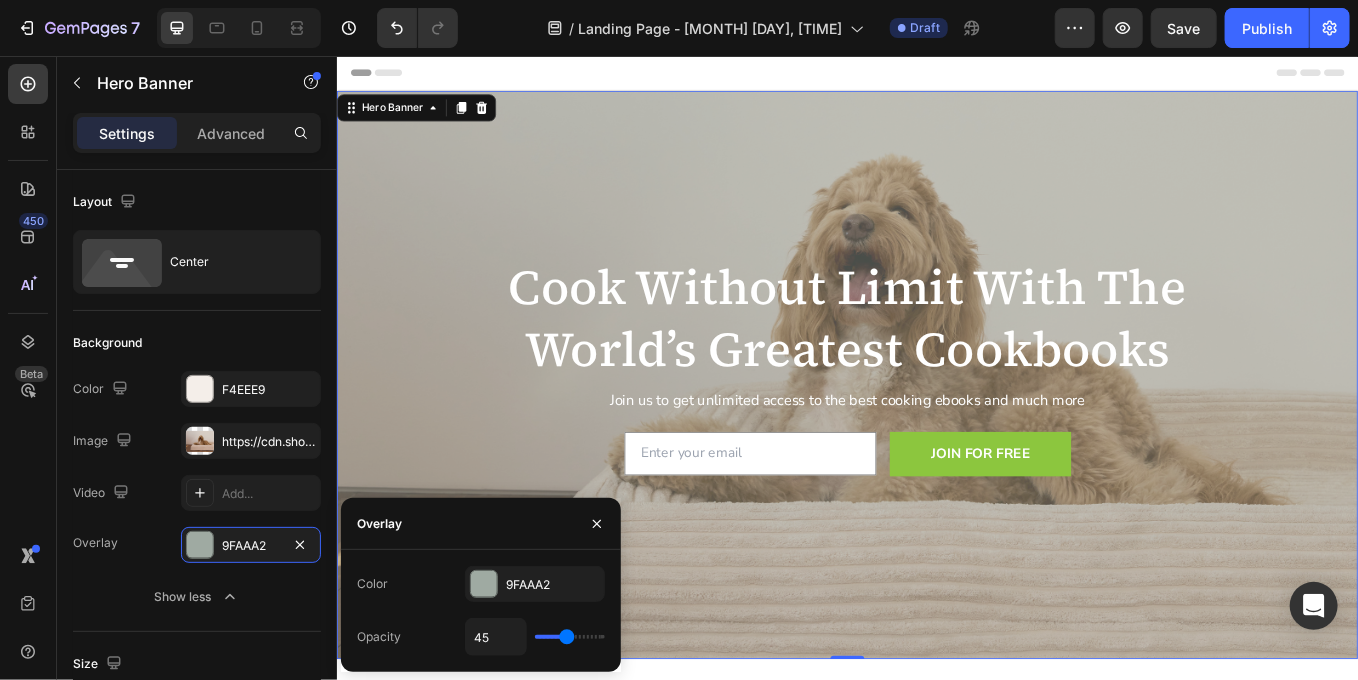 type on "46" 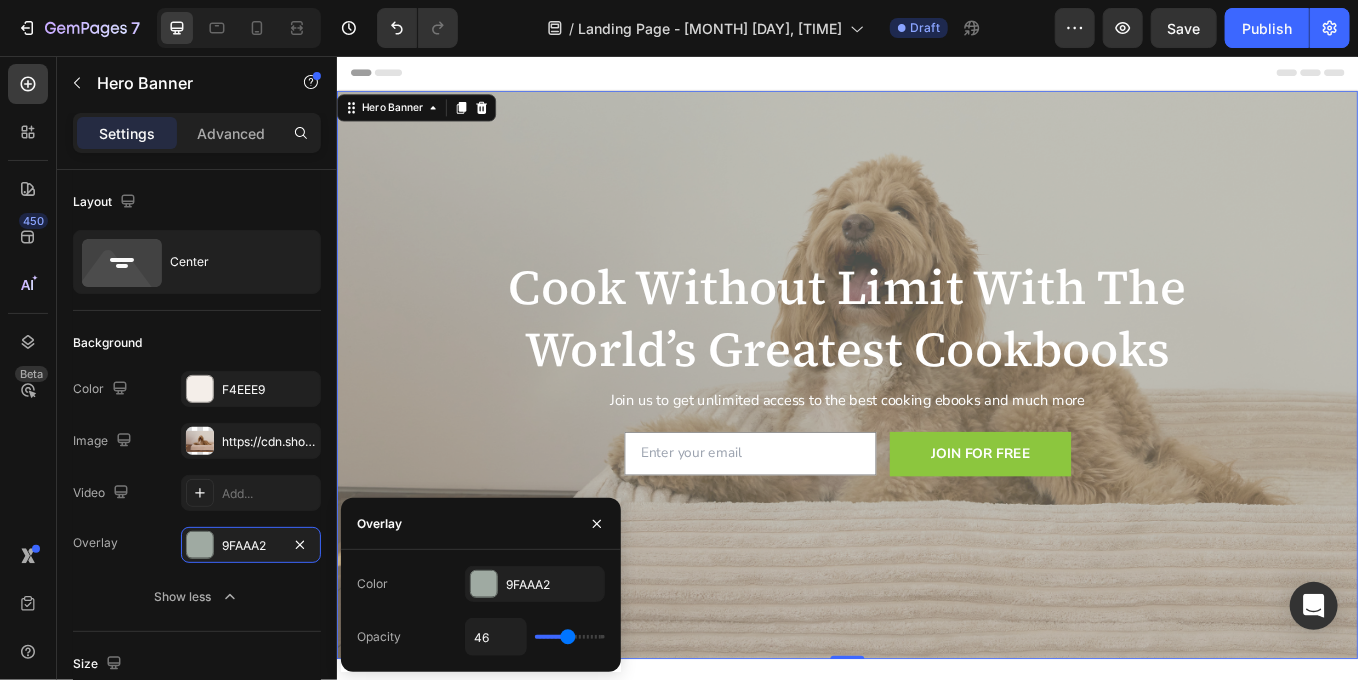 type on "48" 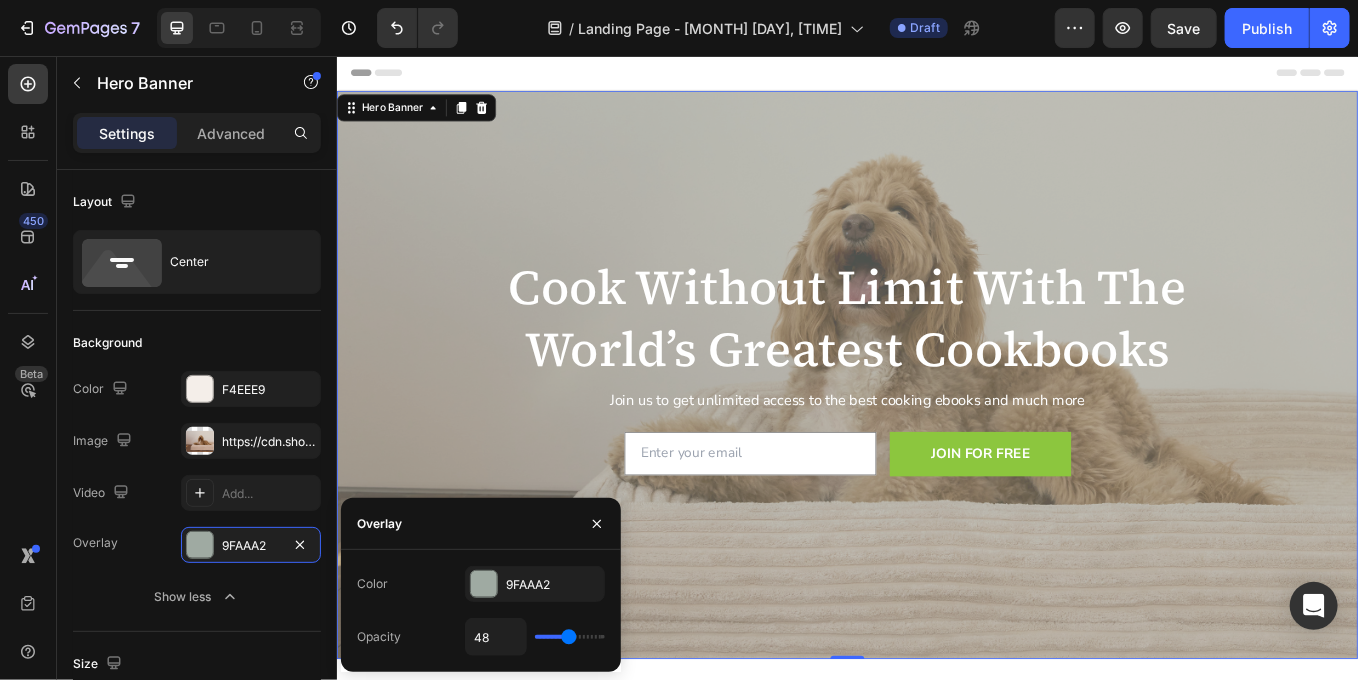 type on "46" 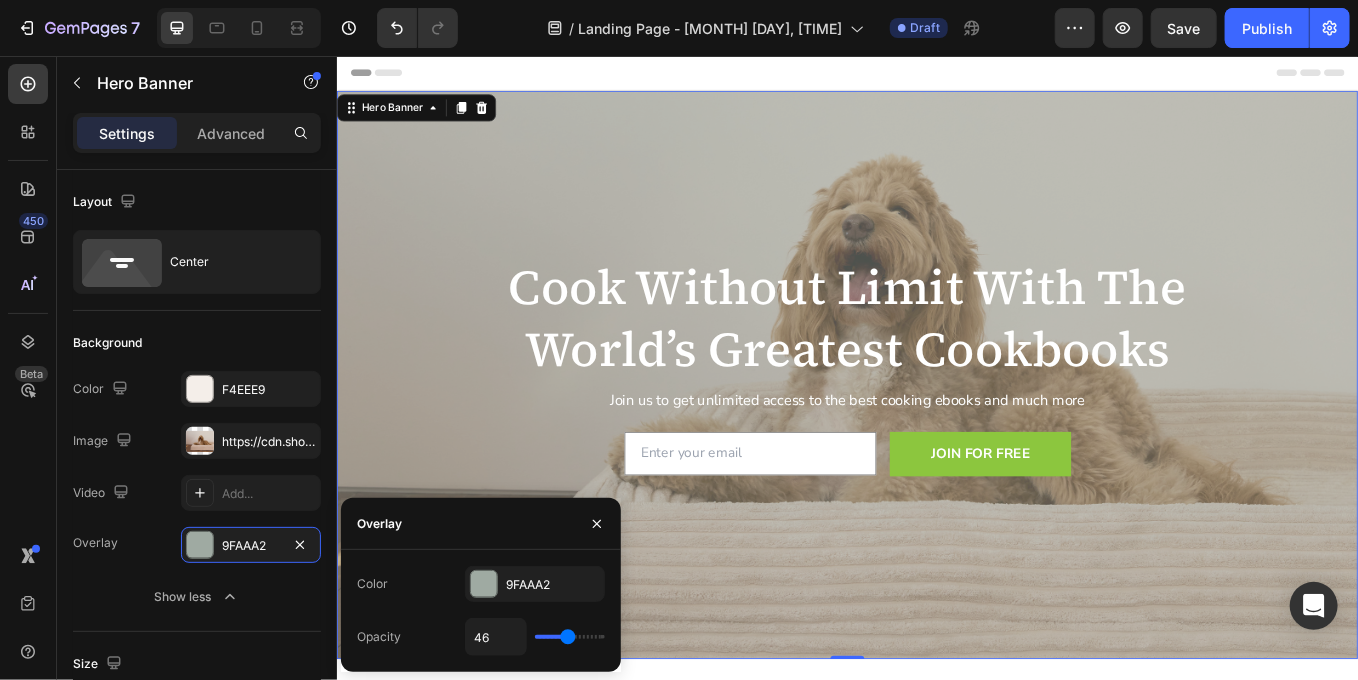 type on "45" 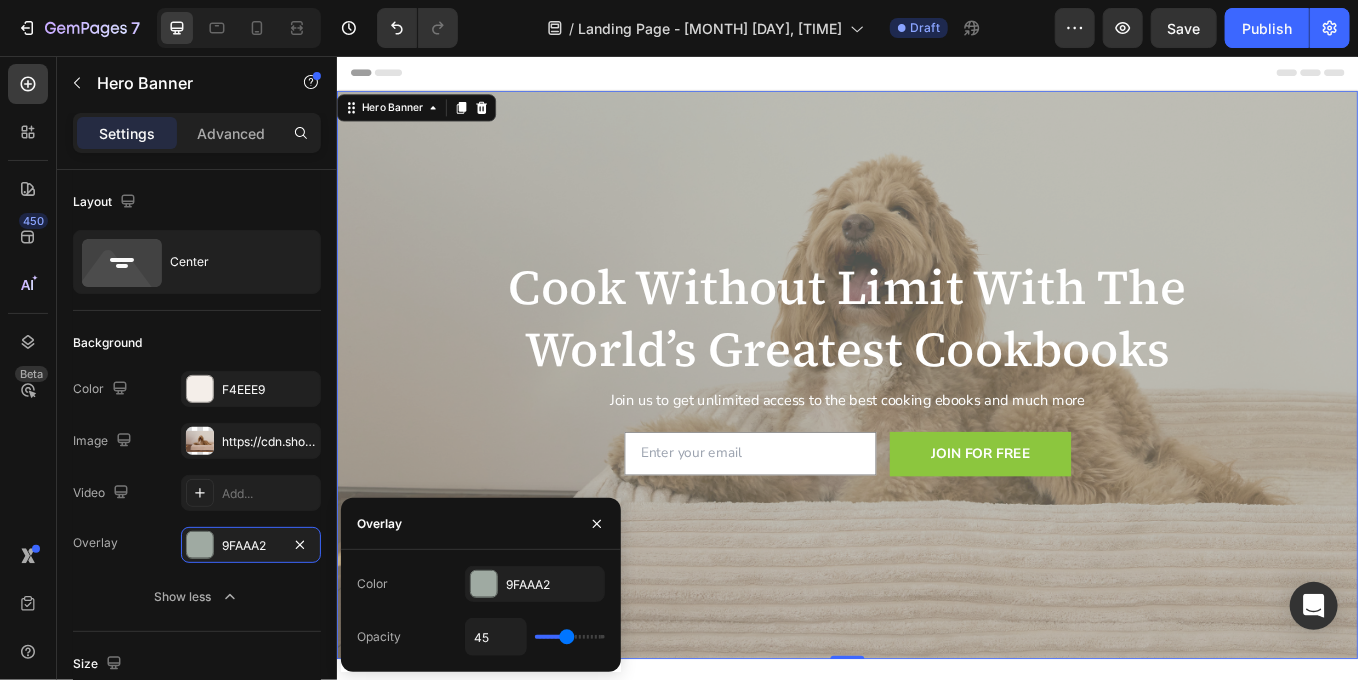 type on "43" 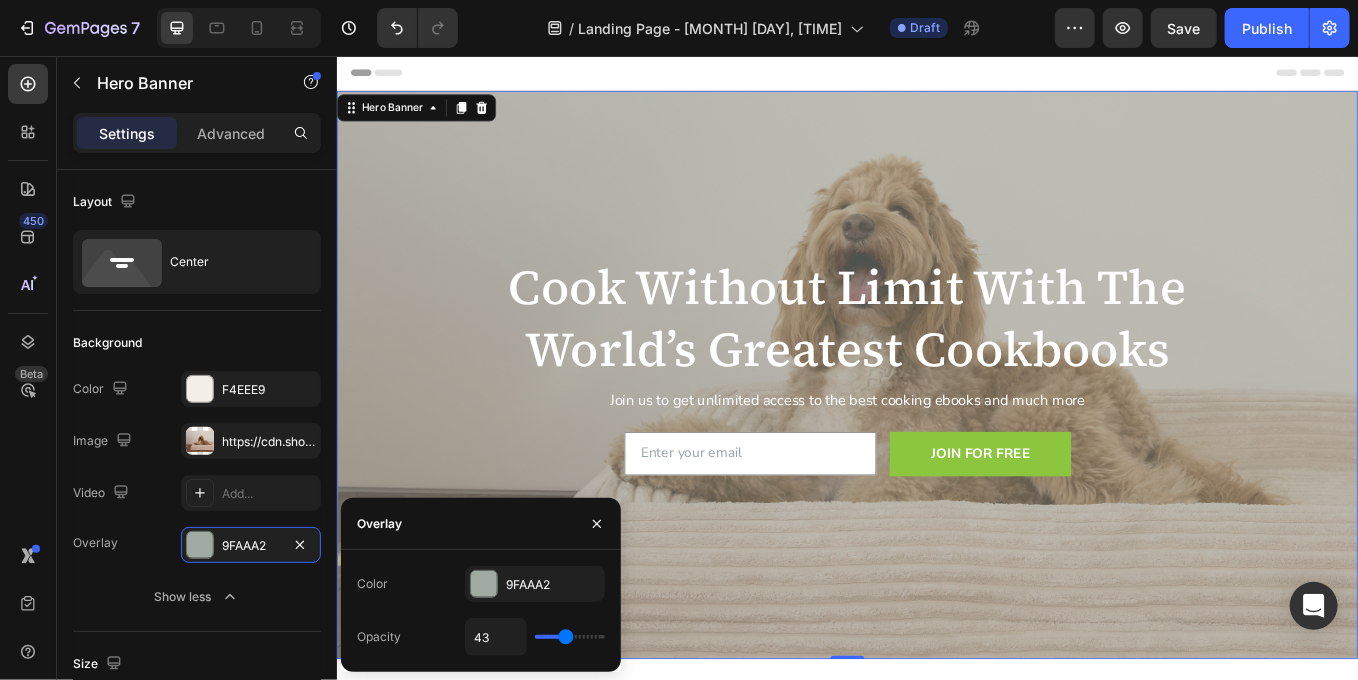 type on "42" 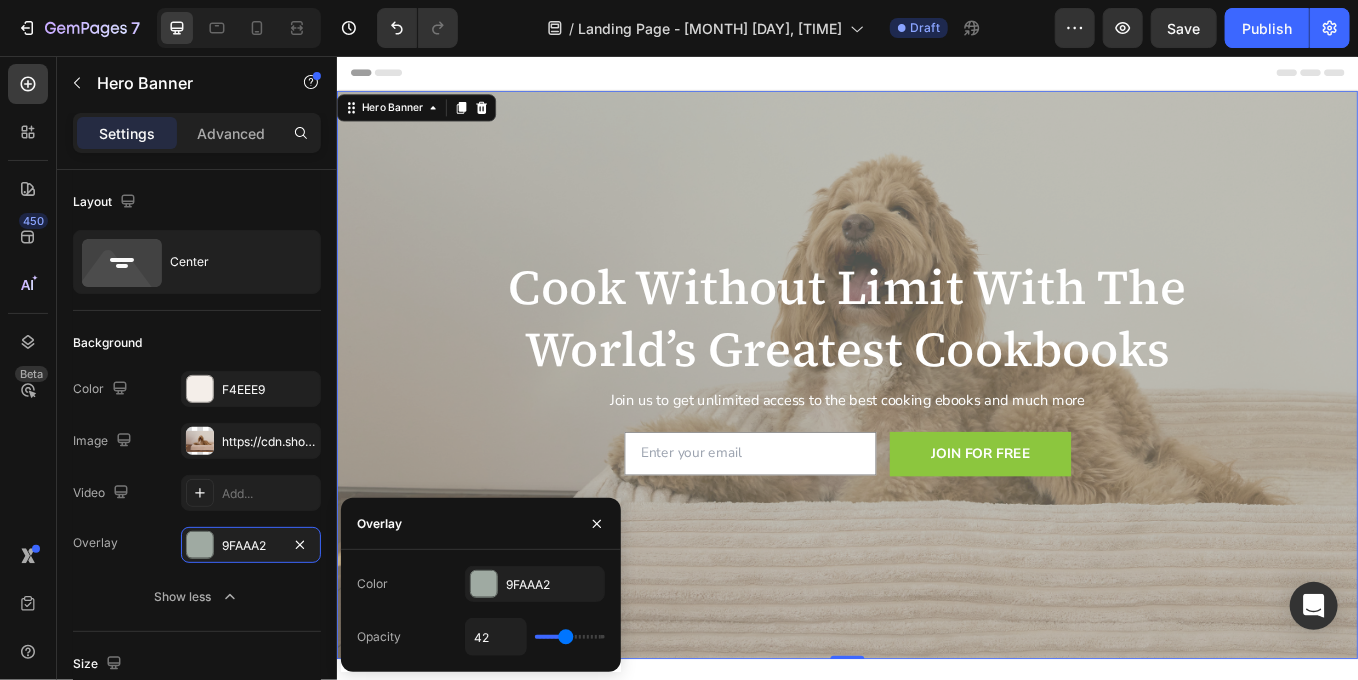 type on "40" 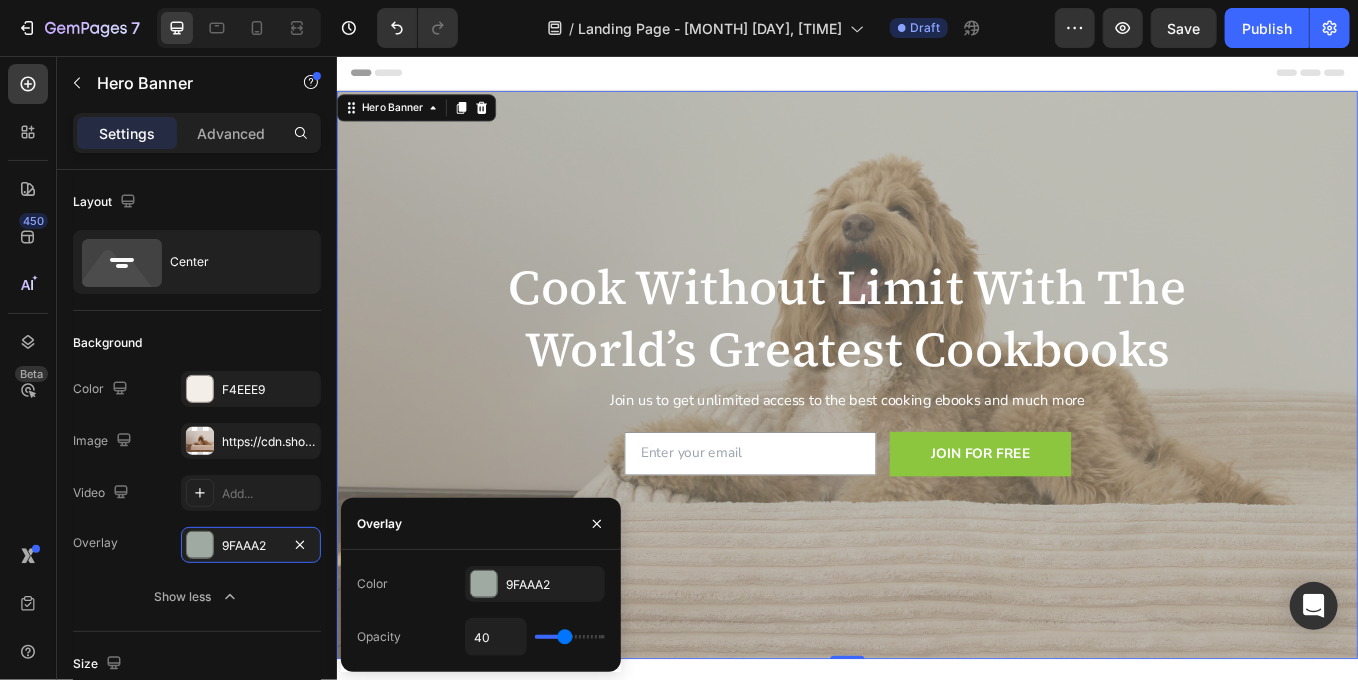 type on "39" 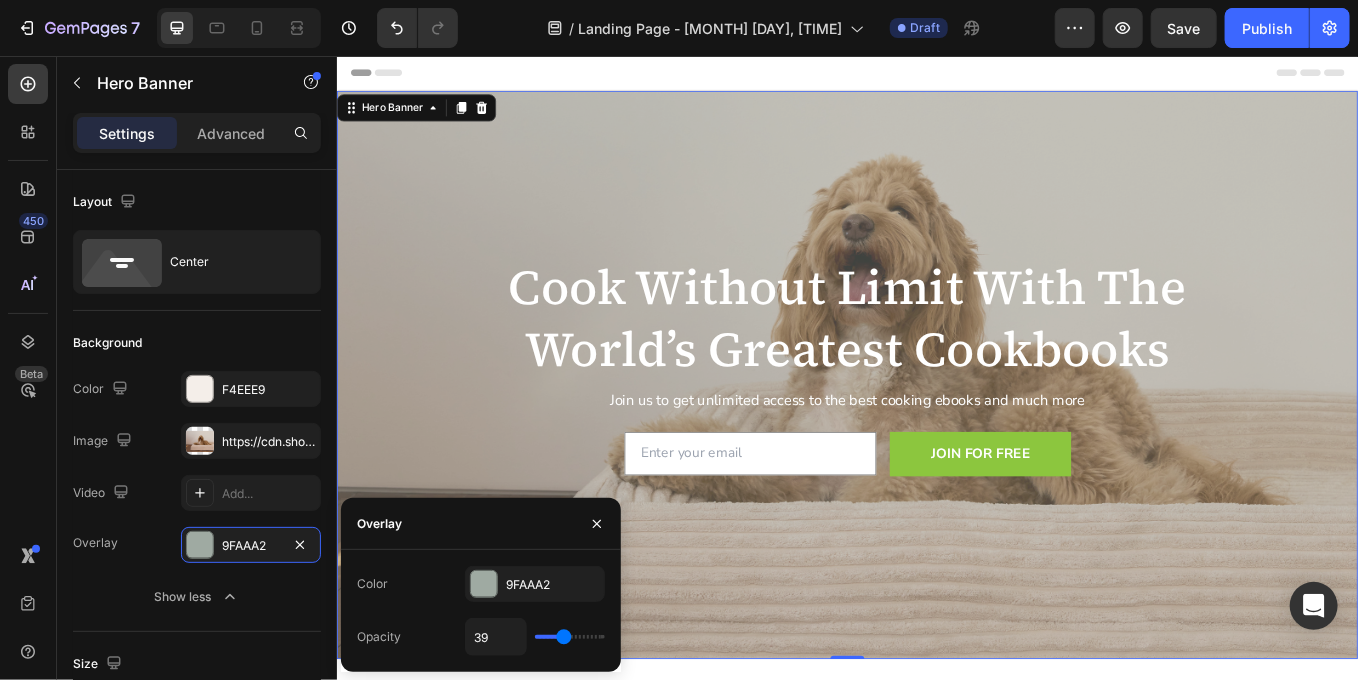 type on "37" 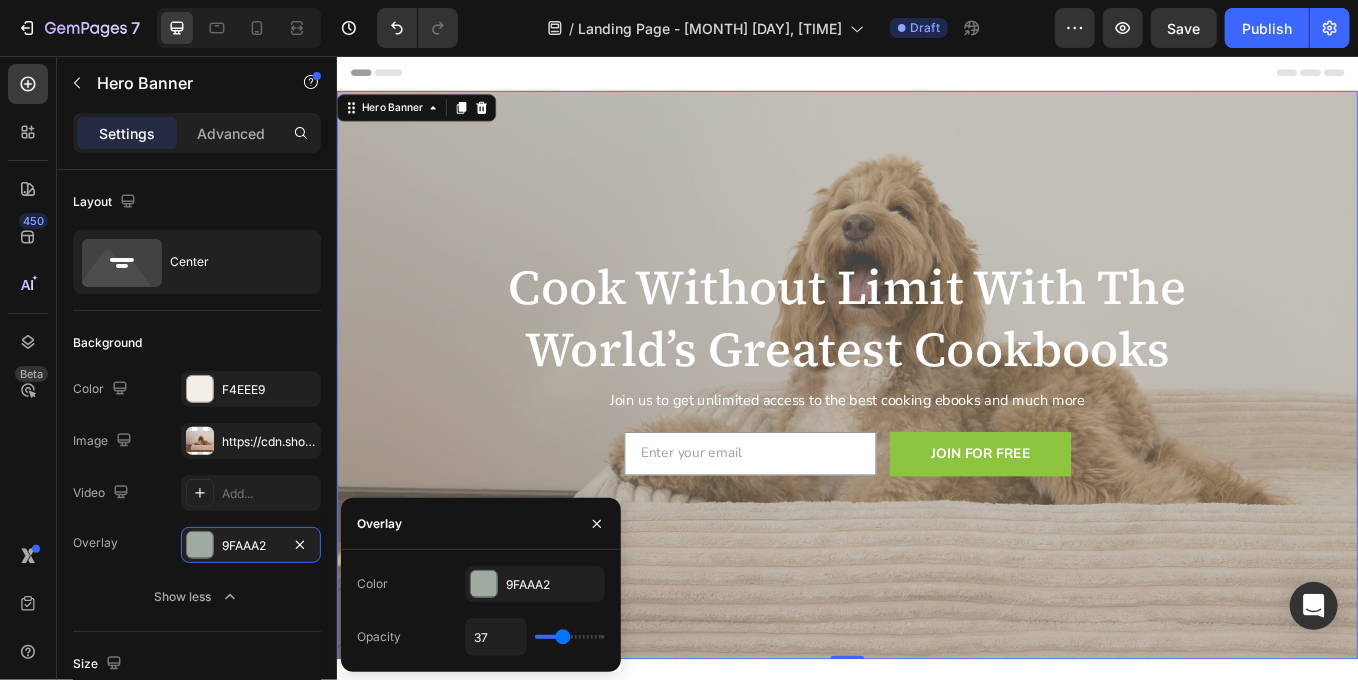 type on "36" 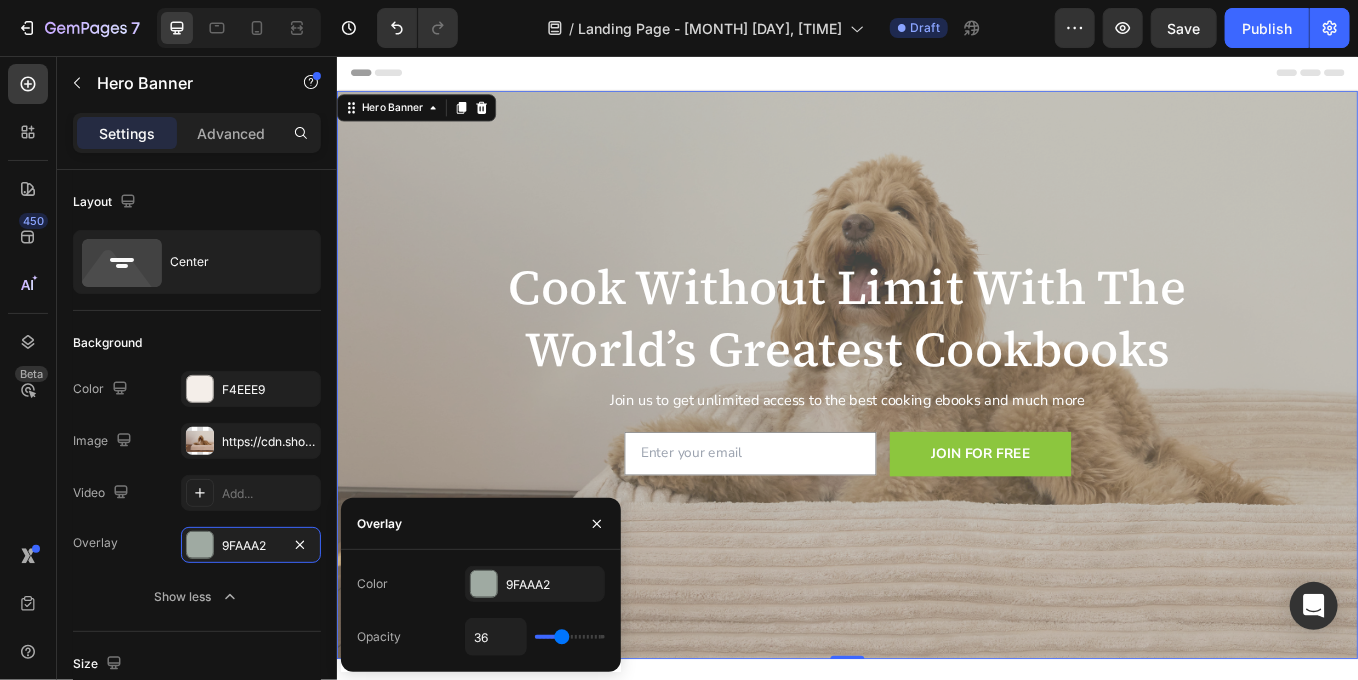 type on "34" 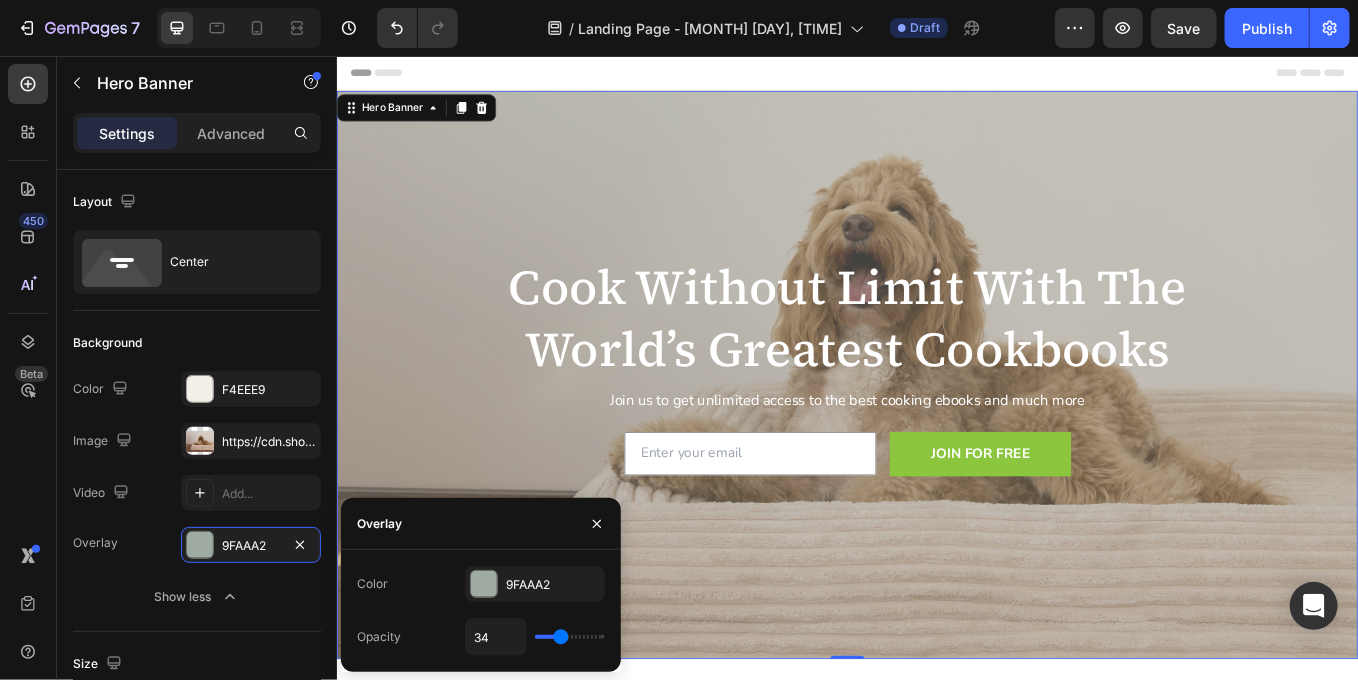type on "33" 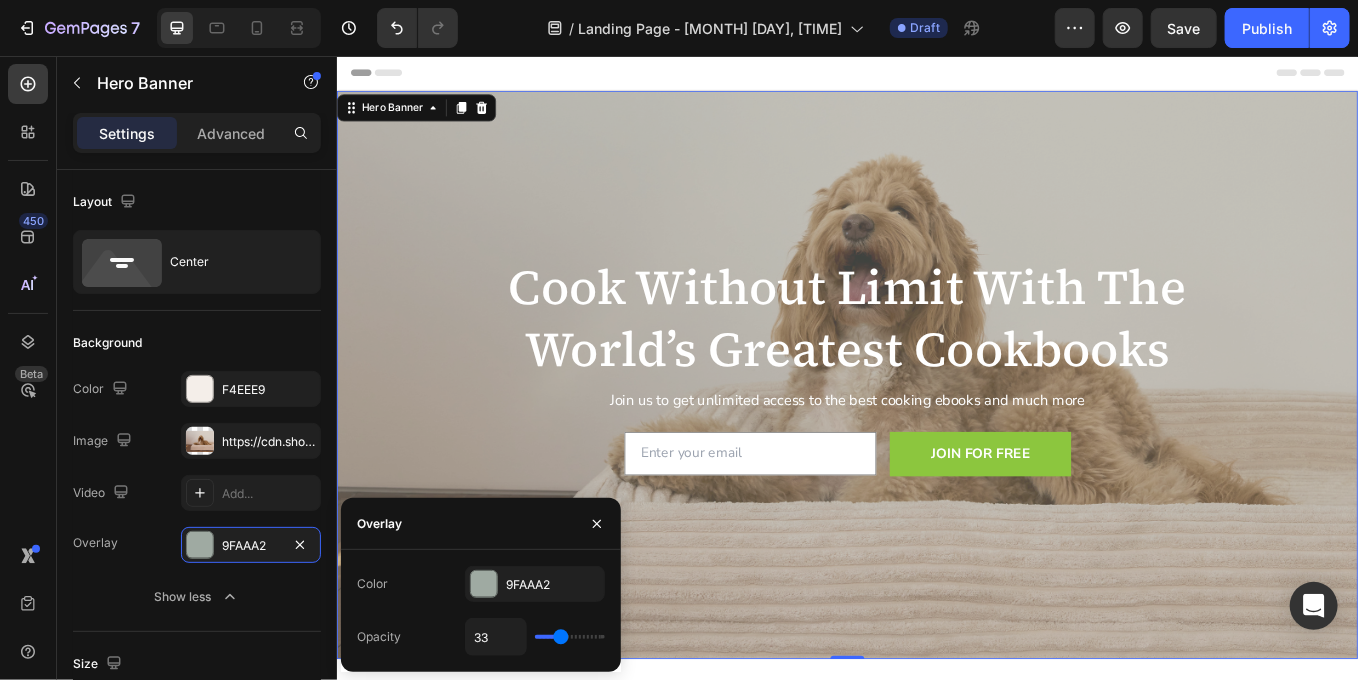 type on "31" 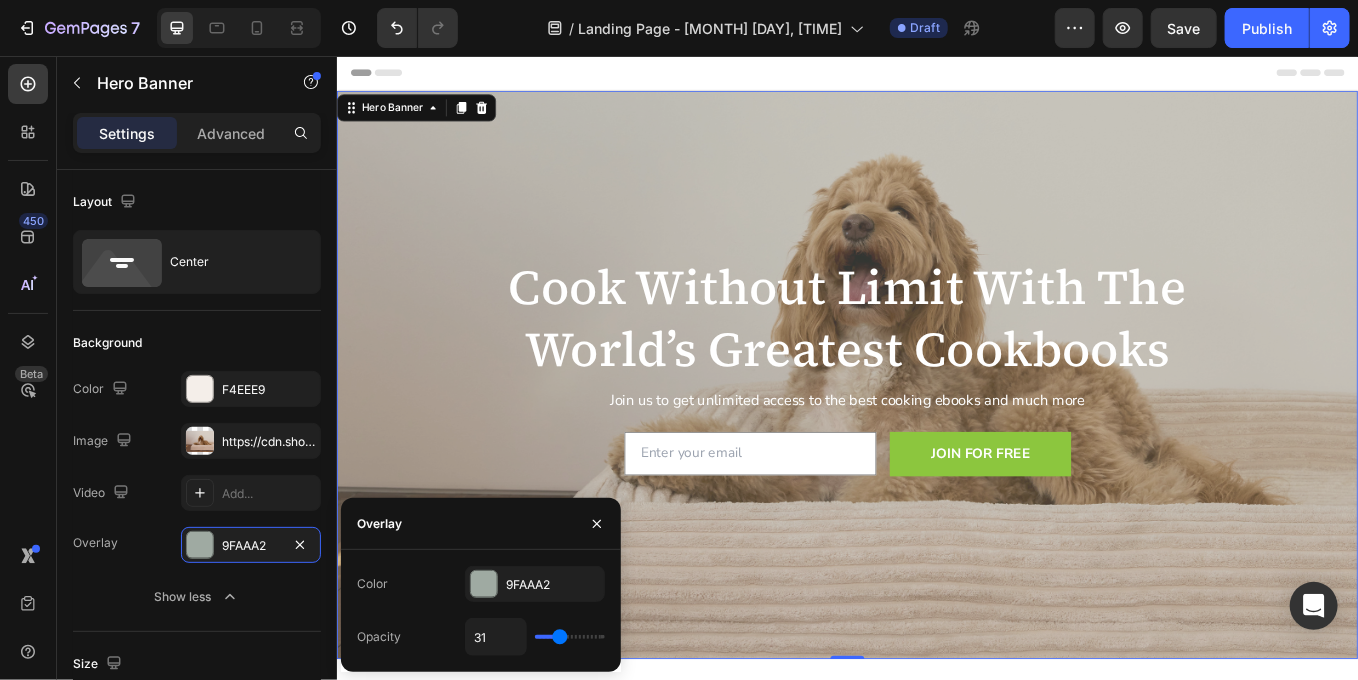 type on "30" 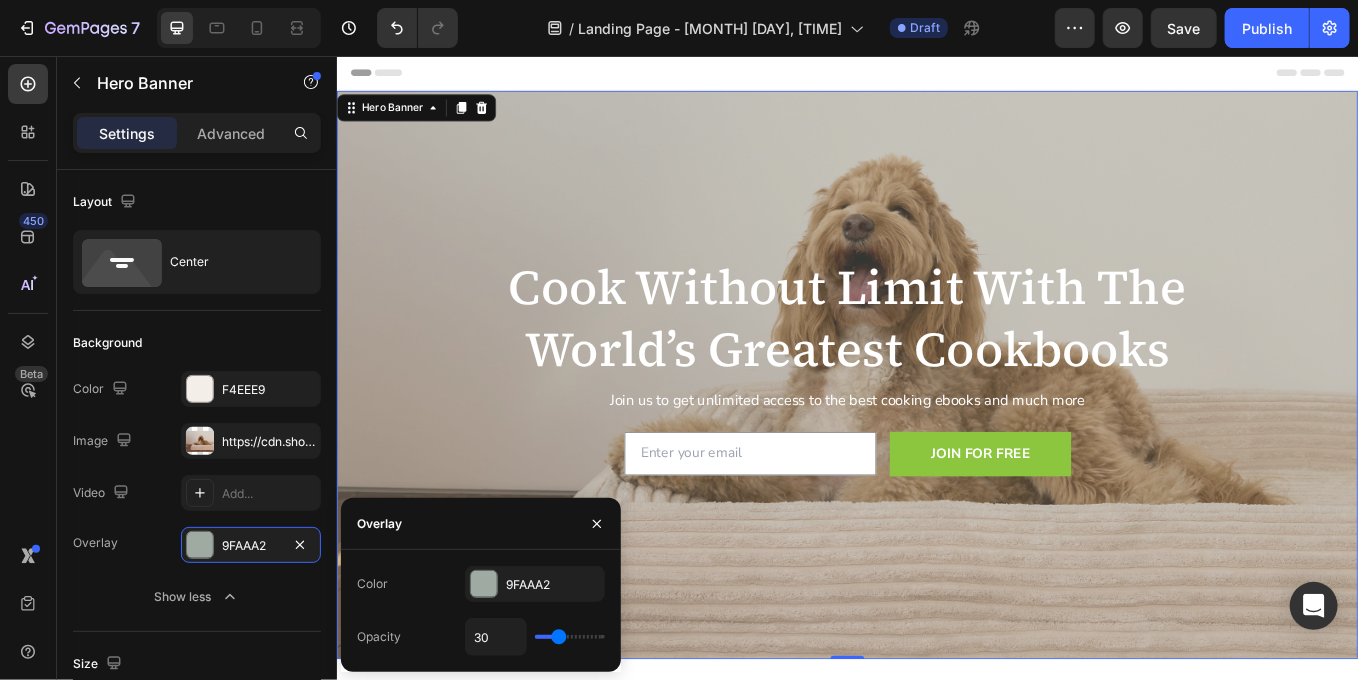 type on "29" 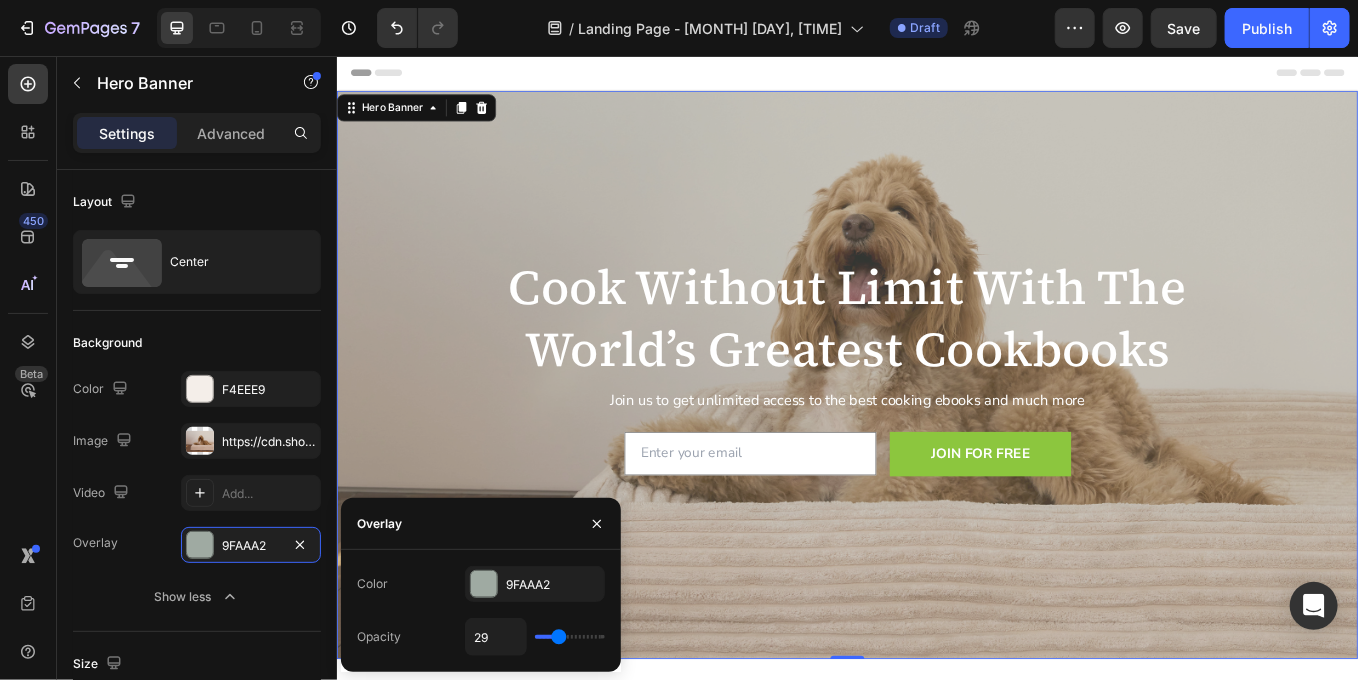 type on "27" 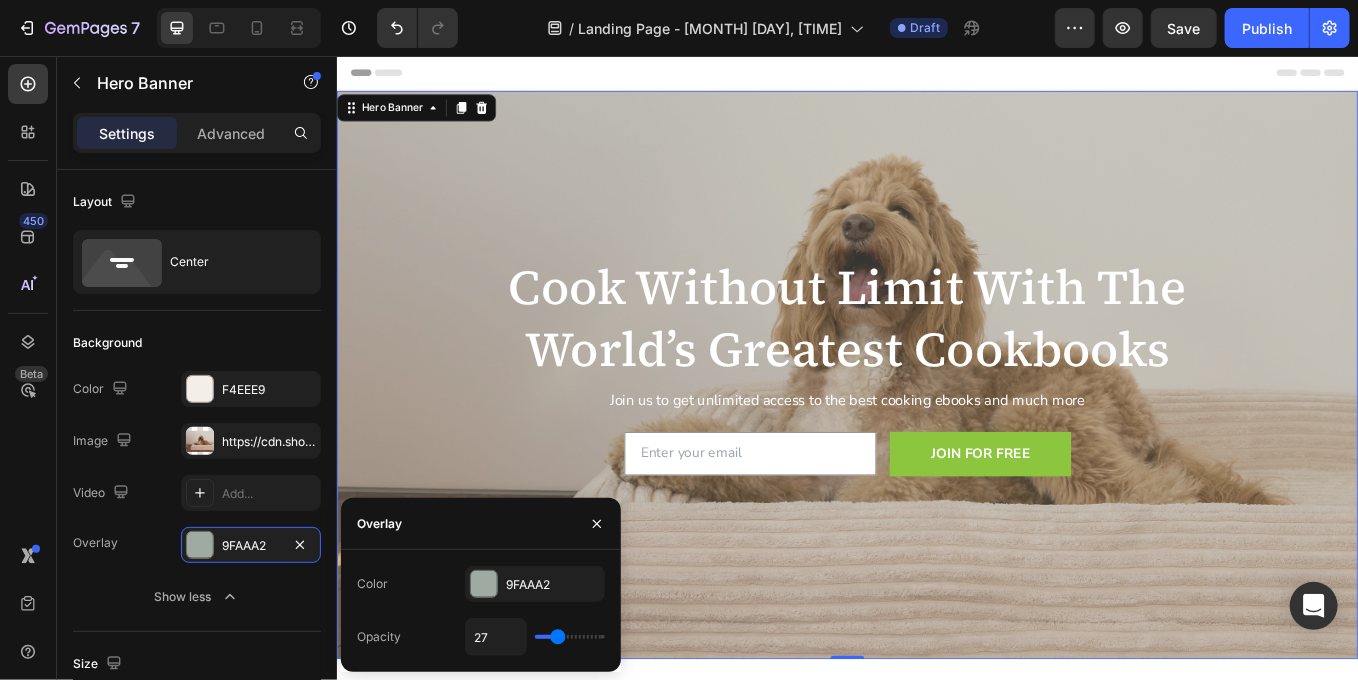 type on "26" 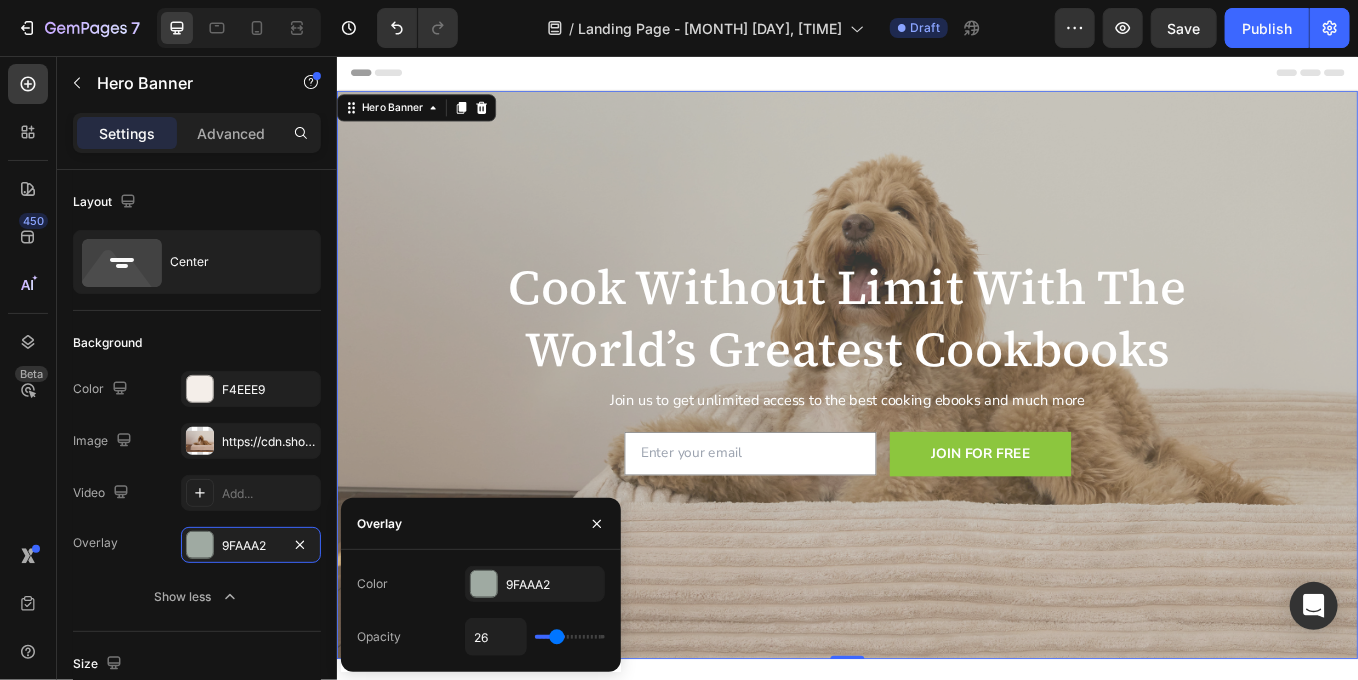 type on "24" 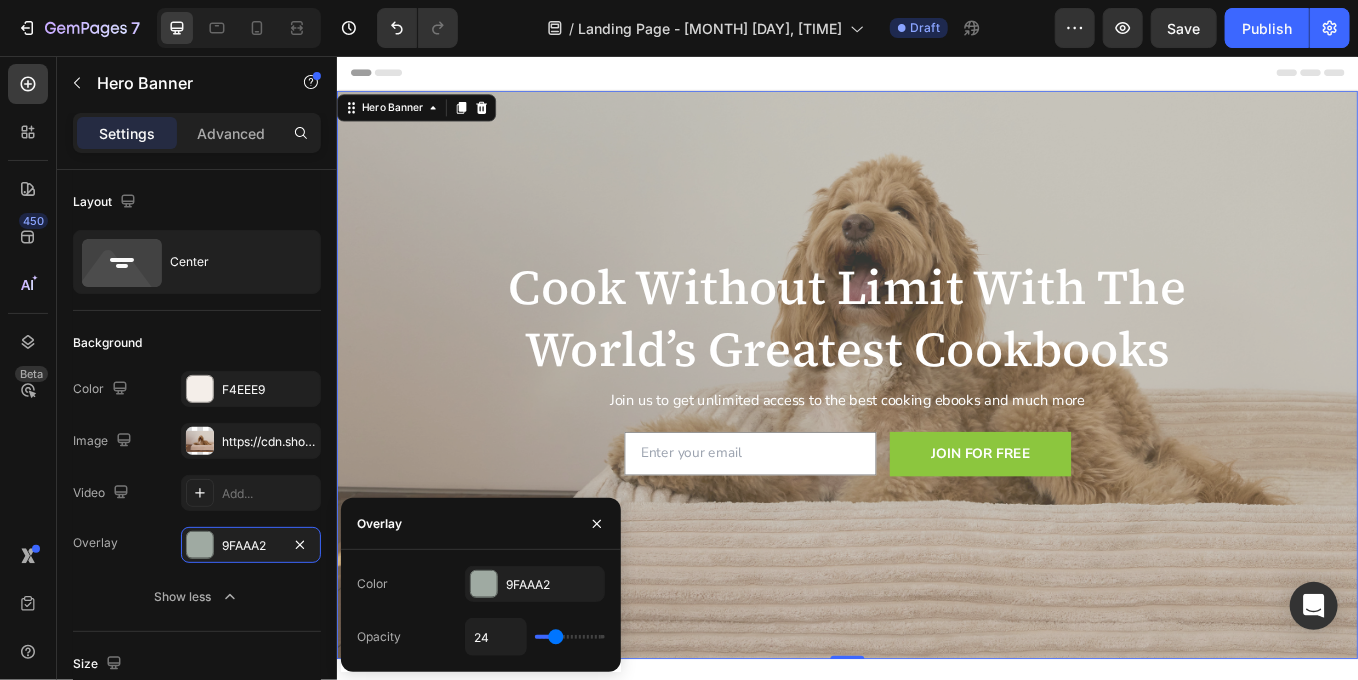 type on "23" 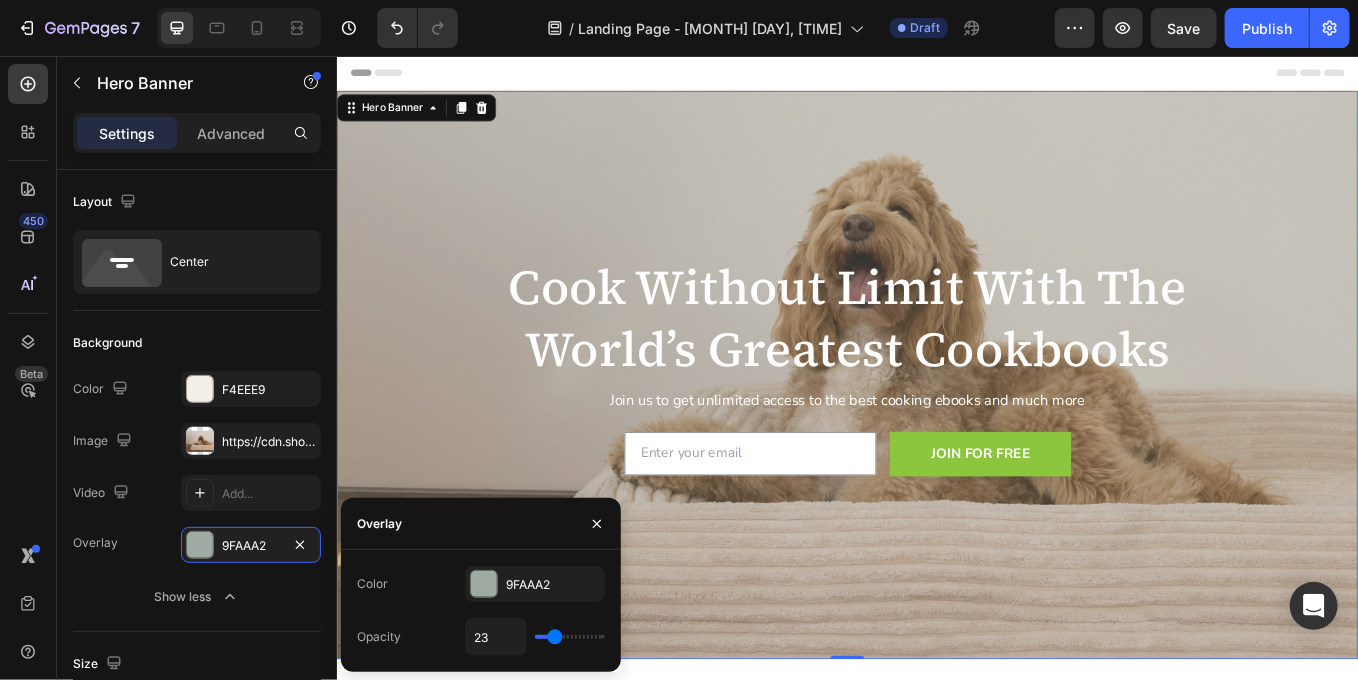 type on "21" 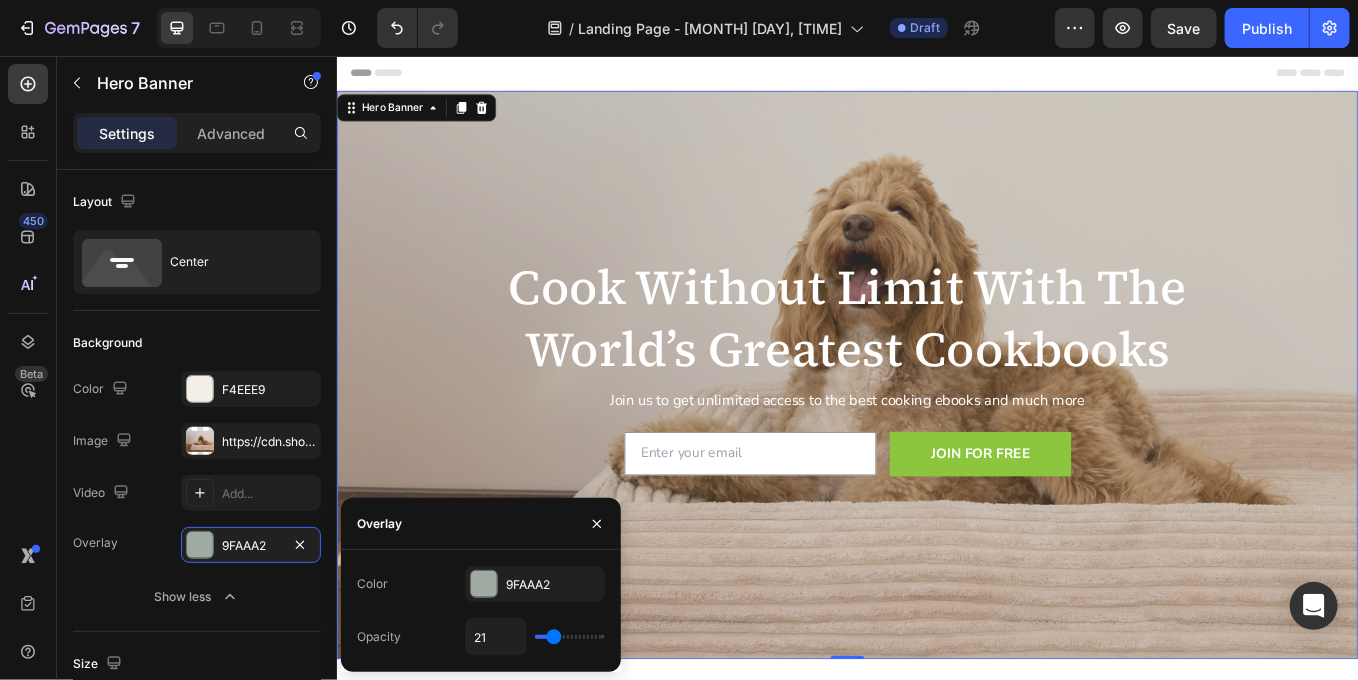 type on "23" 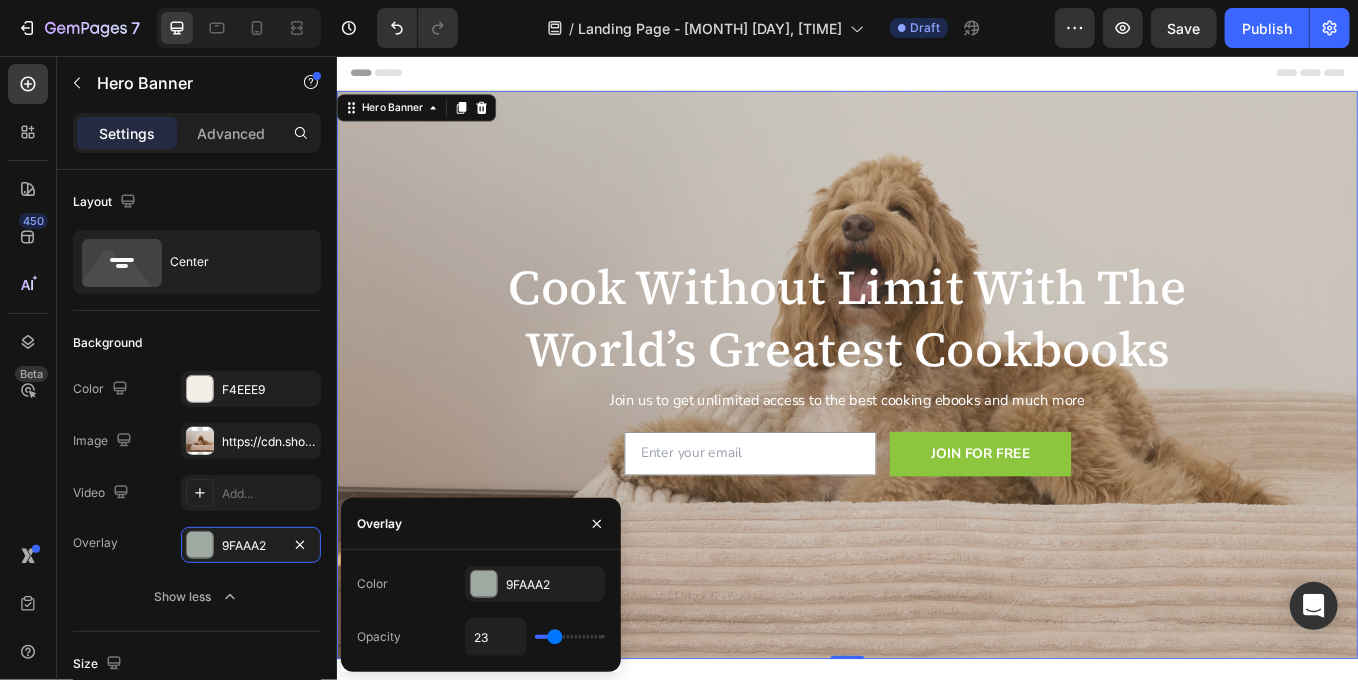 type on "24" 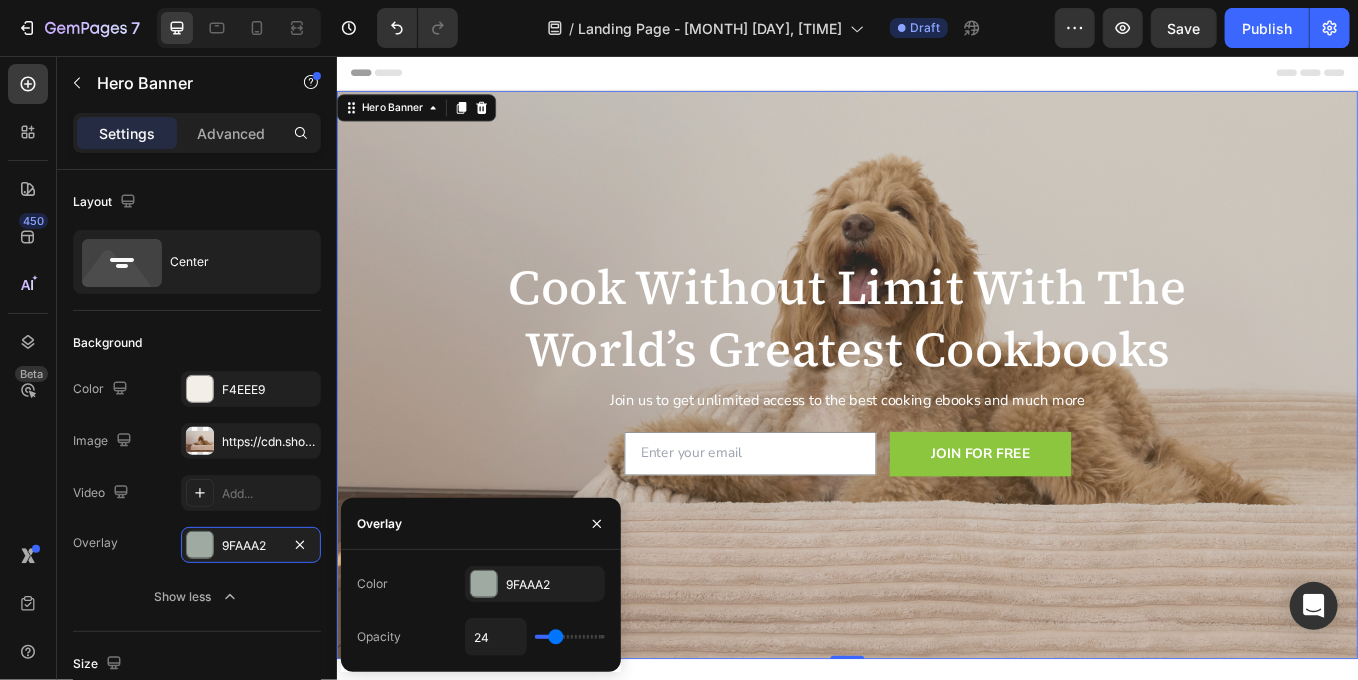 type on "26" 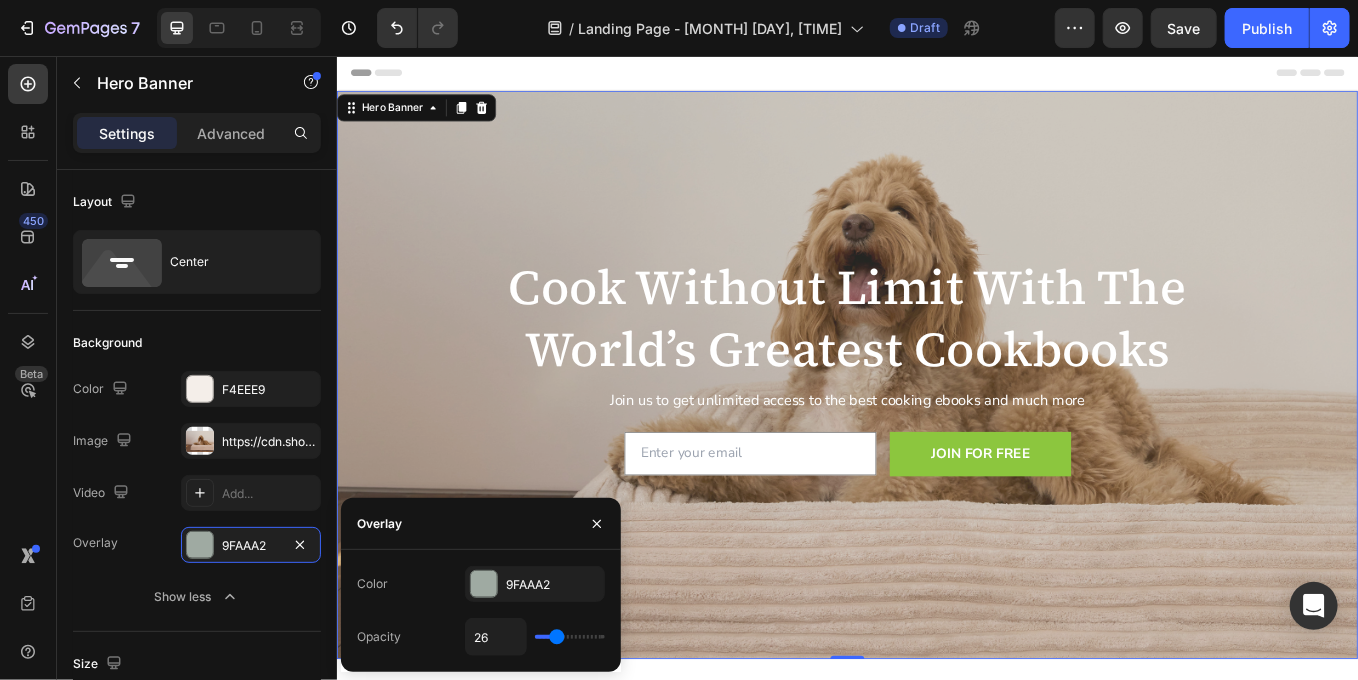 type on "27" 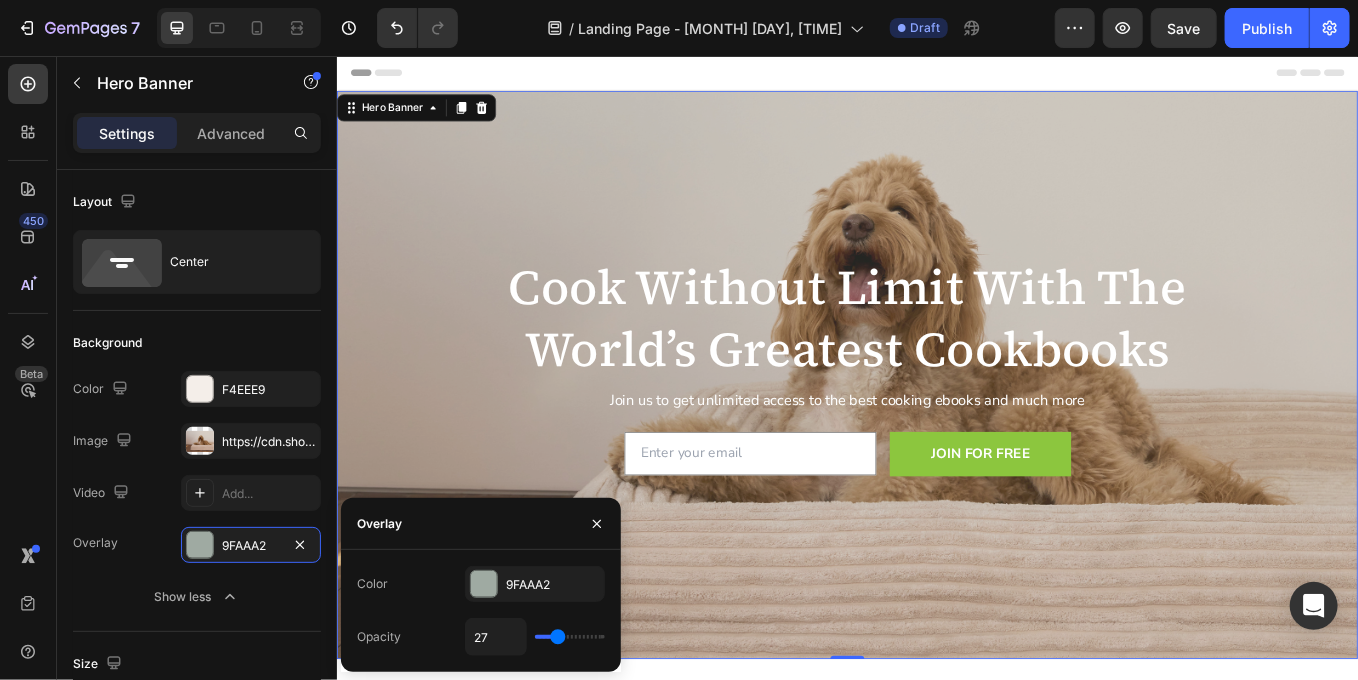 type on "29" 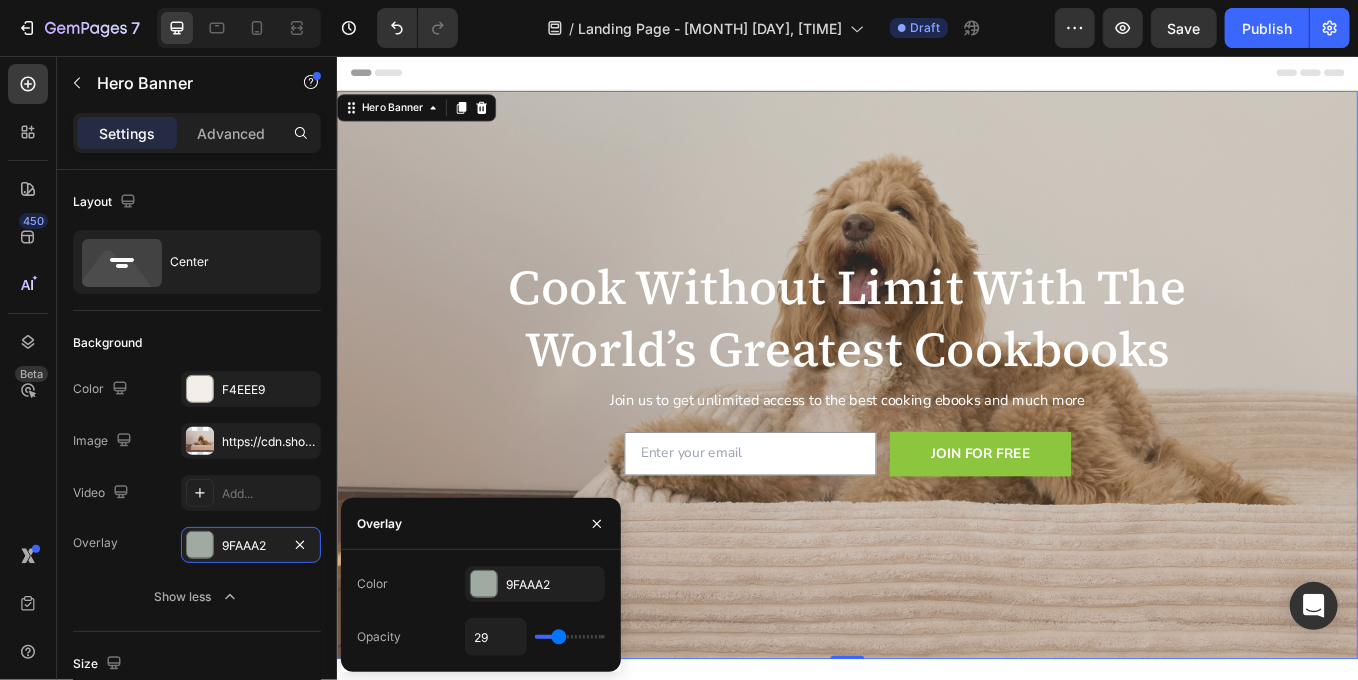 type on "30" 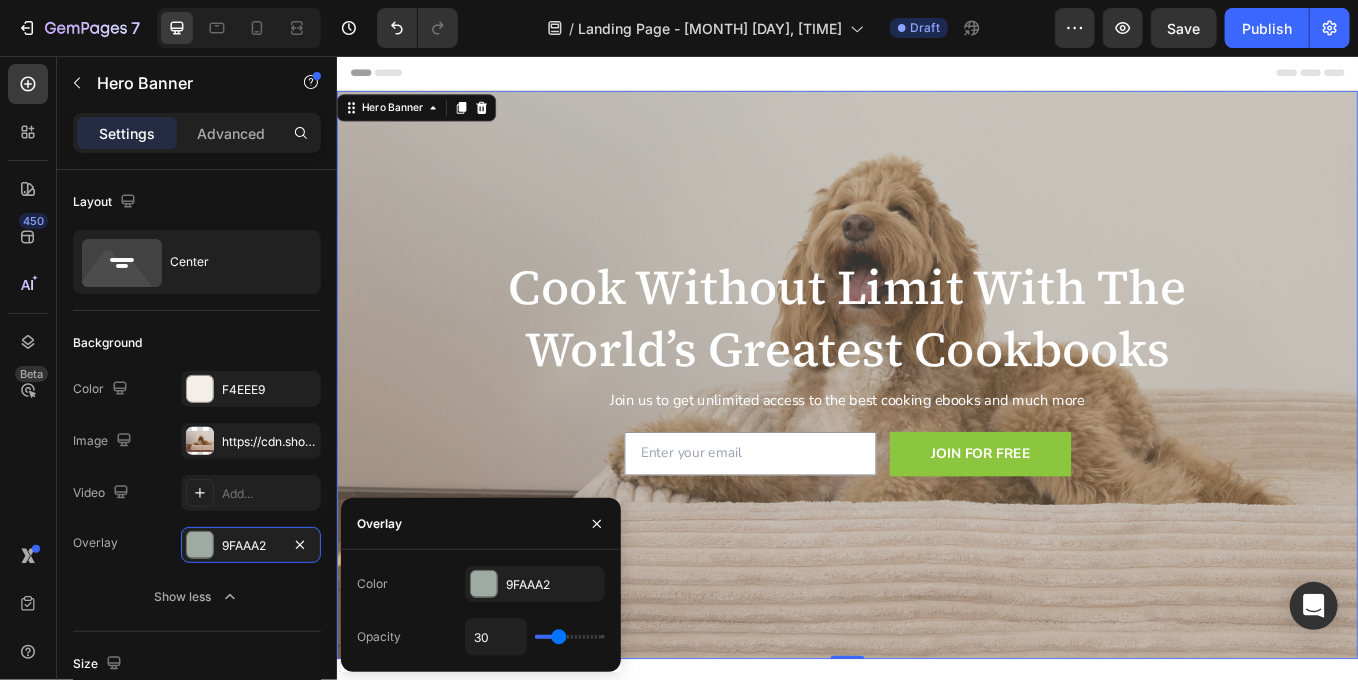 type on "31" 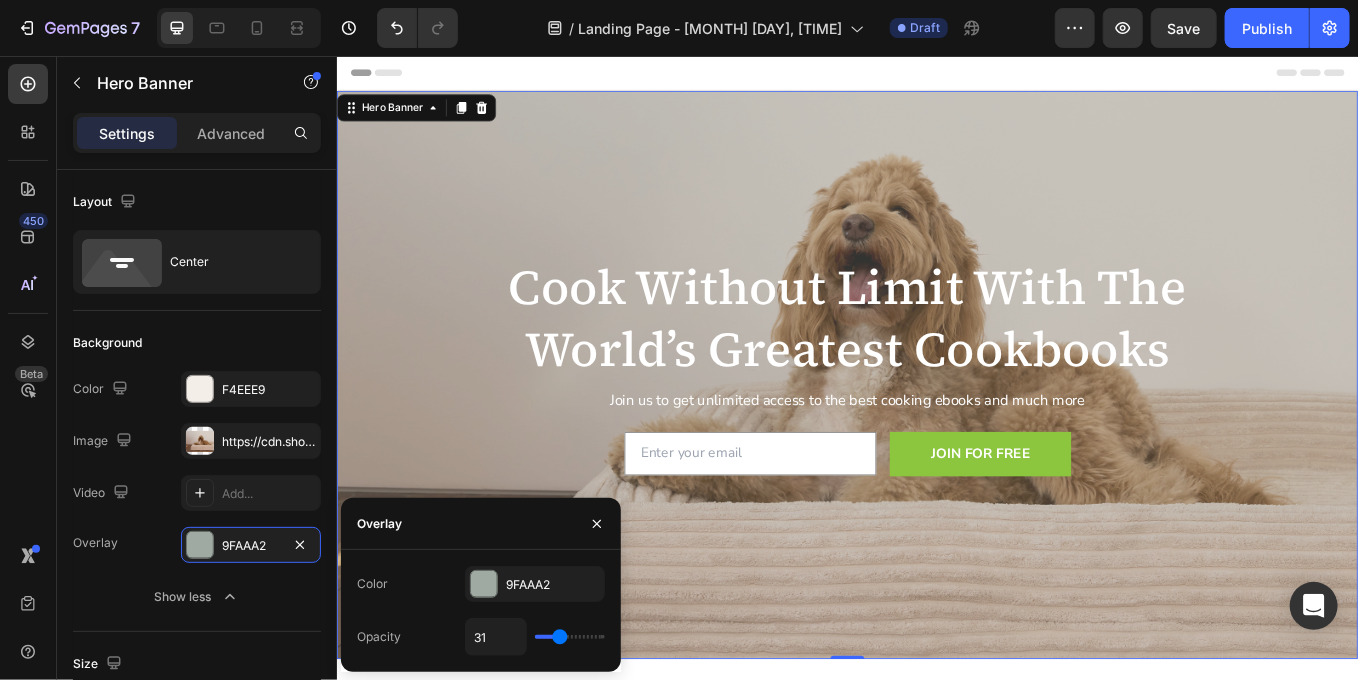 type on "33" 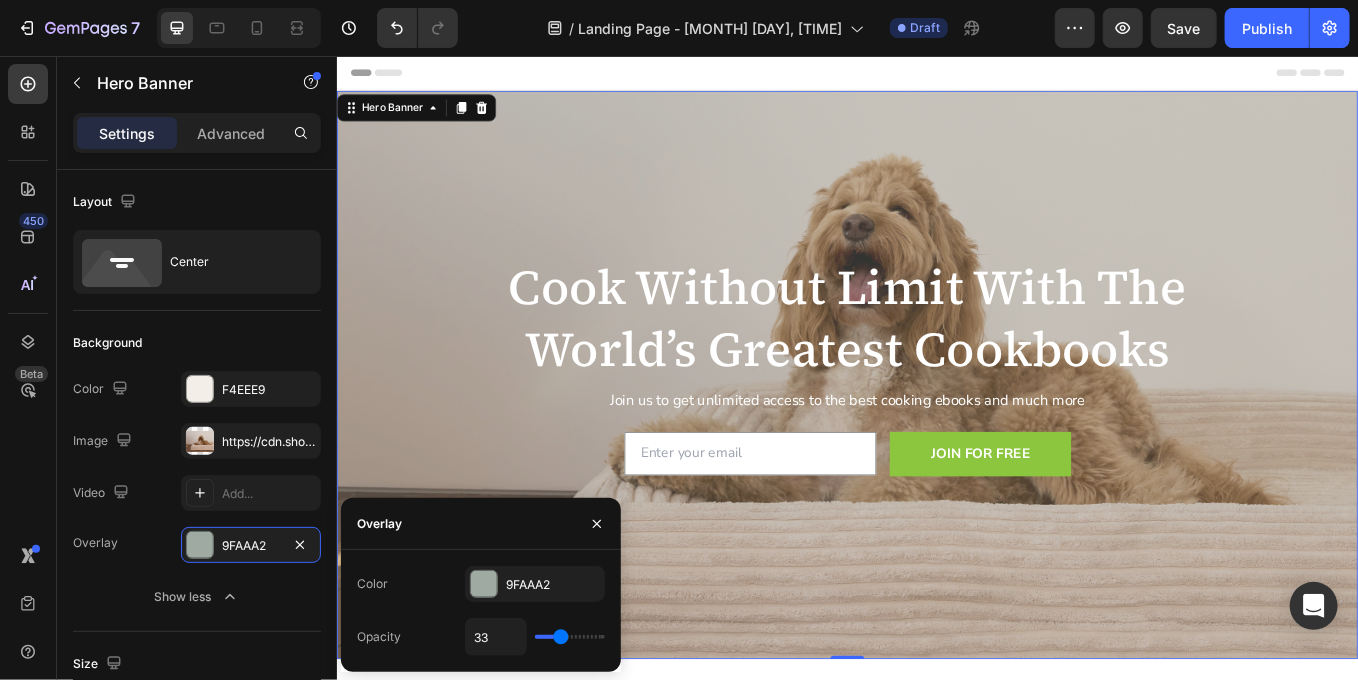 type on "34" 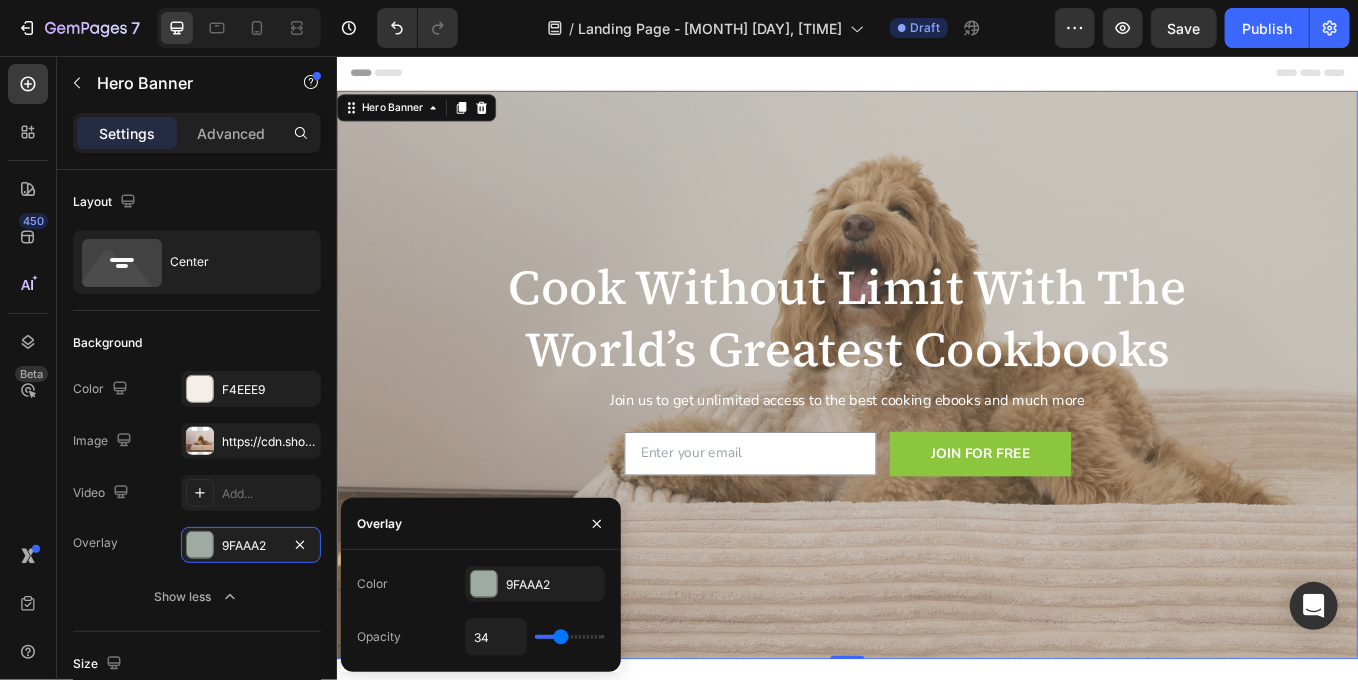 type on "36" 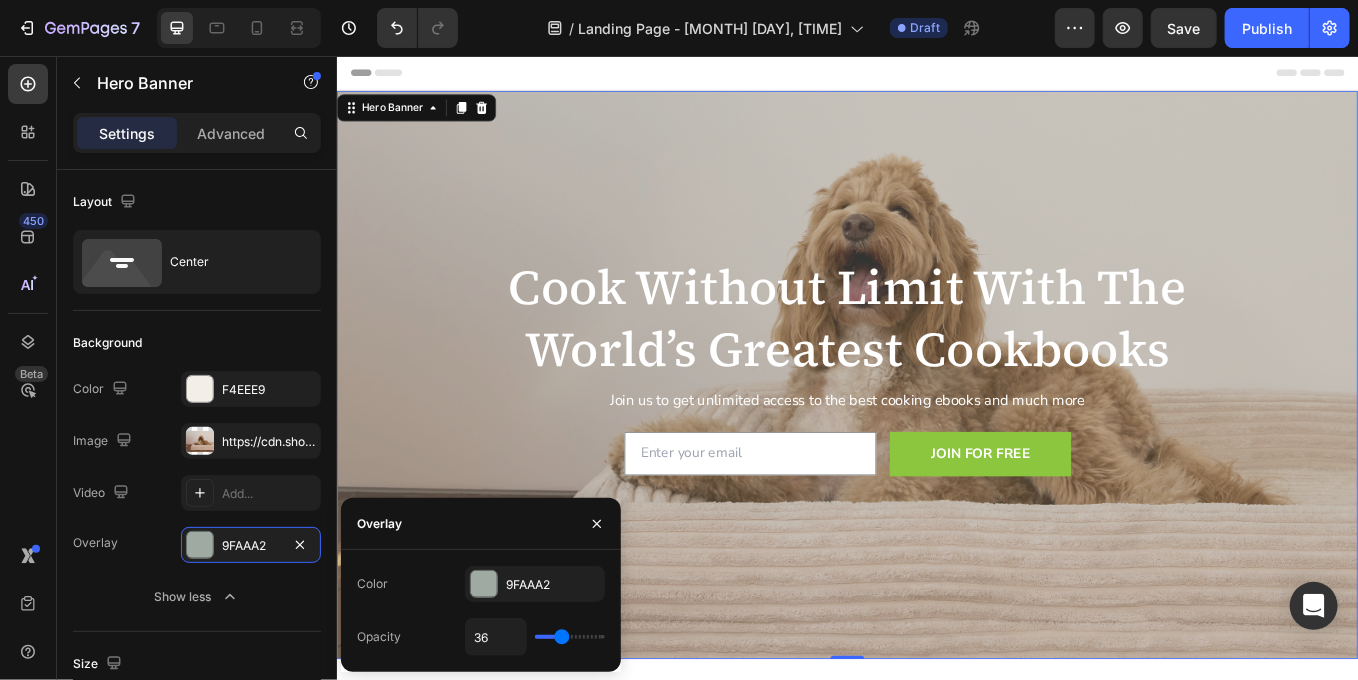 type on "37" 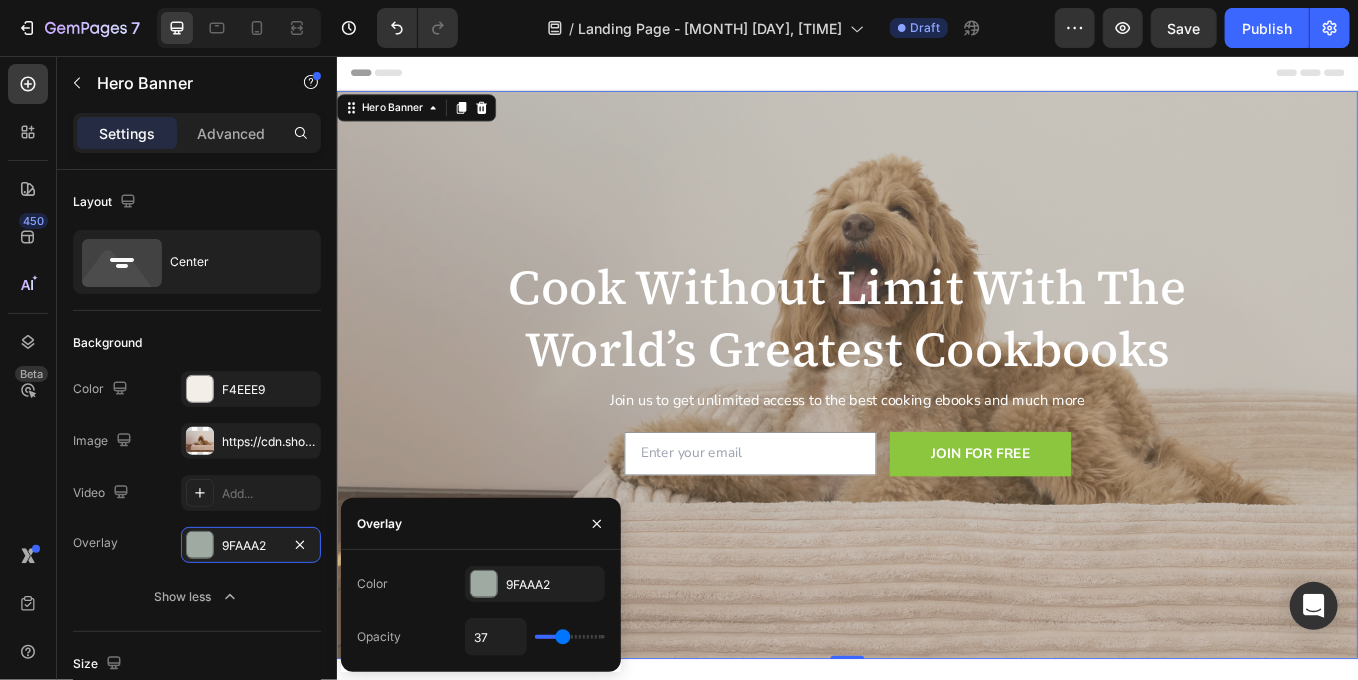 type on "39" 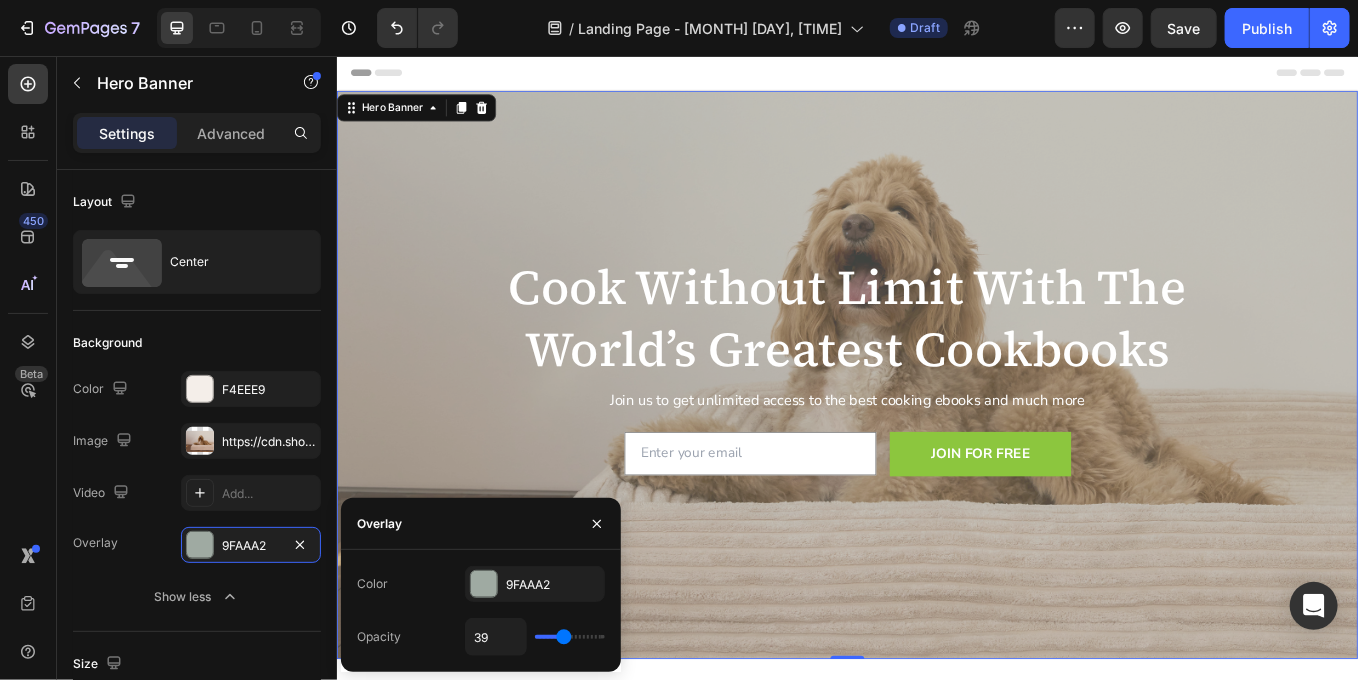type on "40" 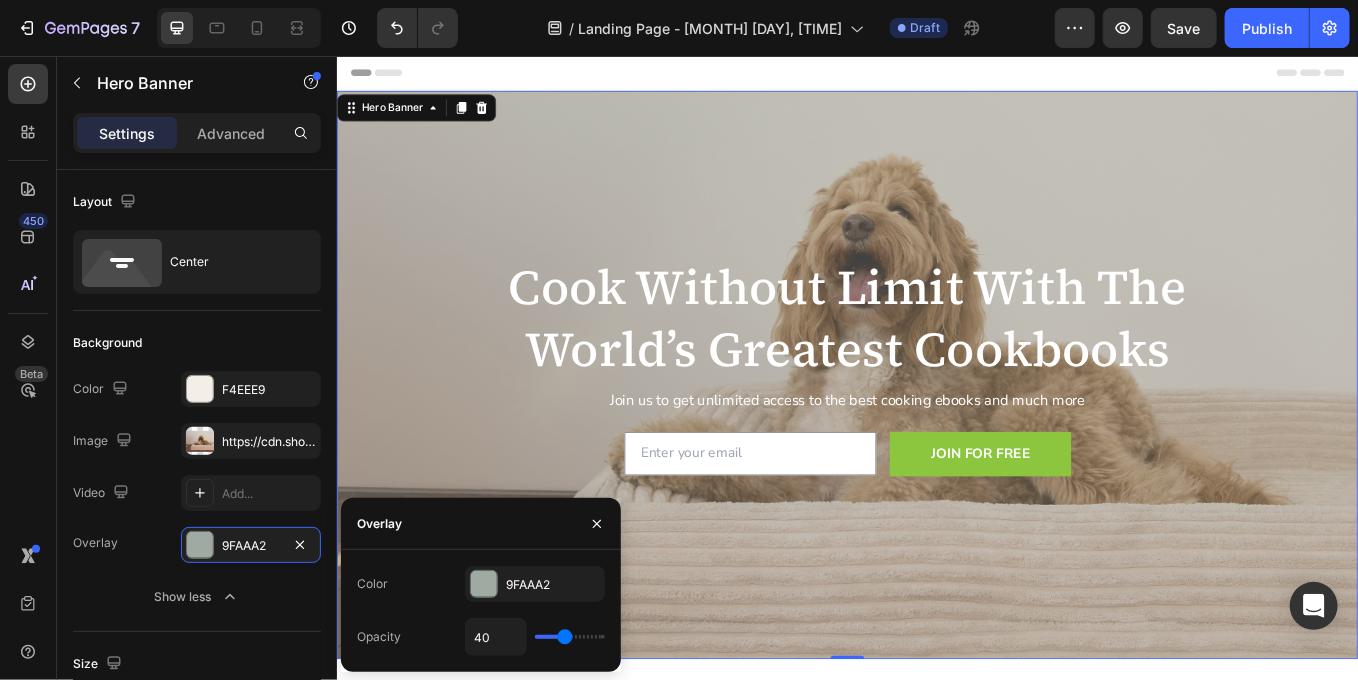 type on "42" 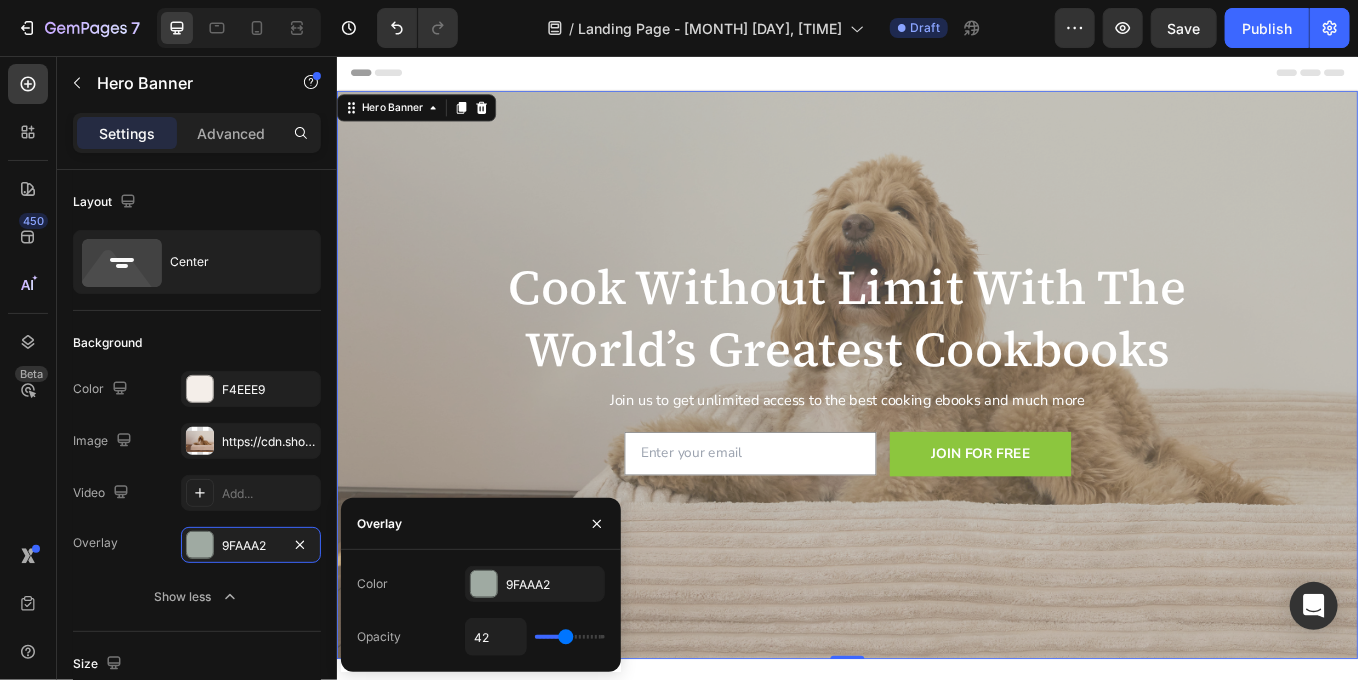 type on "43" 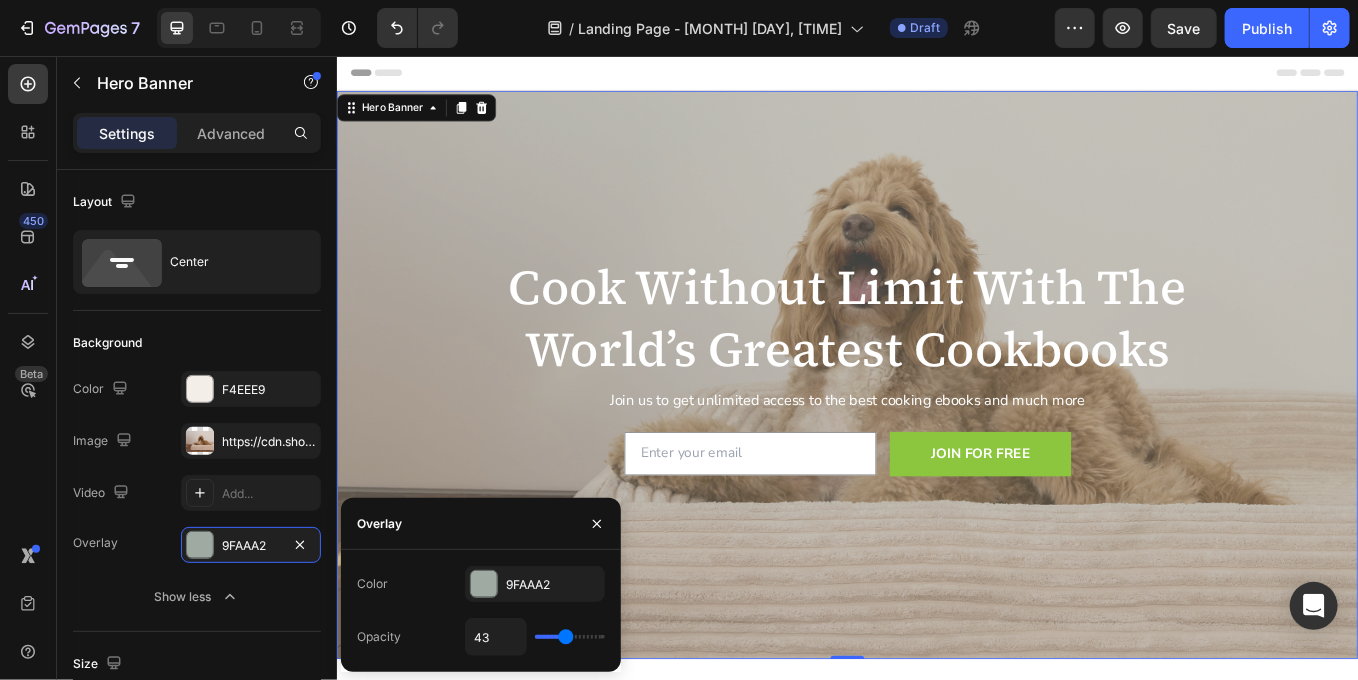 type on "45" 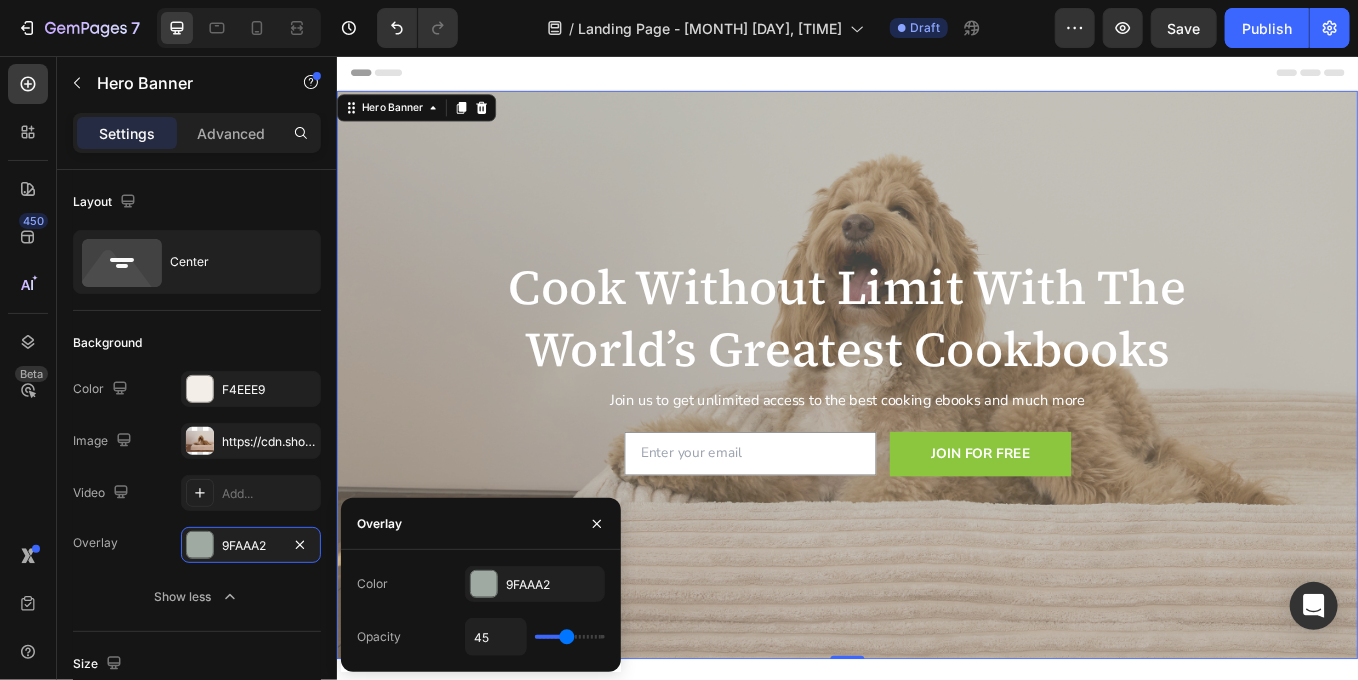 type on "46" 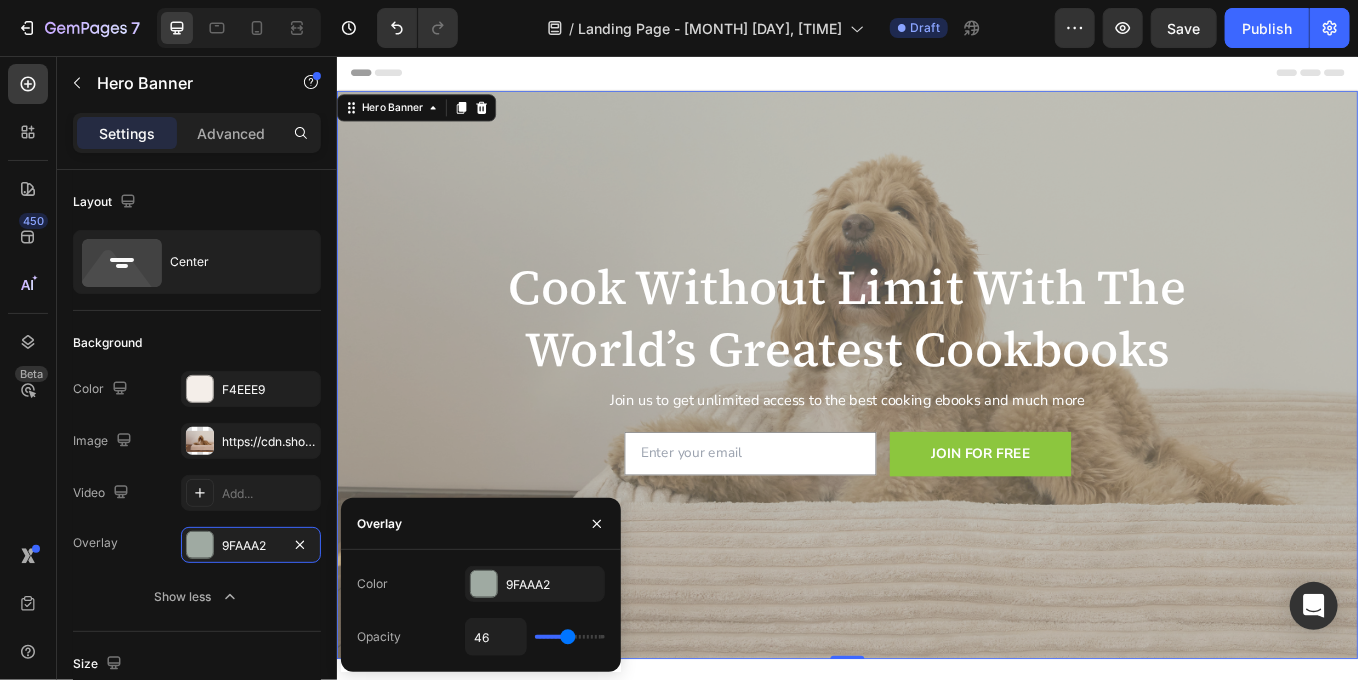 type on "48" 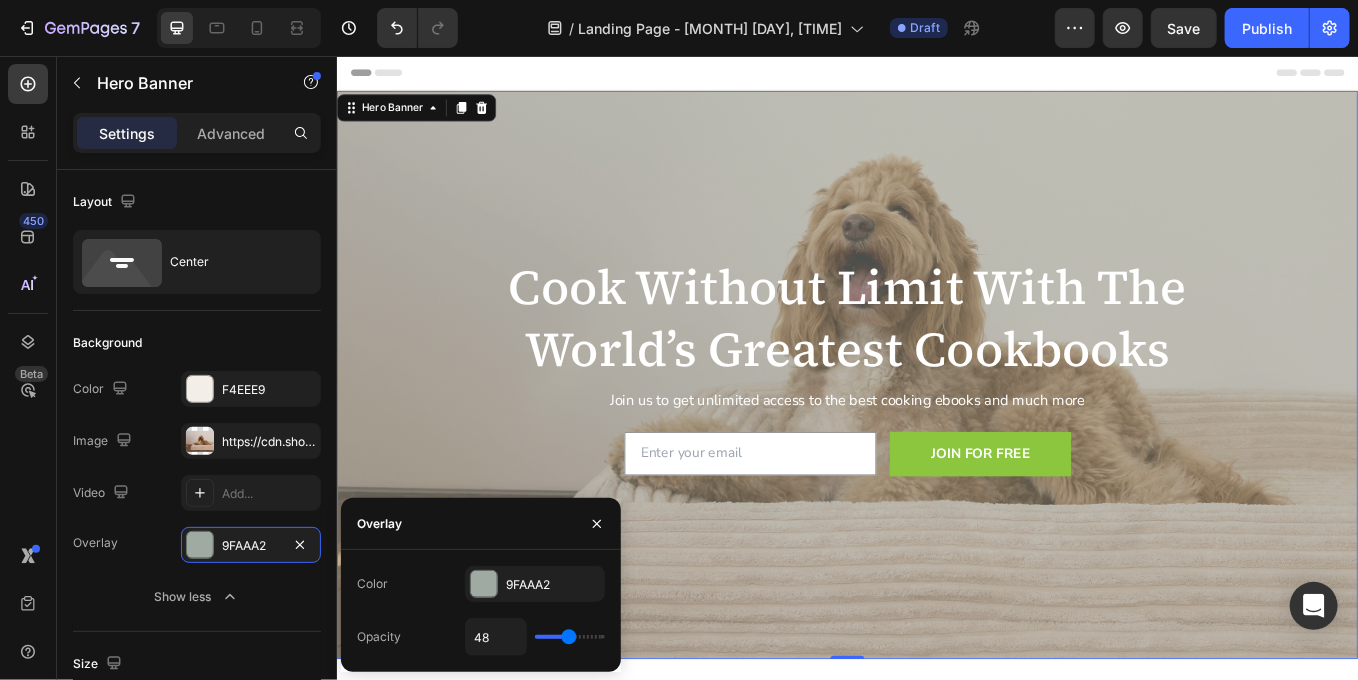 type on "49" 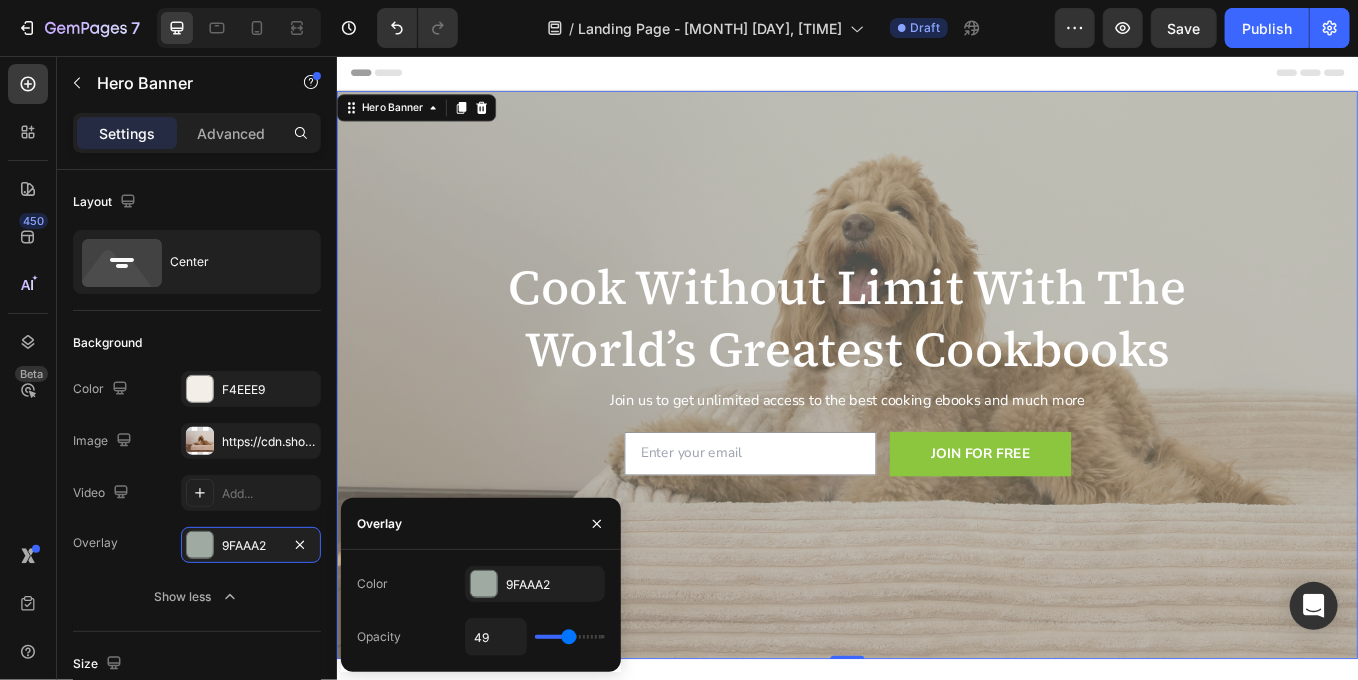 type on "51" 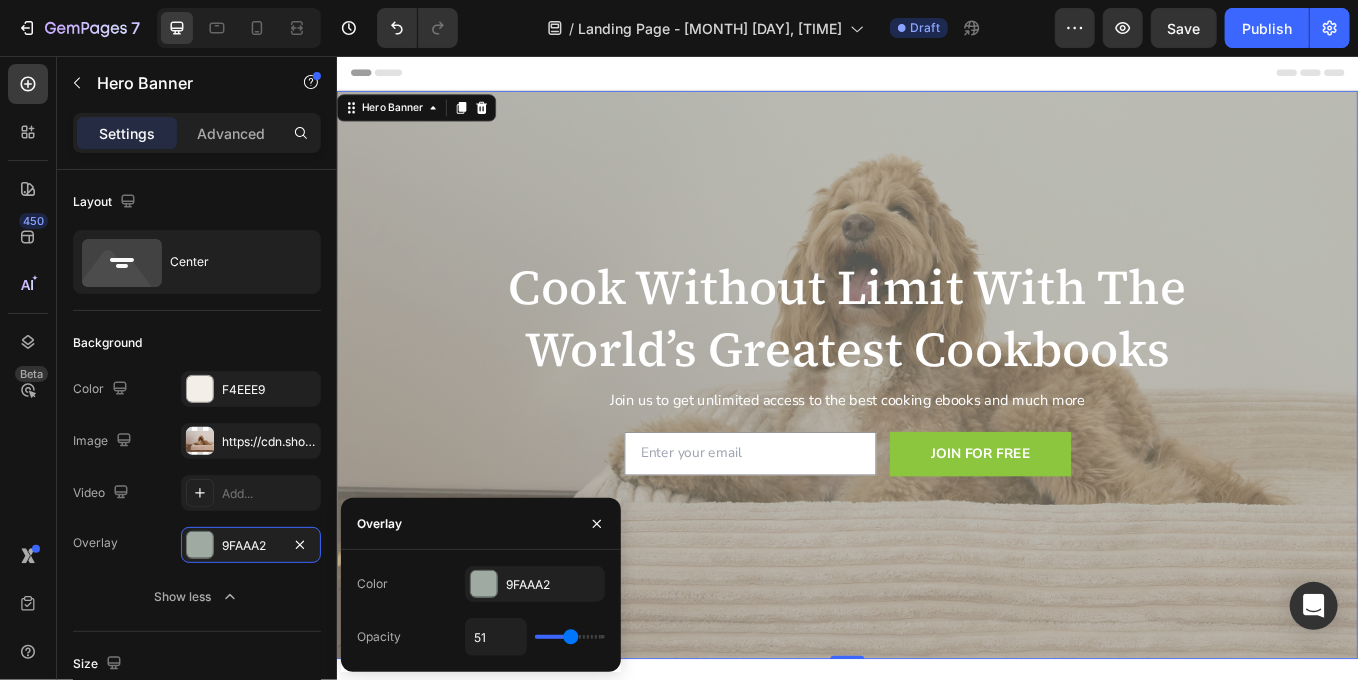 type on "52" 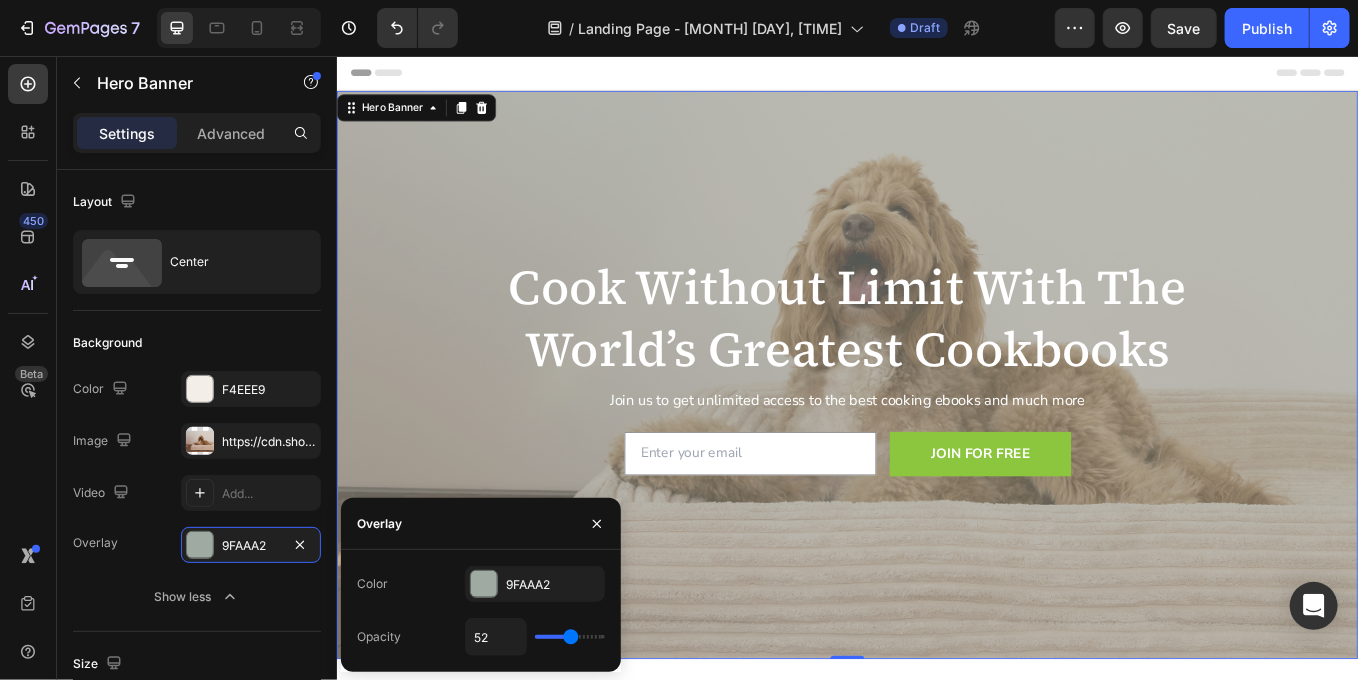 type on "54" 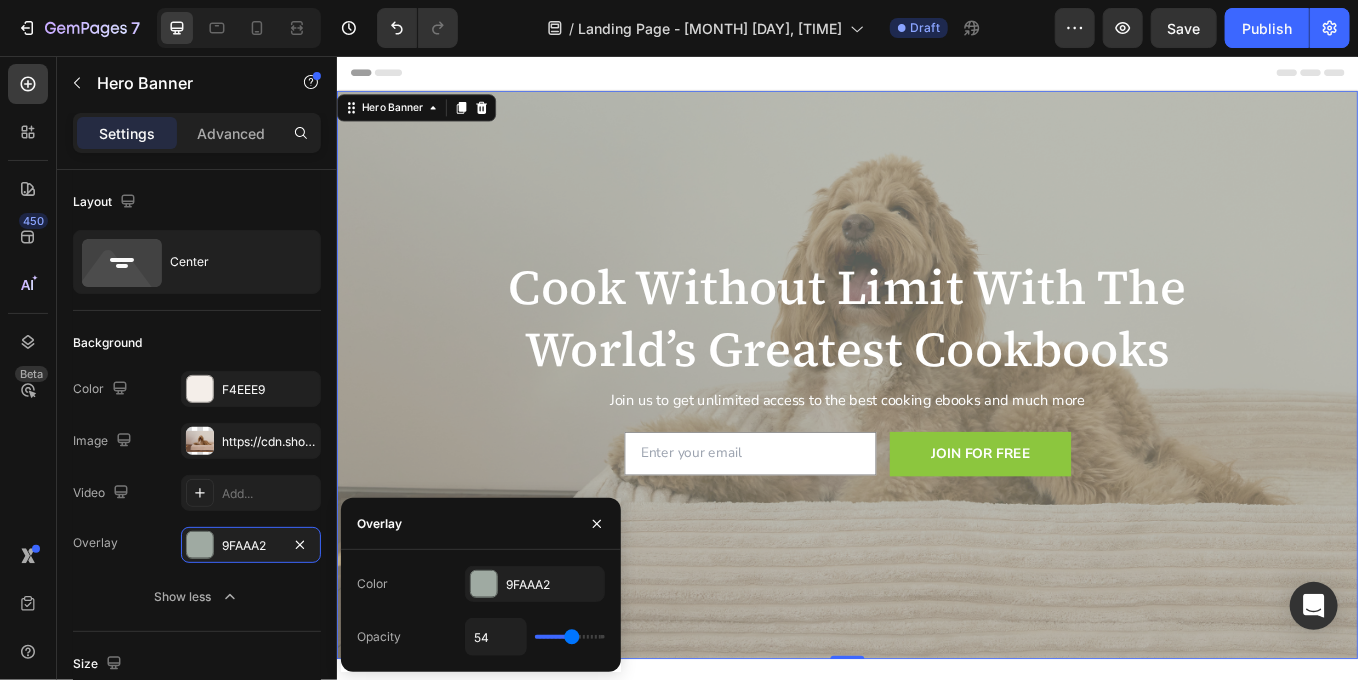 type on "52" 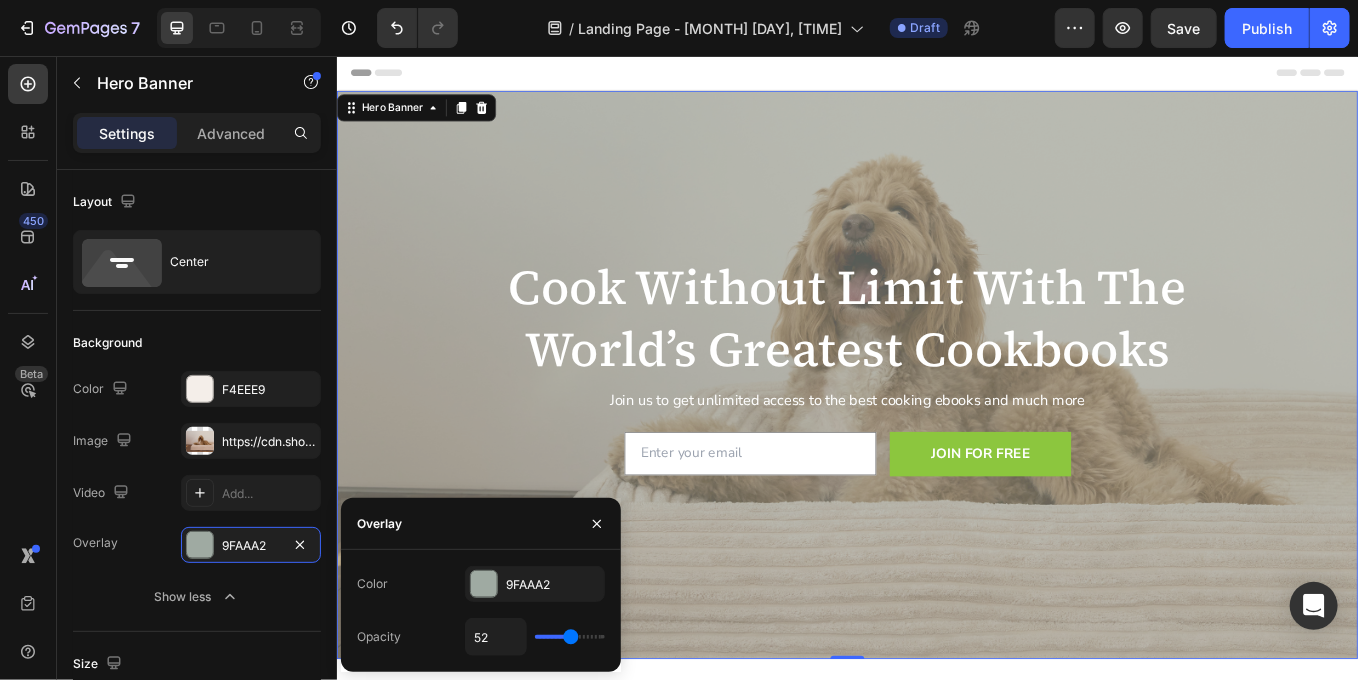 type on "51" 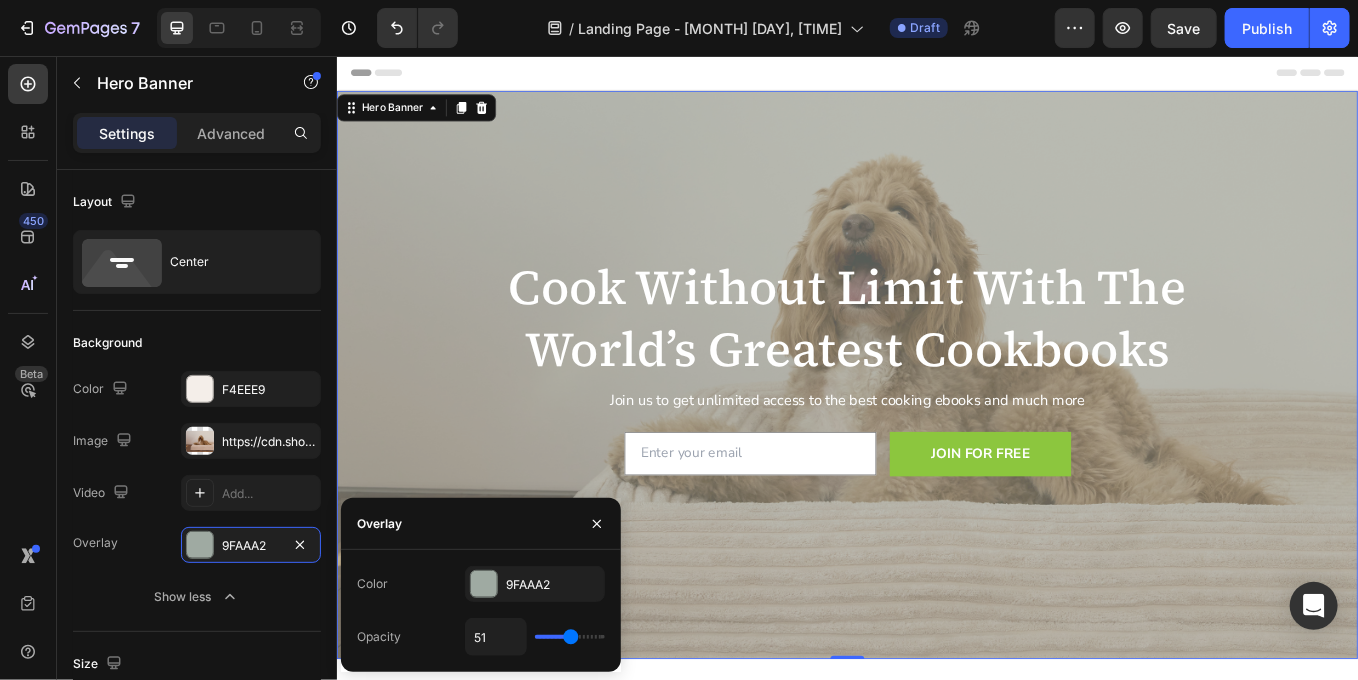 type on "49" 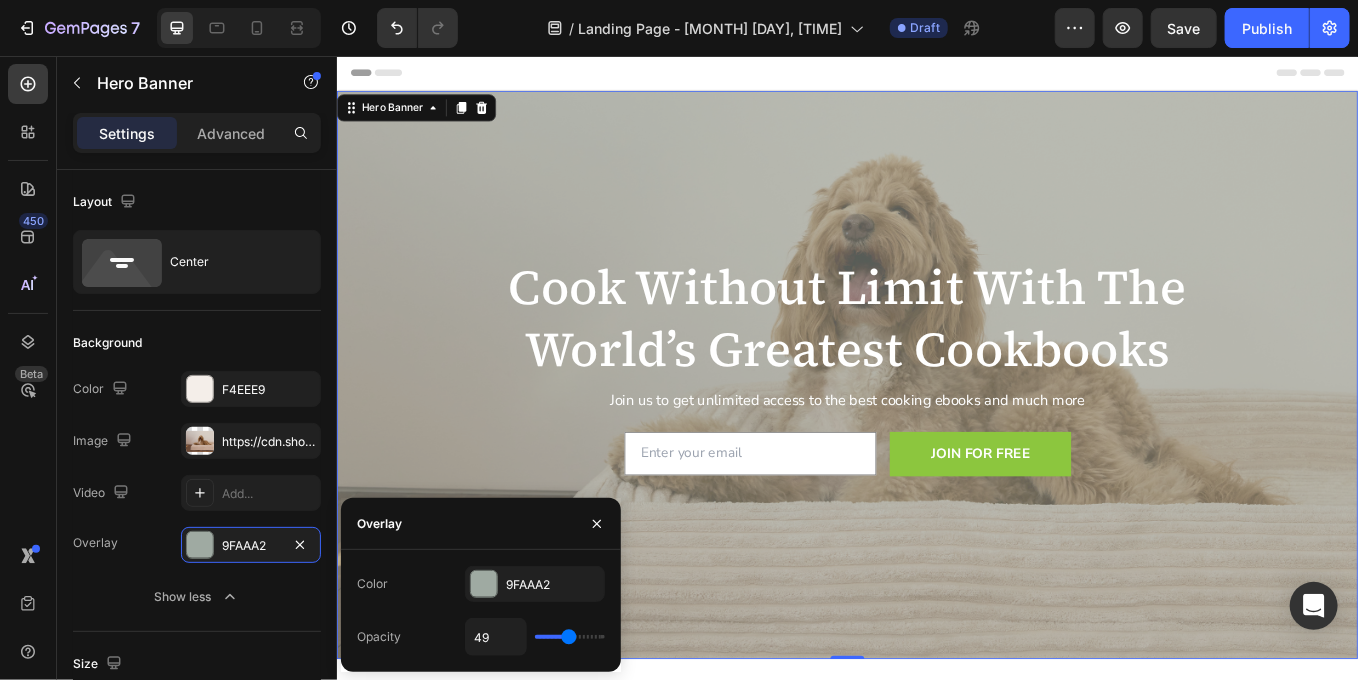 type on "46" 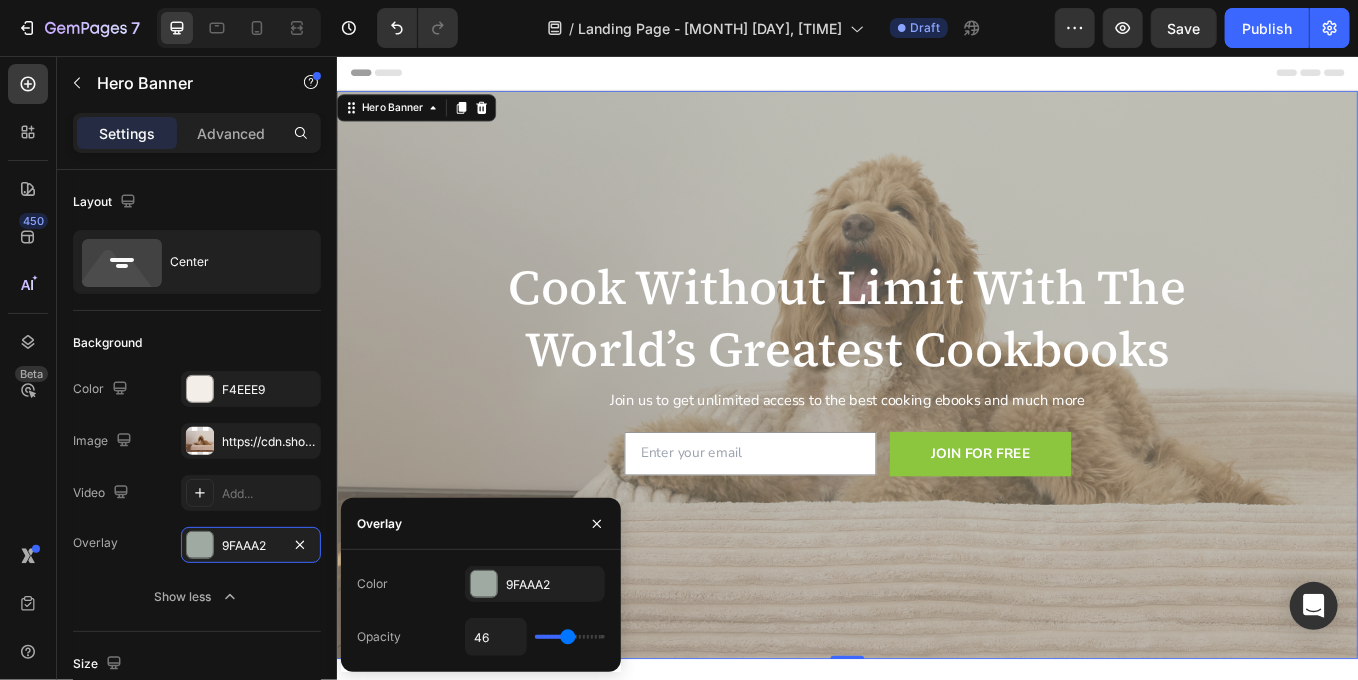 type on "45" 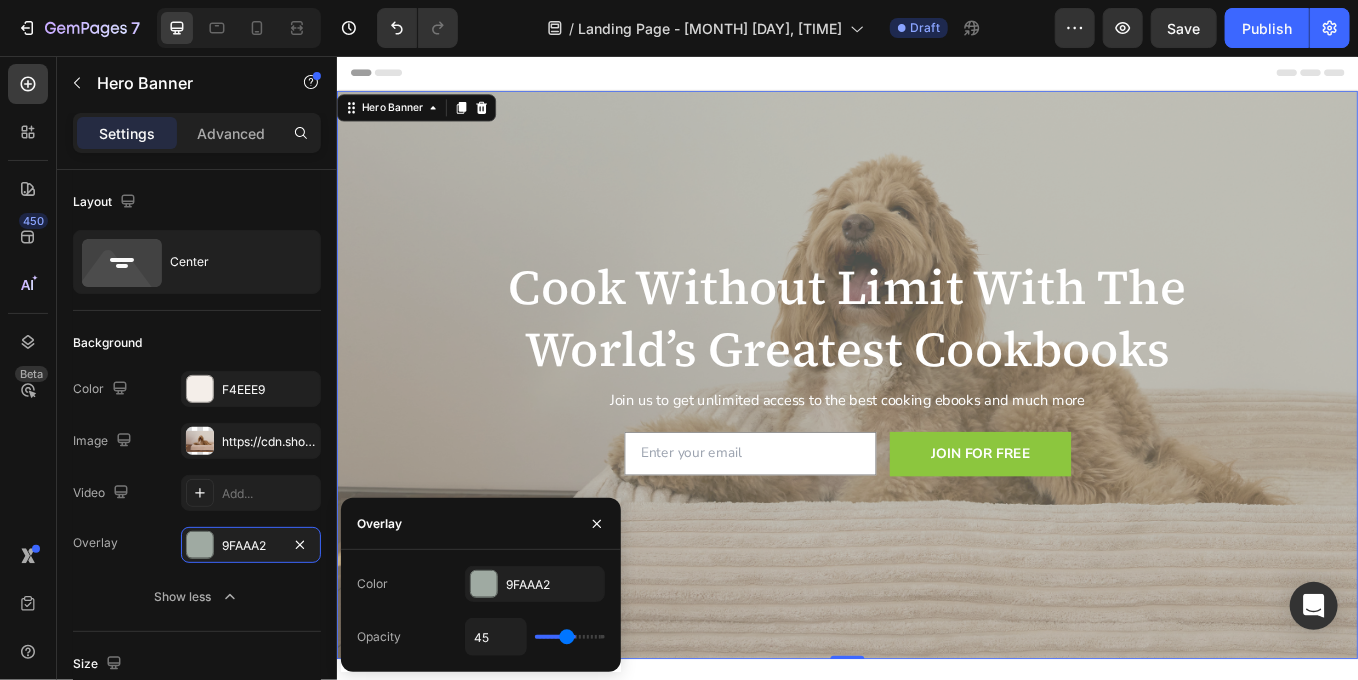 type on "43" 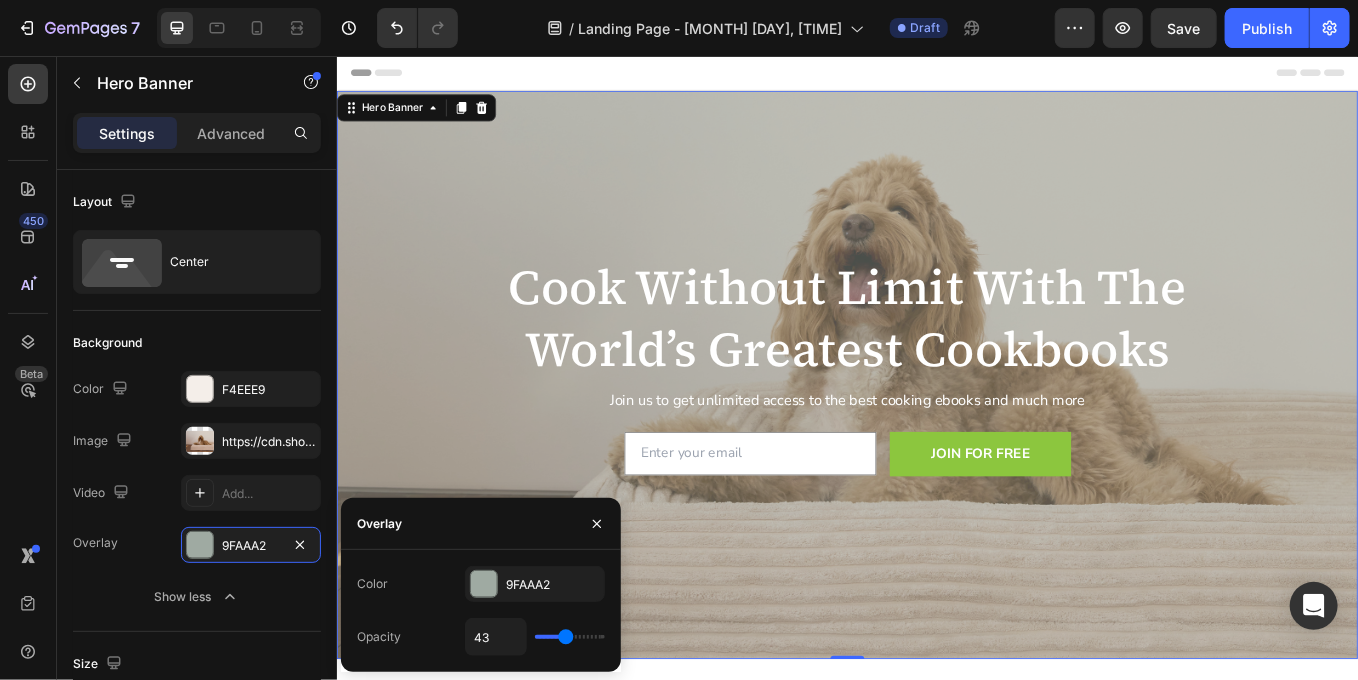 type on "42" 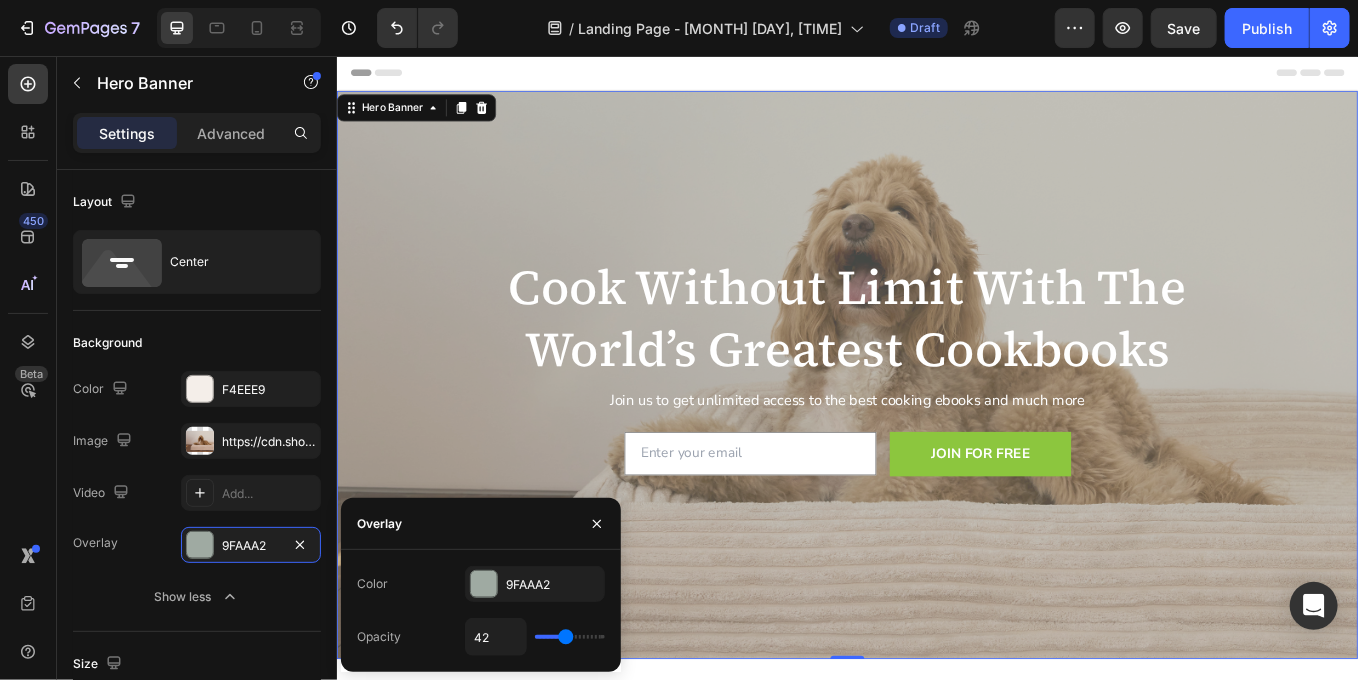 type on "43" 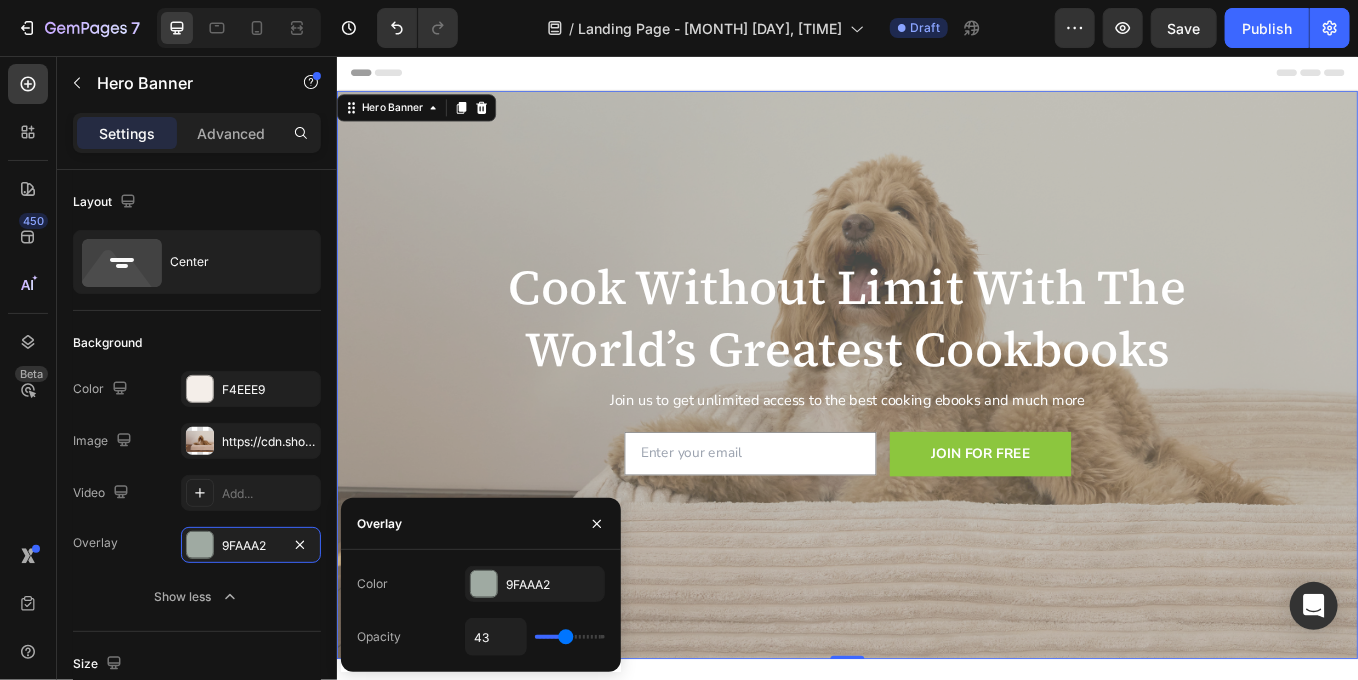 type on "45" 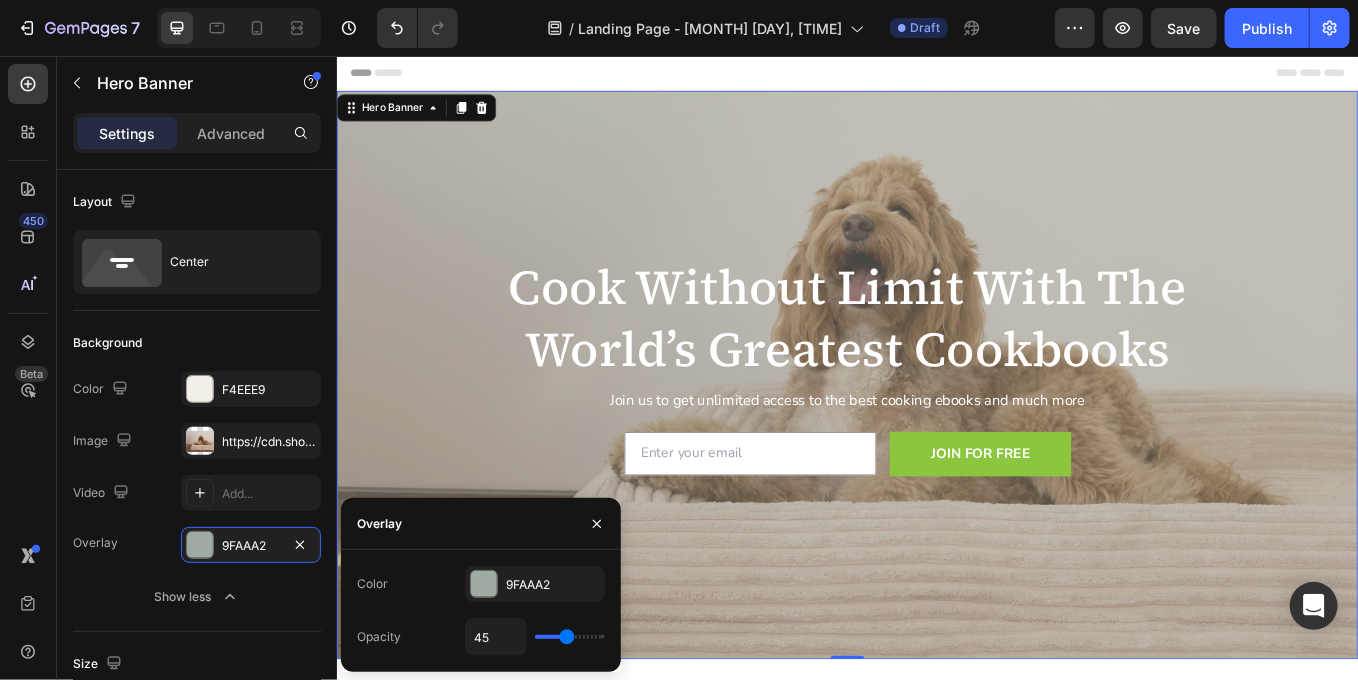 type on "46" 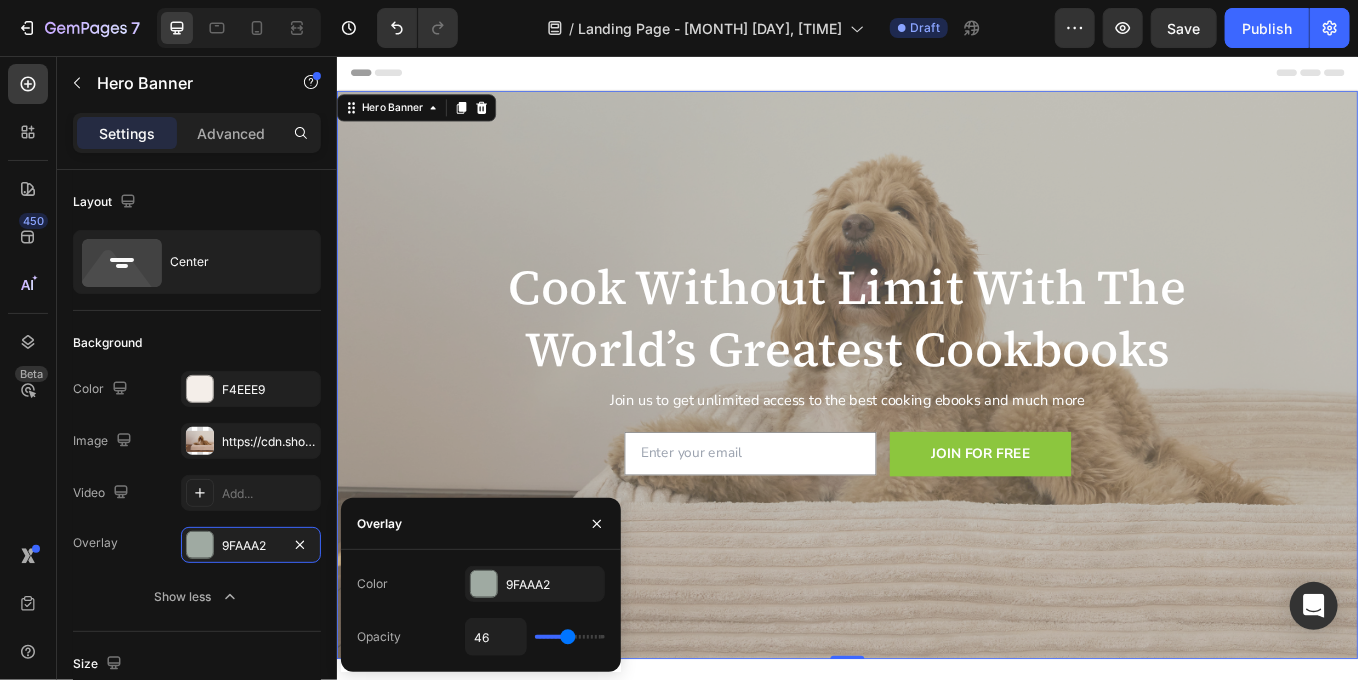 type on "48" 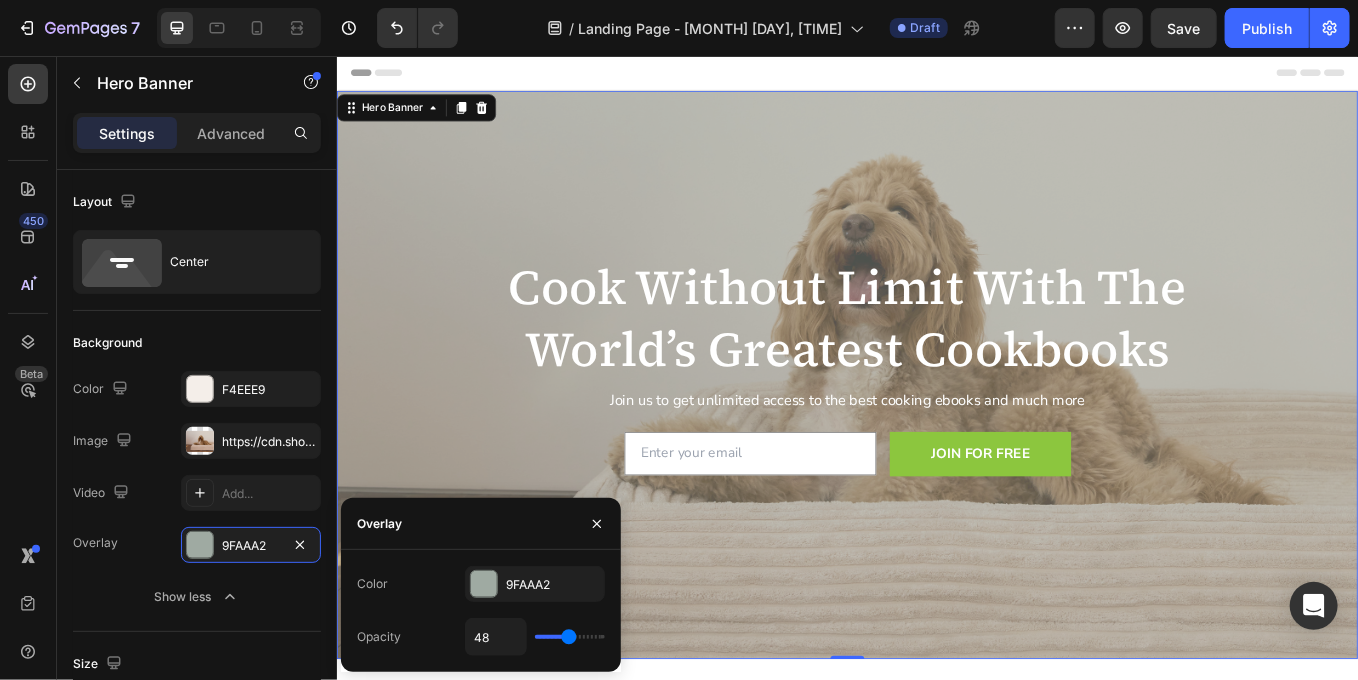 type on "49" 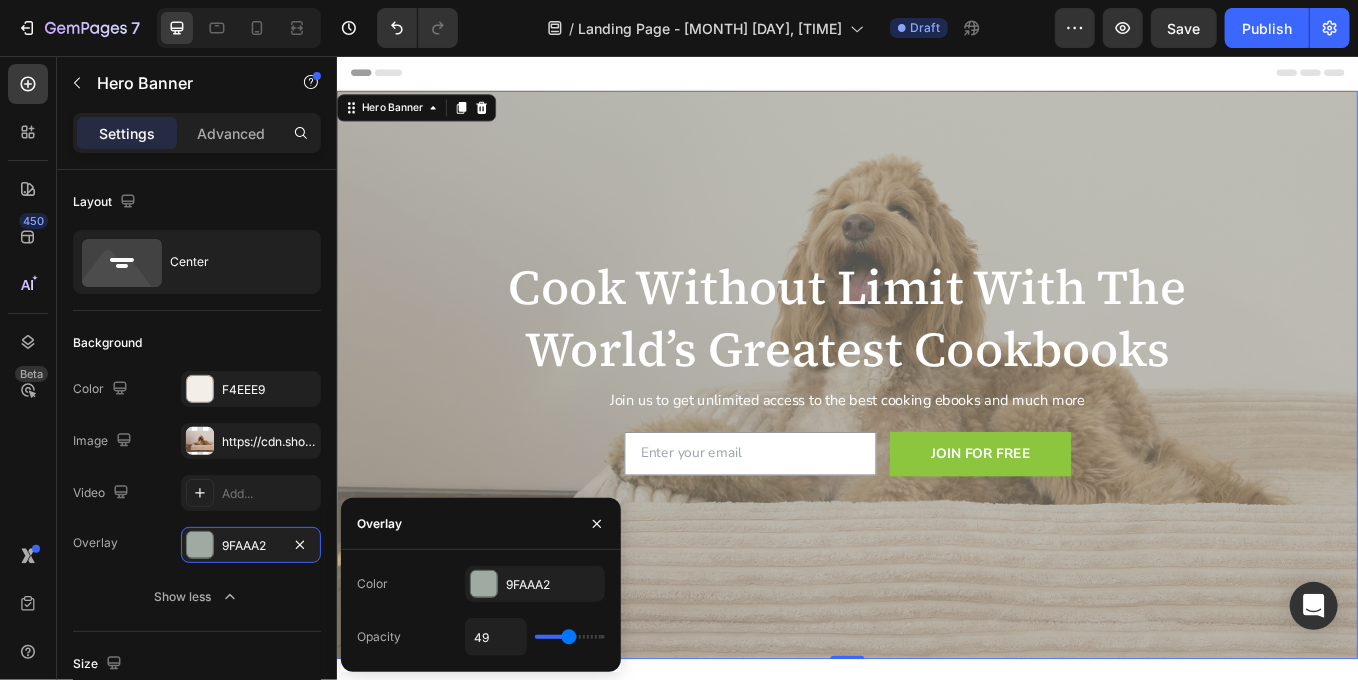 drag, startPoint x: 548, startPoint y: 639, endPoint x: 569, endPoint y: 643, distance: 21.377558 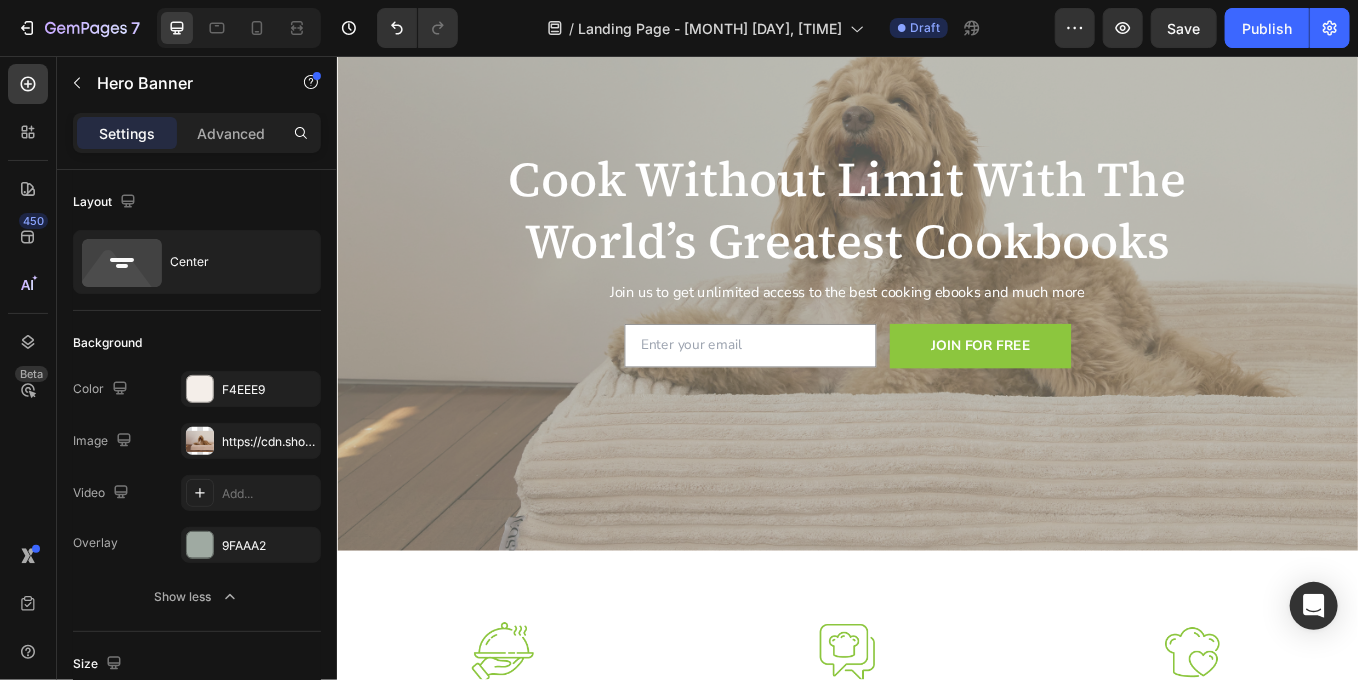 scroll, scrollTop: 0, scrollLeft: 0, axis: both 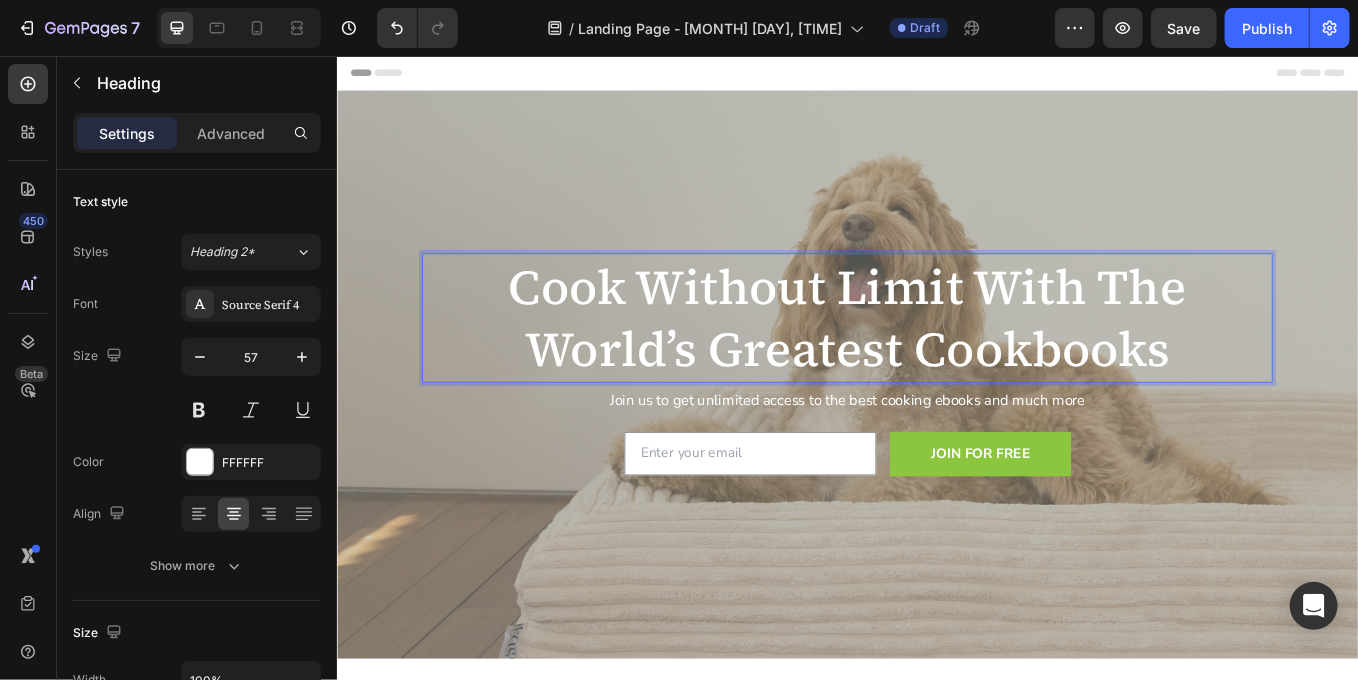 click on "Cook Without Limit With The World’s Greatest Cookbooks" at bounding box center [936, 364] 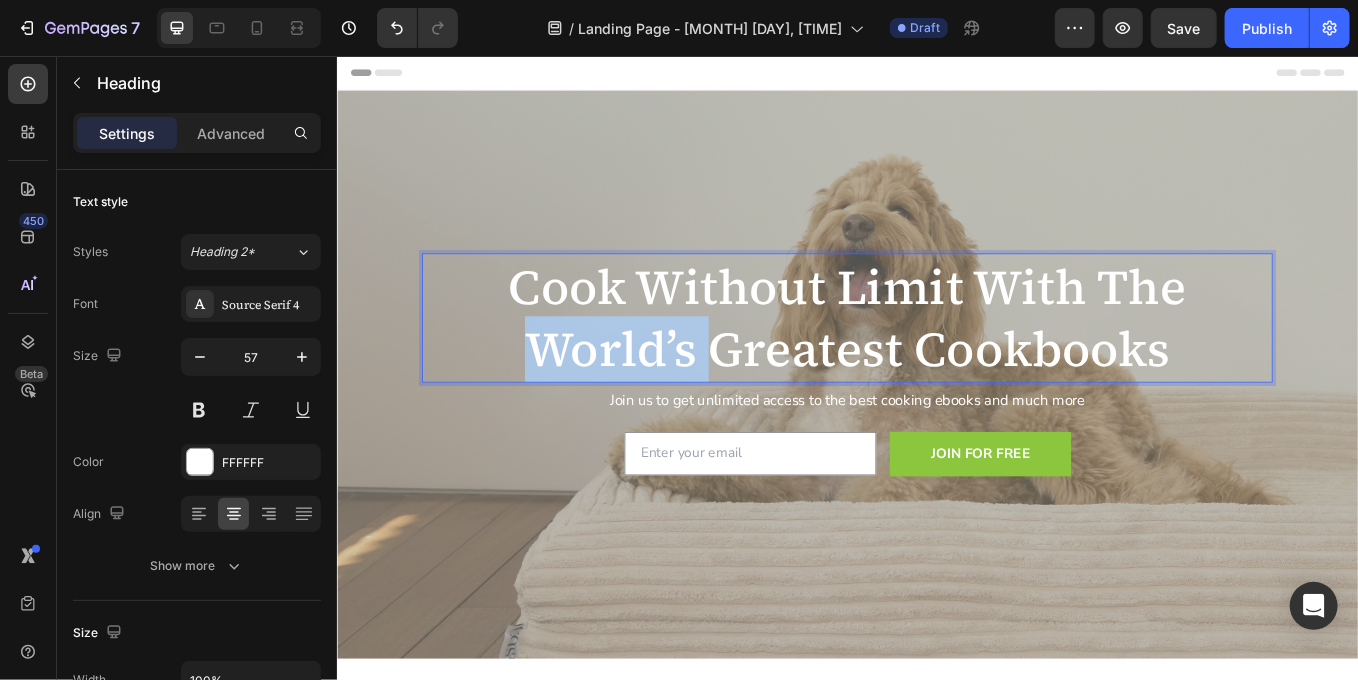 click on "Cook Without Limit With The World’s Greatest Cookbooks" at bounding box center [936, 364] 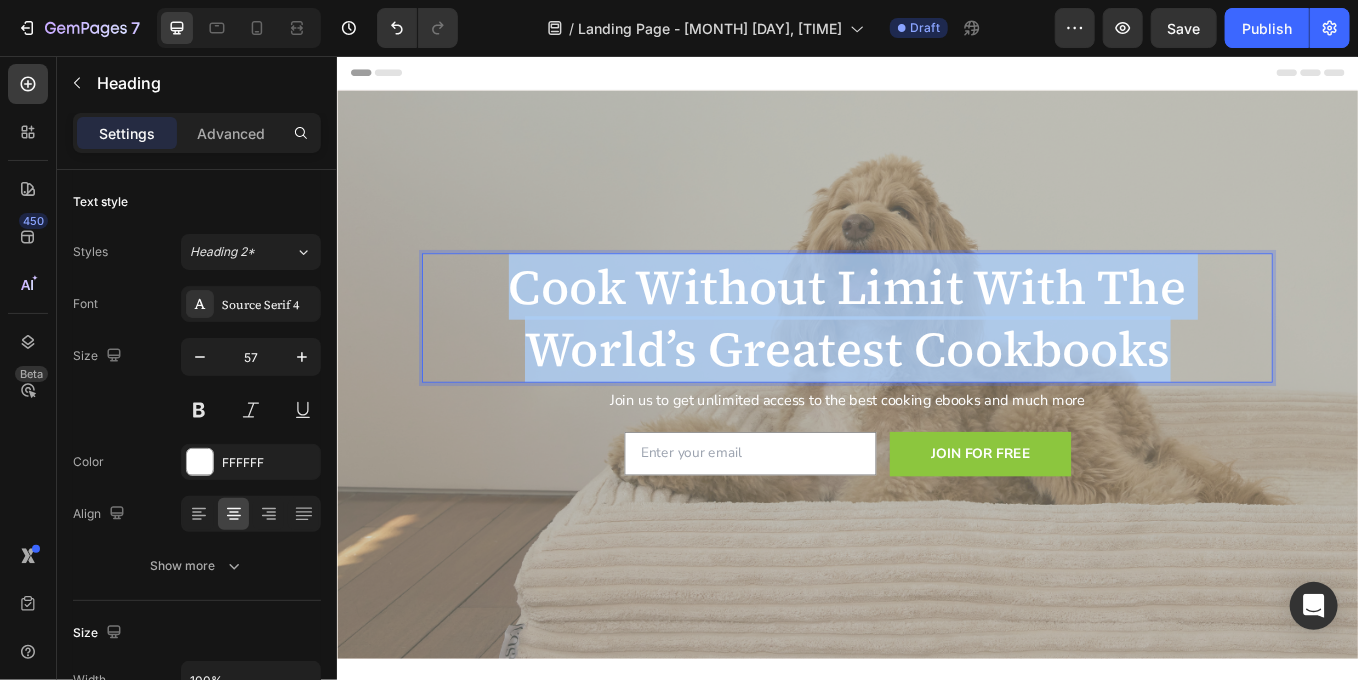 click on "Cook Without Limit With The World’s Greatest Cookbooks" at bounding box center (936, 364) 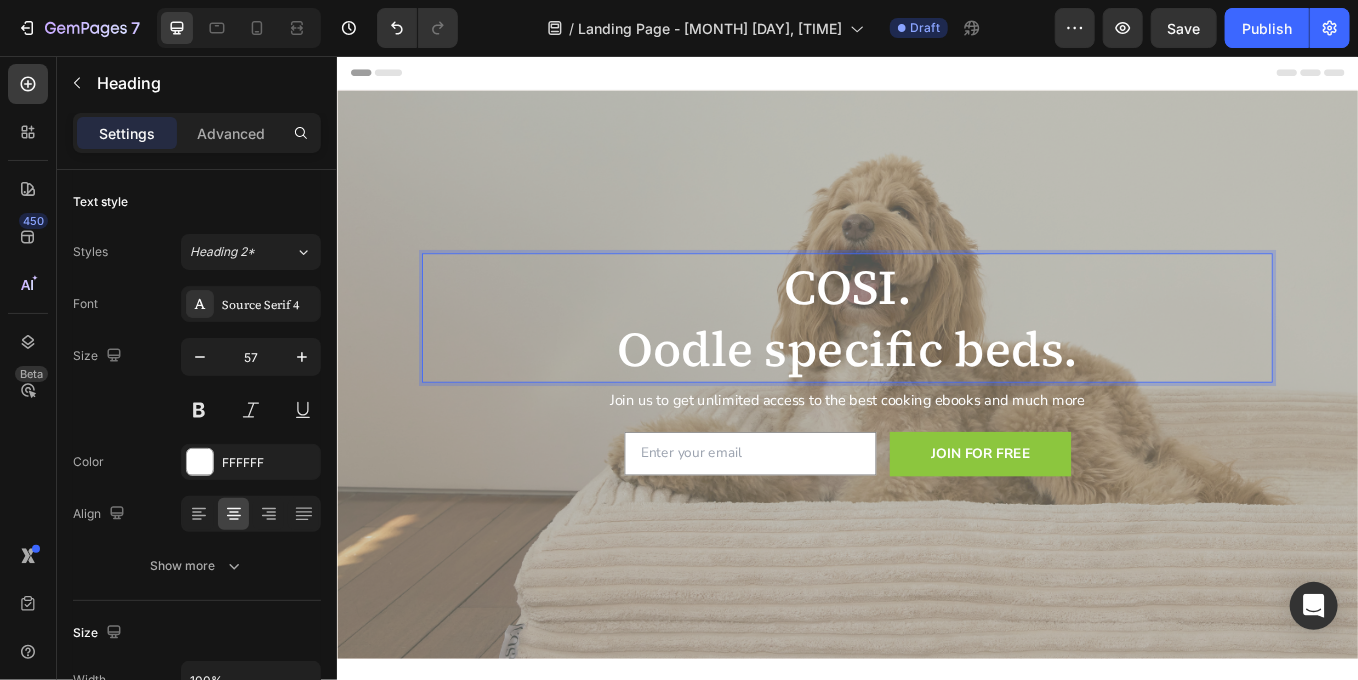 click on "COSI. Oodle specific beds." at bounding box center [936, 364] 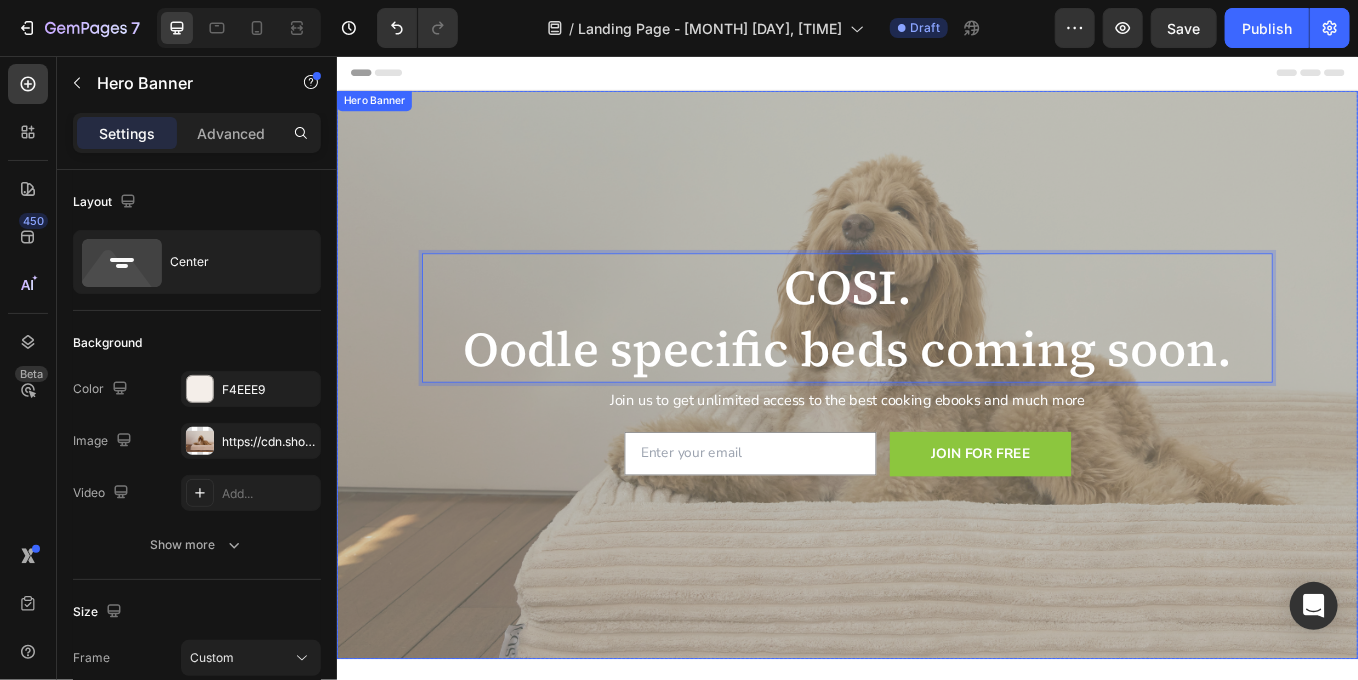 click at bounding box center [936, 431] 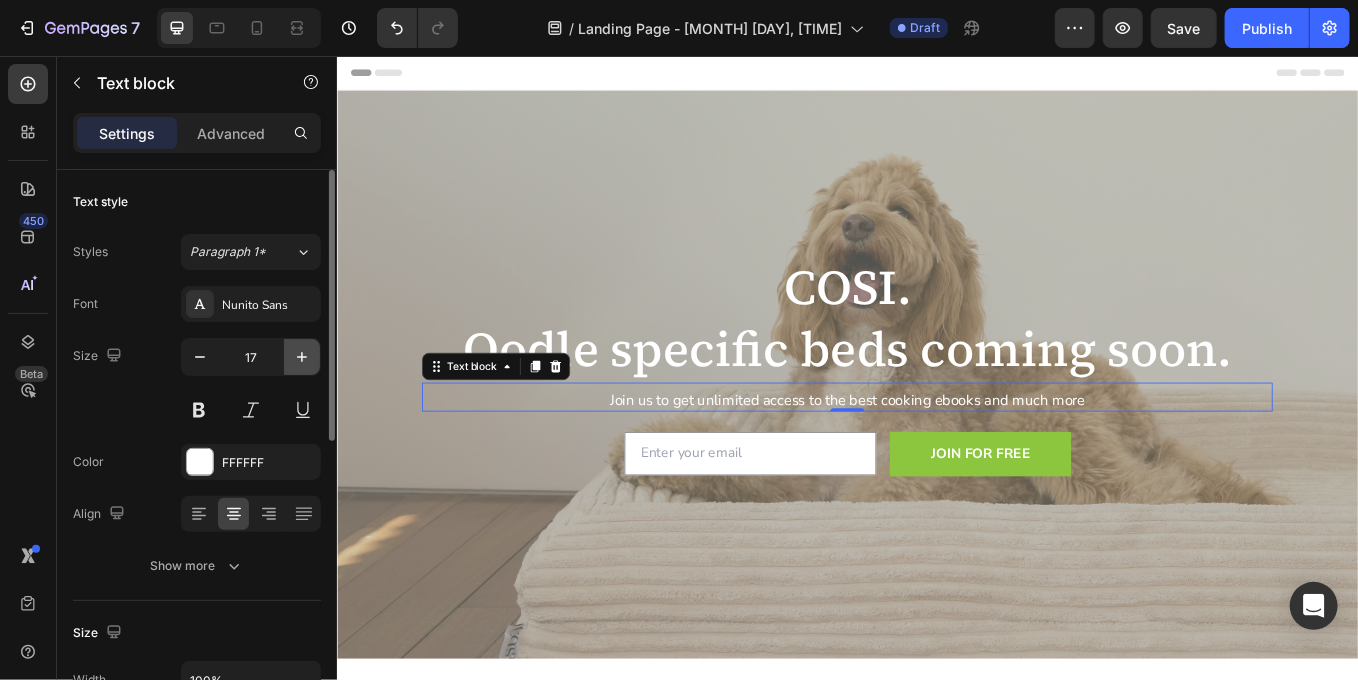 click 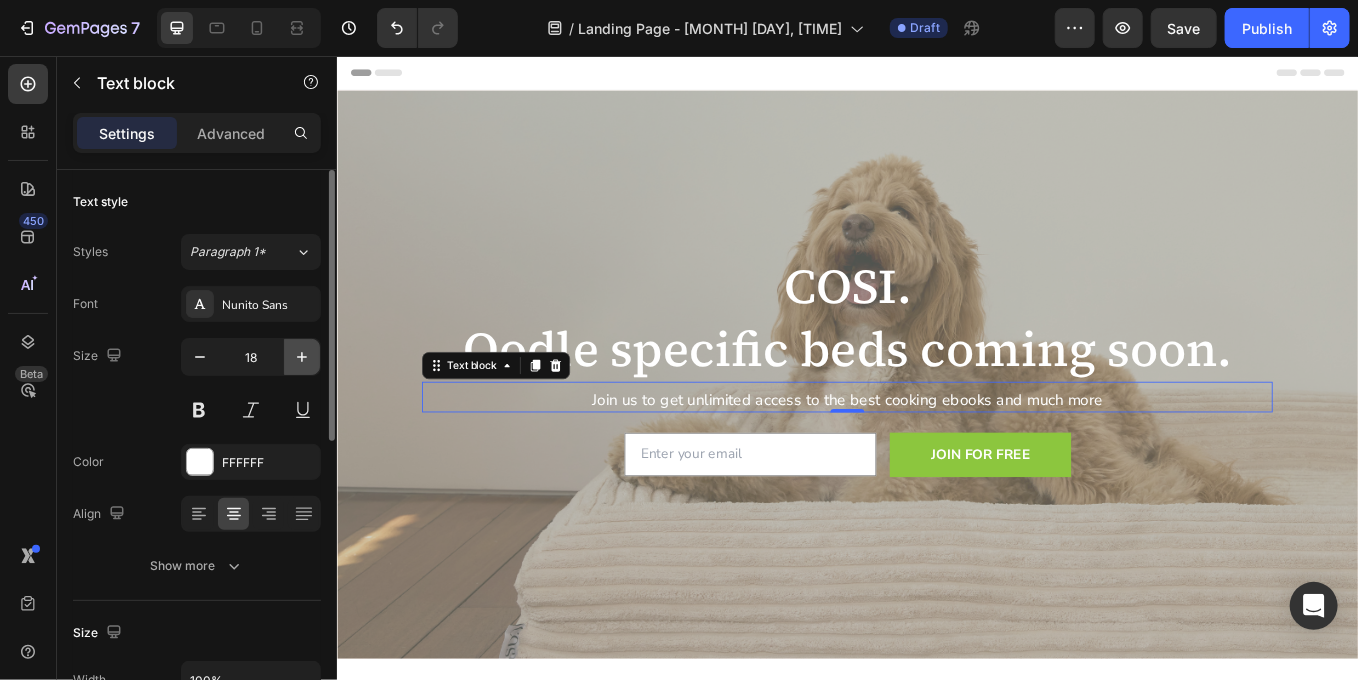 click 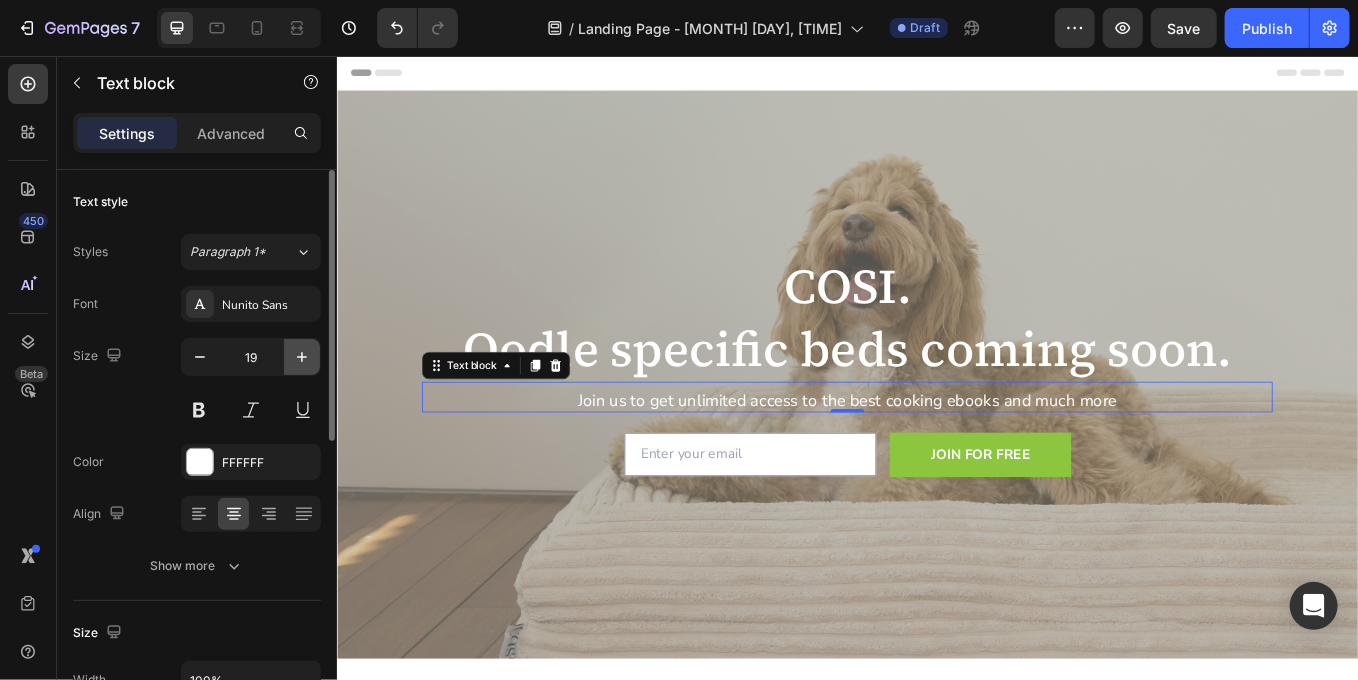 click 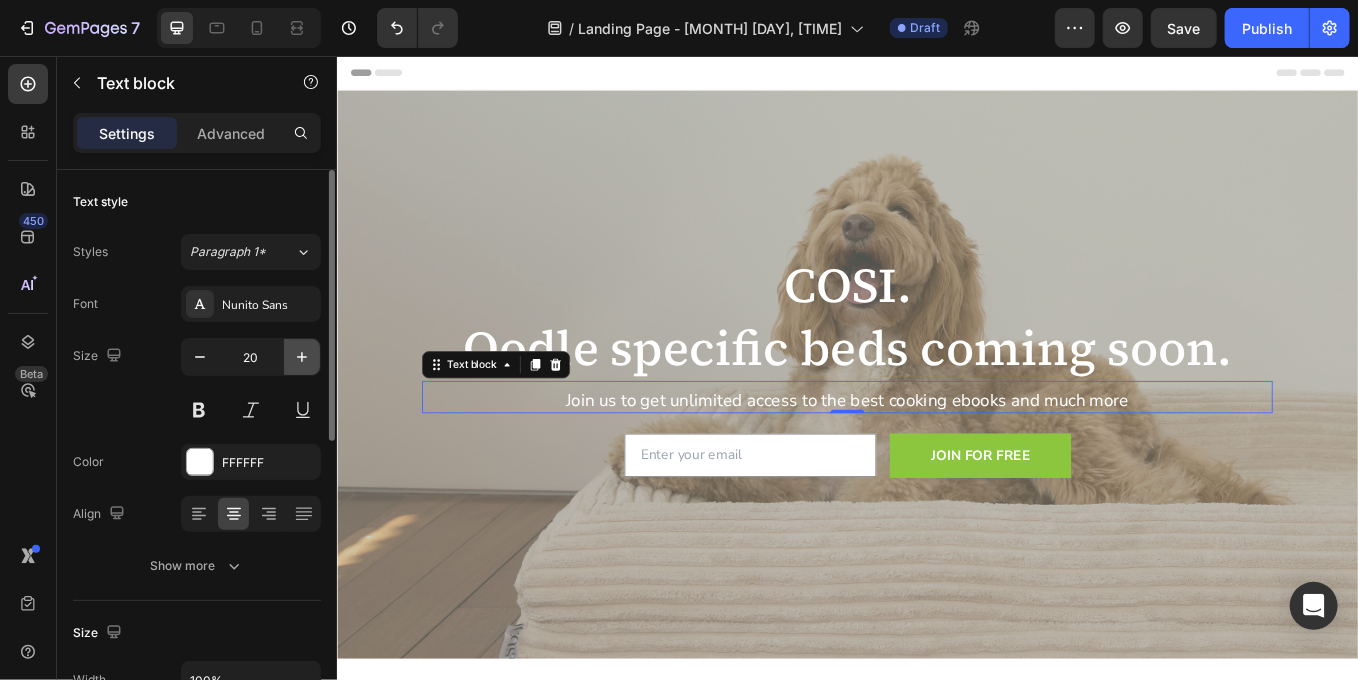 click 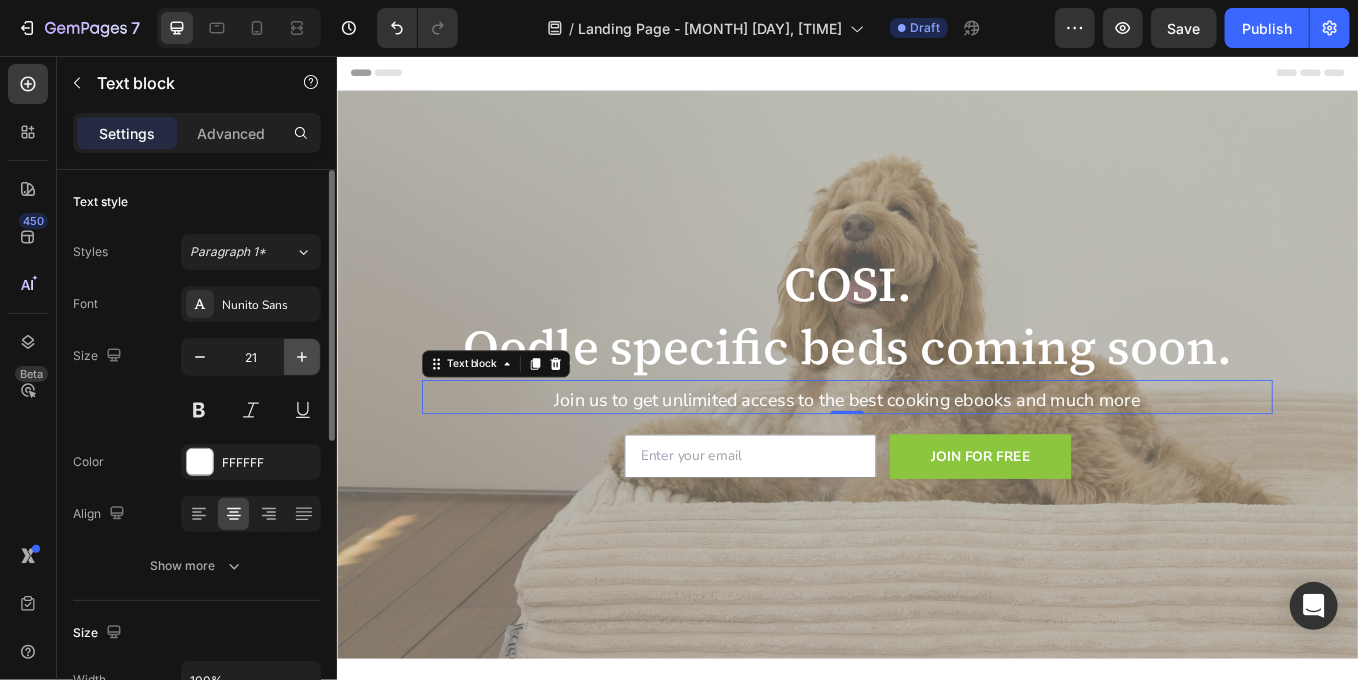 click 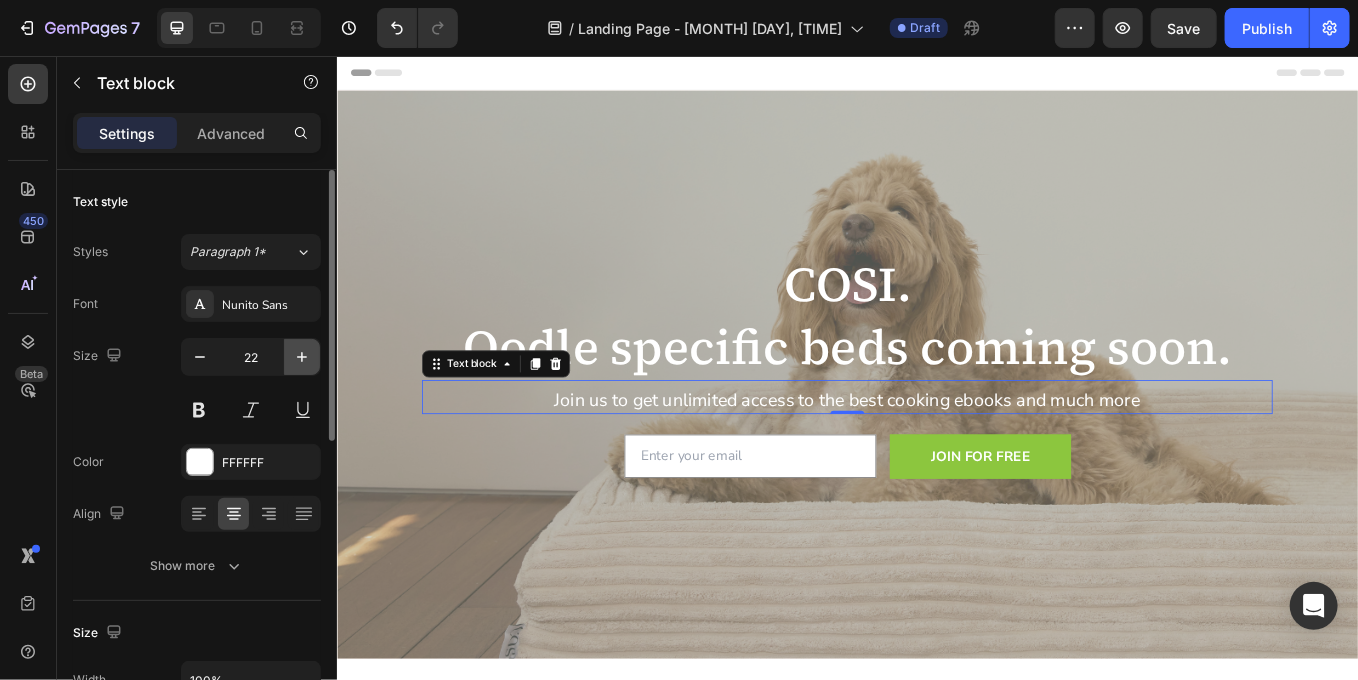click 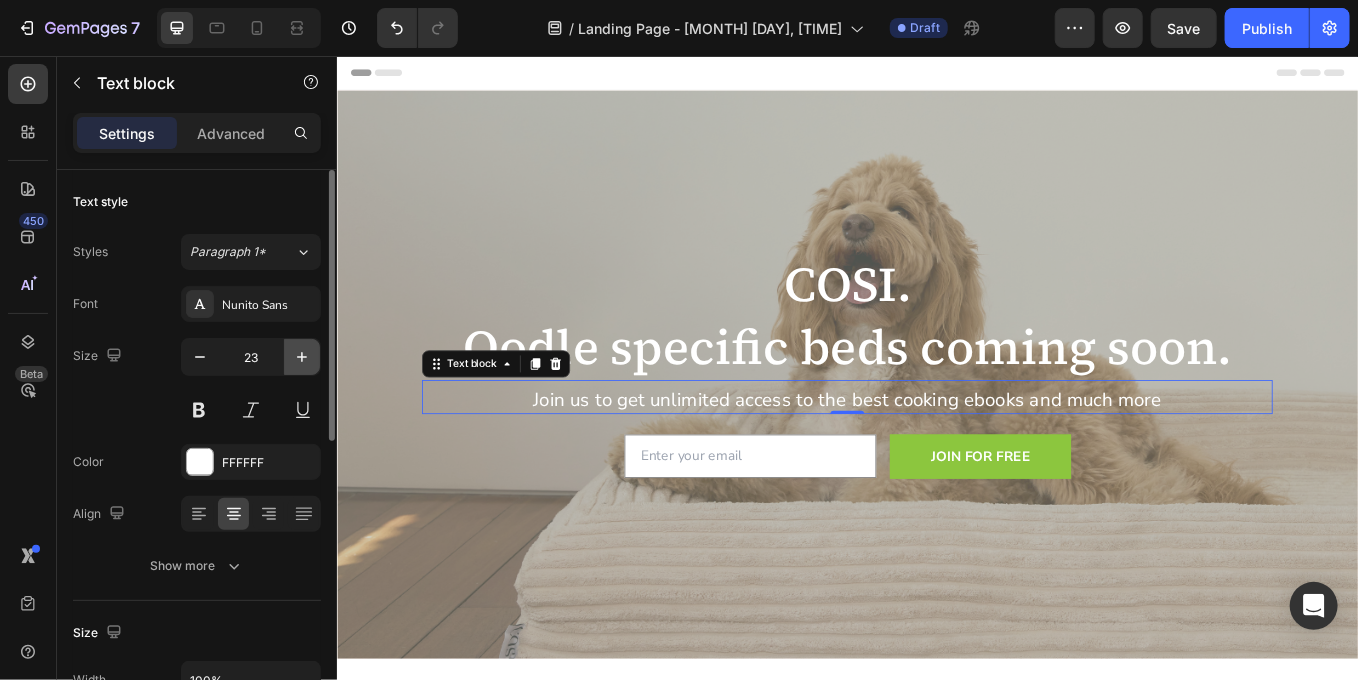 click 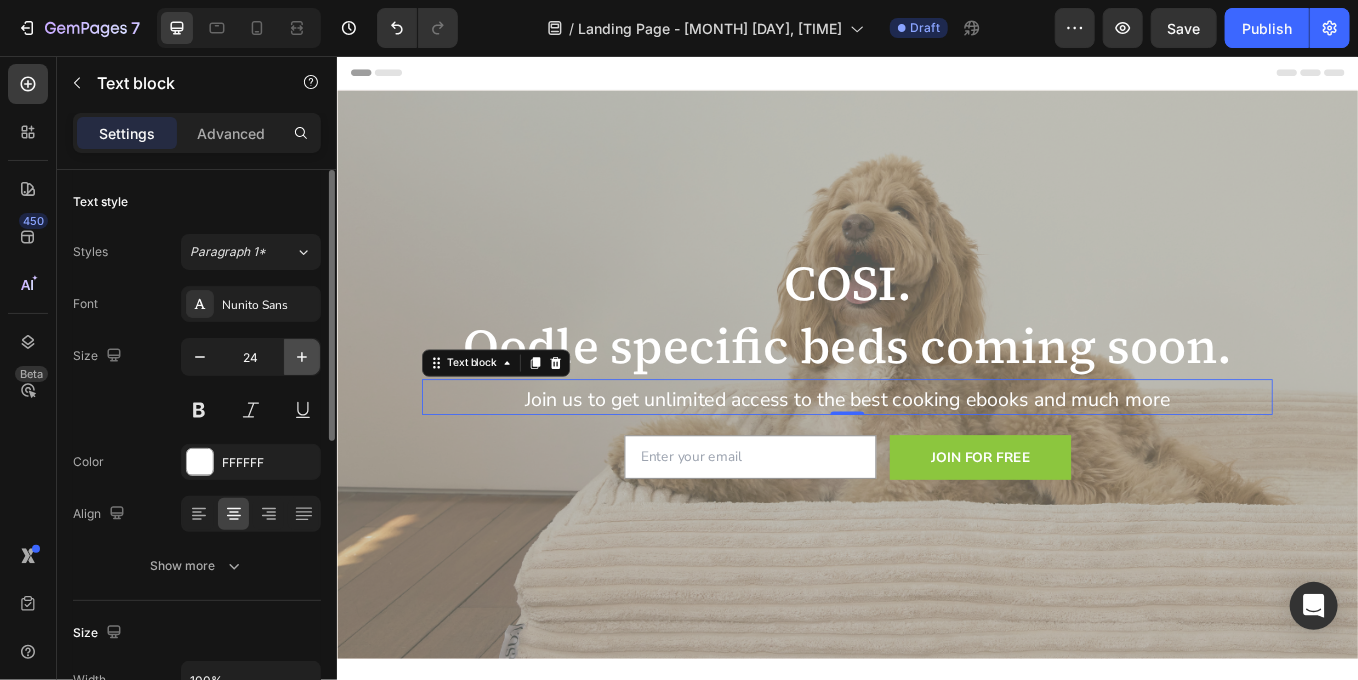 click 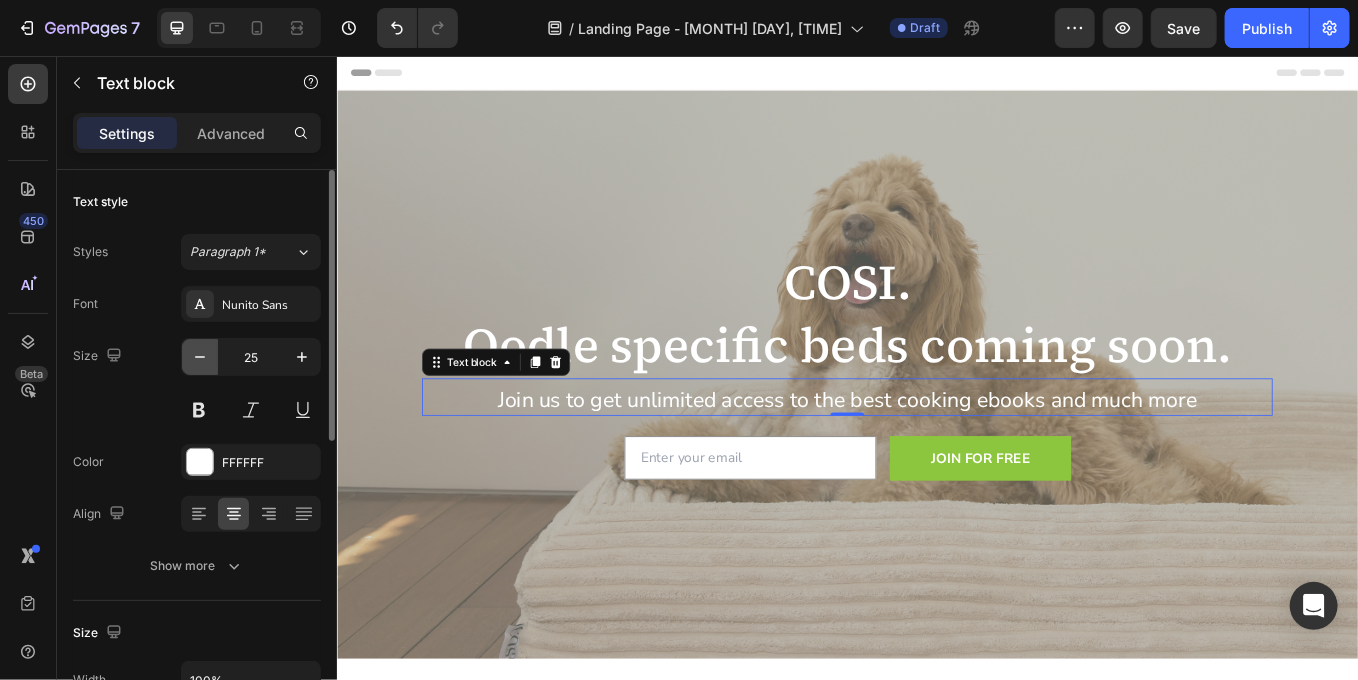 click at bounding box center [200, 357] 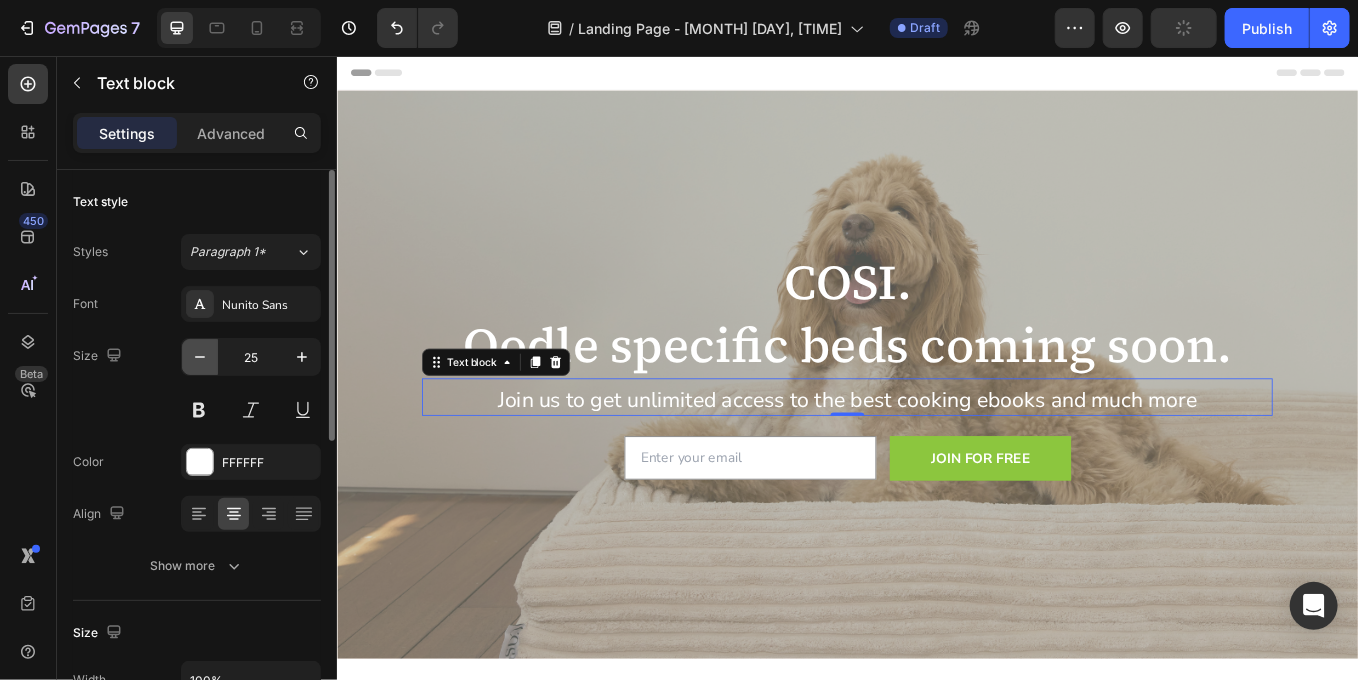 type on "24" 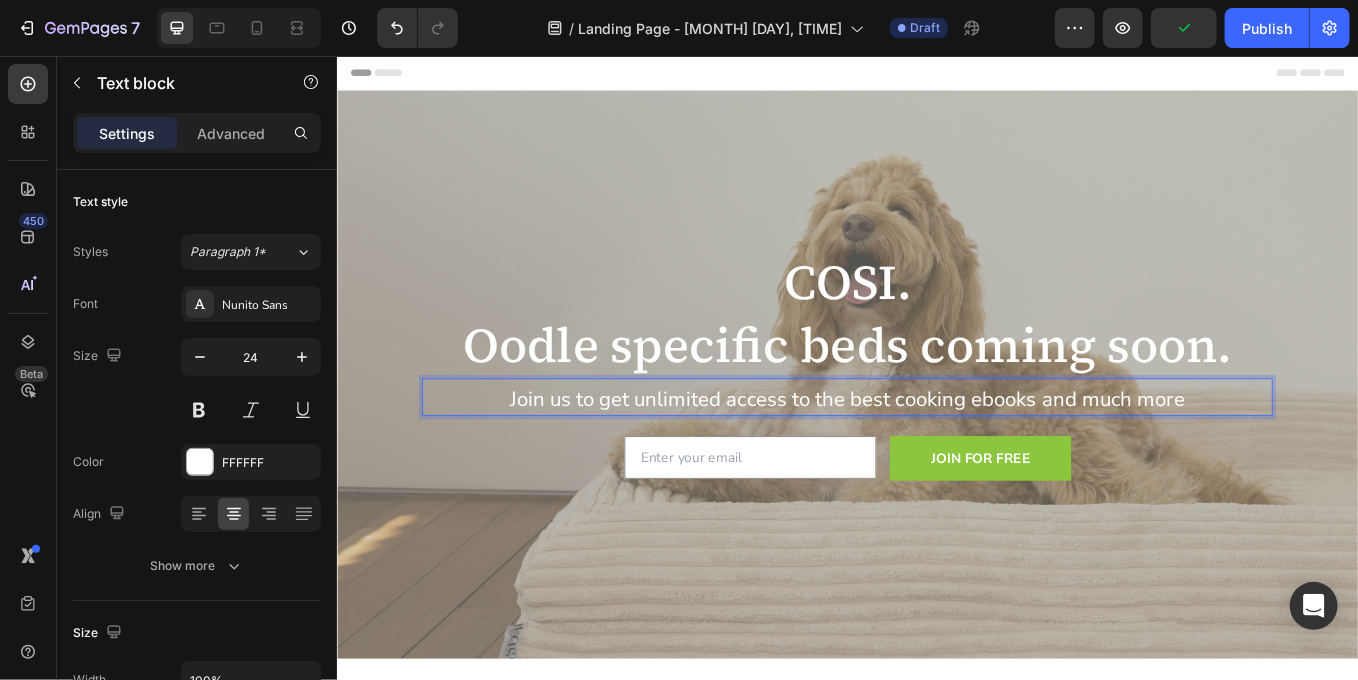 click on "Join us to get unlimited access to the best cooking ebooks and much more" at bounding box center [936, 460] 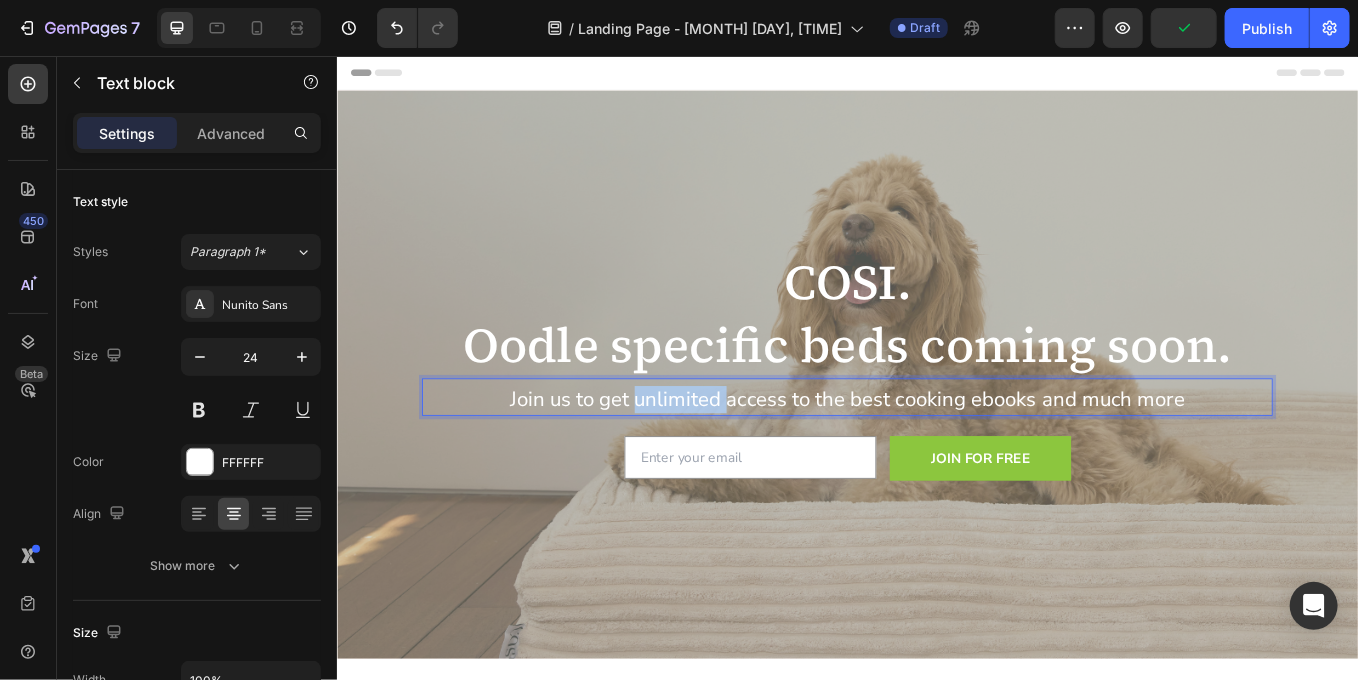 click on "Join us to get unlimited access to the best cooking ebooks and much more" at bounding box center (936, 460) 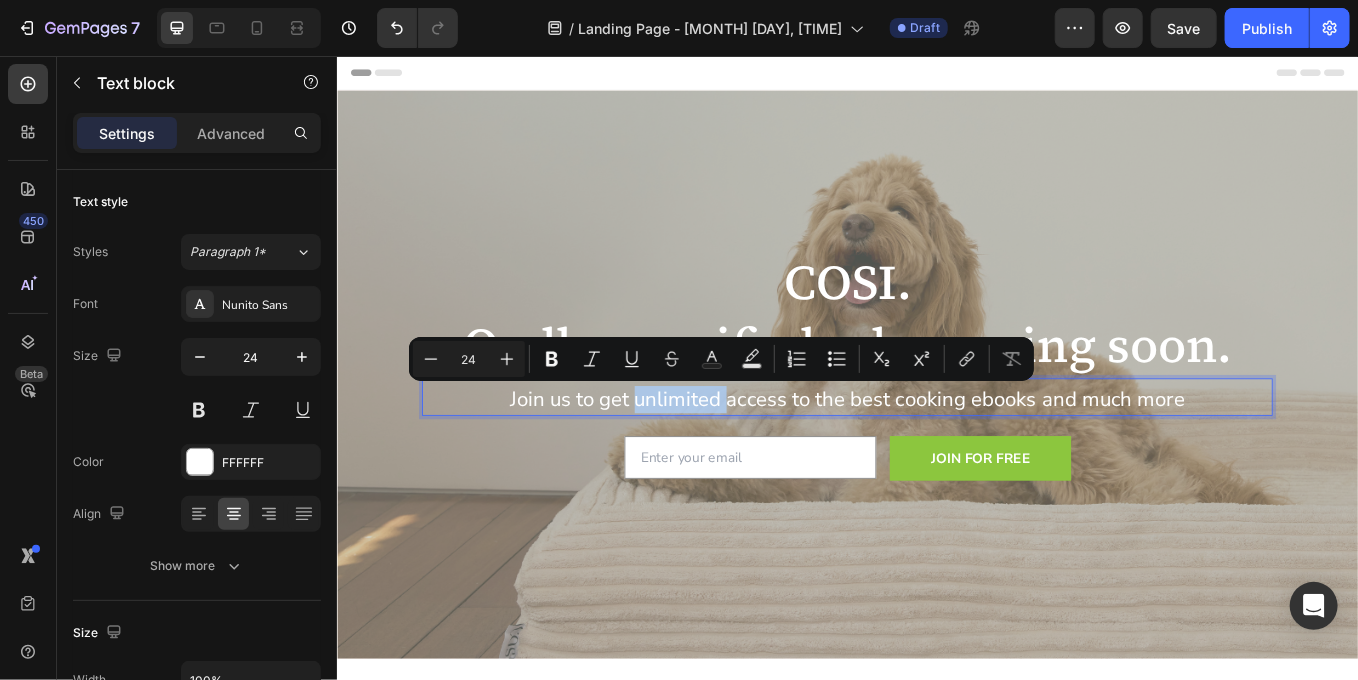 click on "Join us to get unlimited access to the best cooking ebooks and much more" at bounding box center [936, 460] 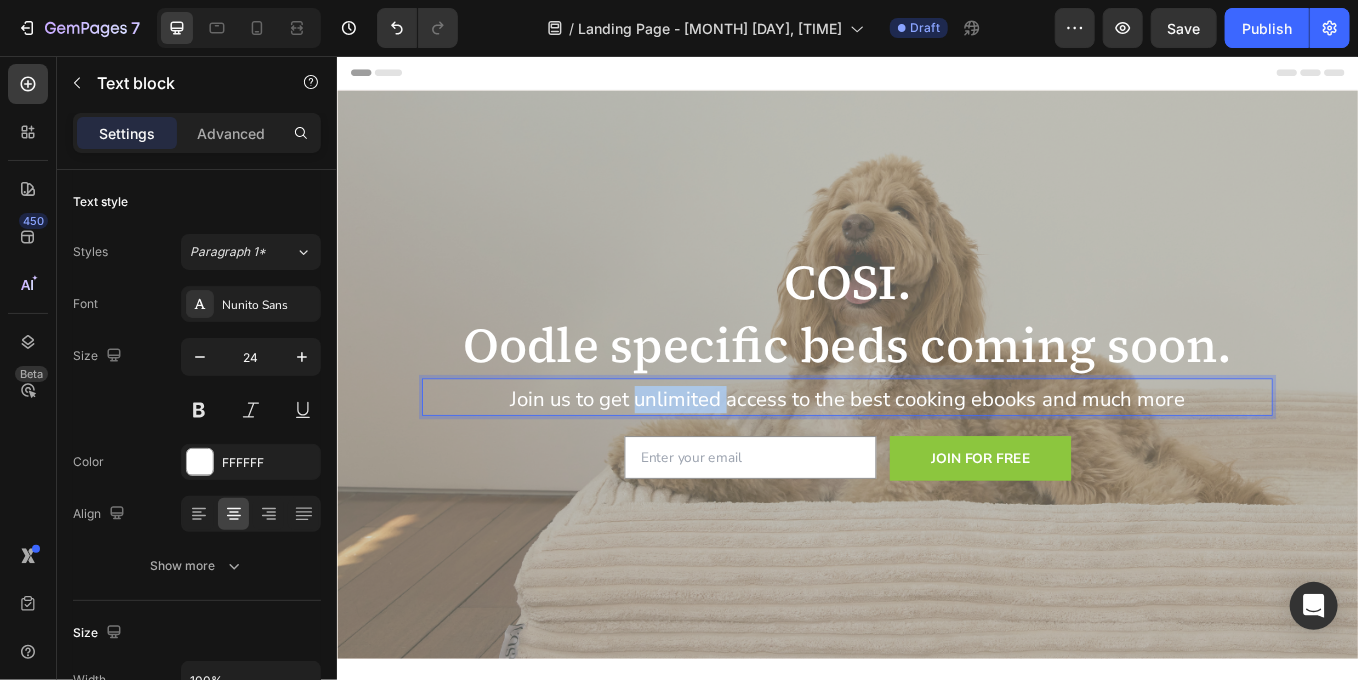 click on "Join us to get unlimited access to the best cooking ebooks and much more" at bounding box center (936, 460) 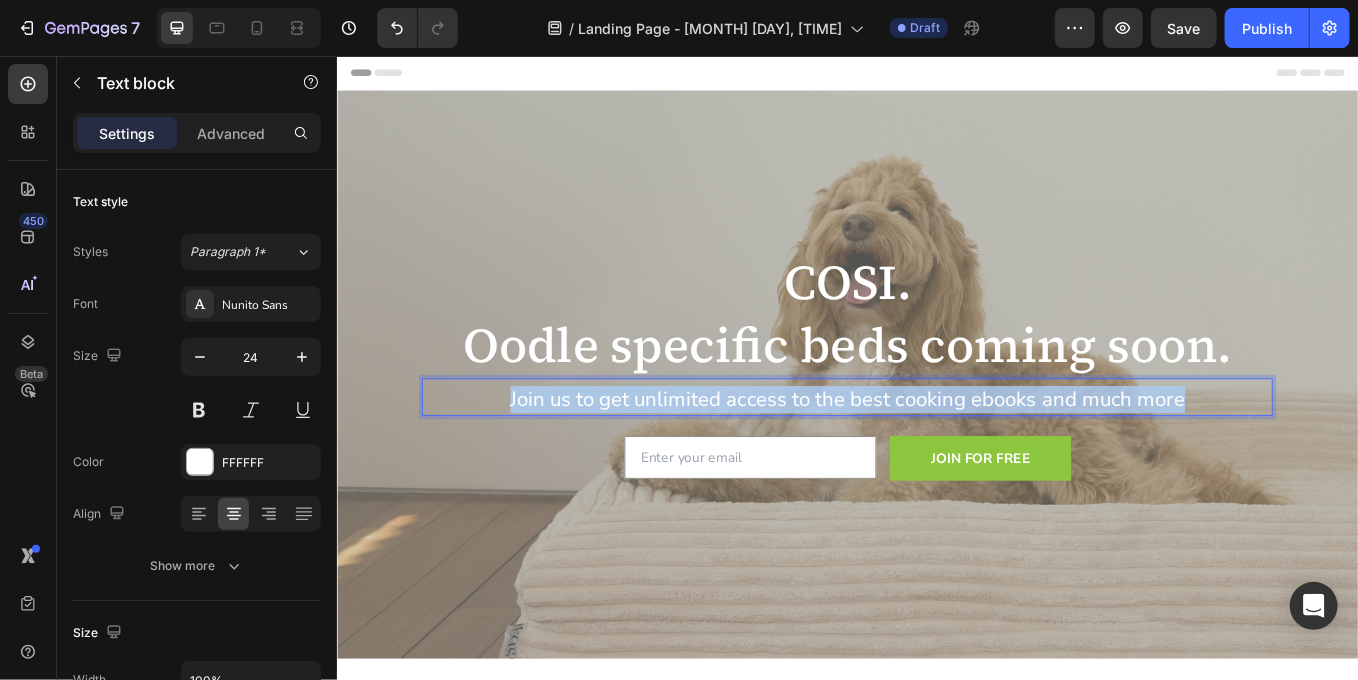 click on "Join us to get unlimited access to the best cooking ebooks and much more" at bounding box center (936, 460) 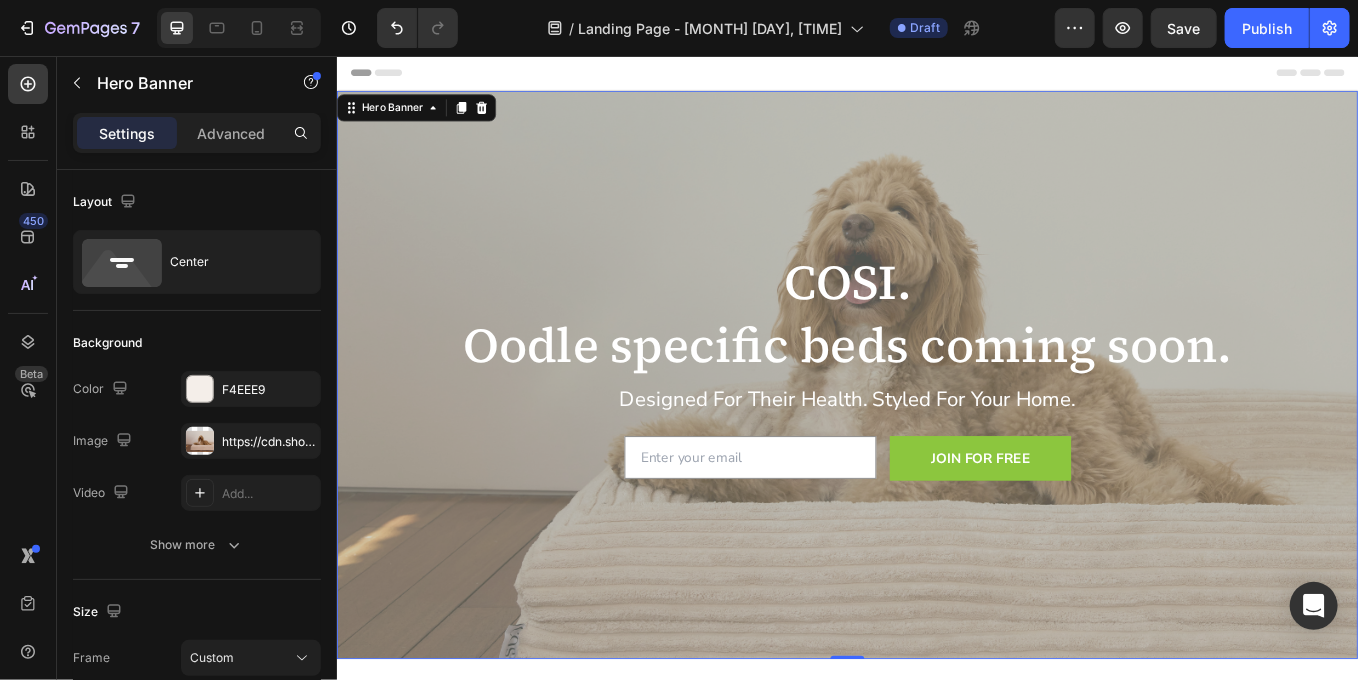click at bounding box center [936, 431] 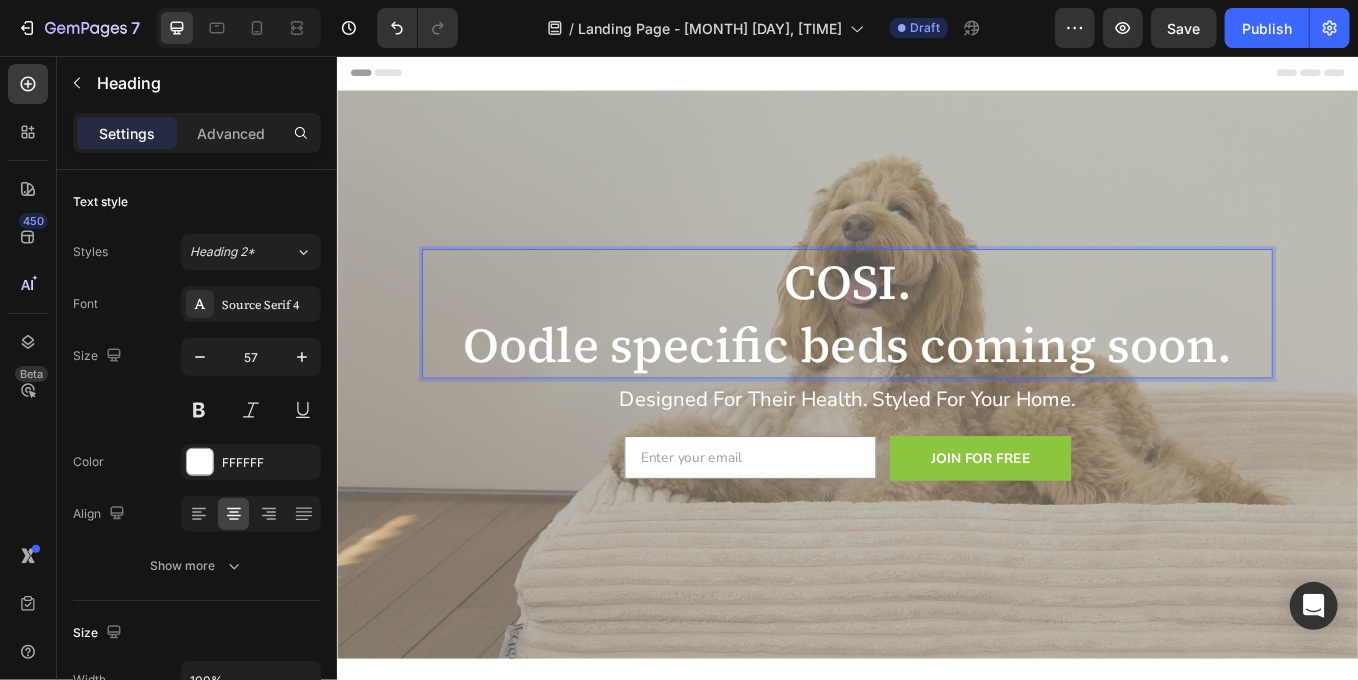click on "COSI. Oodle specific beds coming soon." at bounding box center [936, 359] 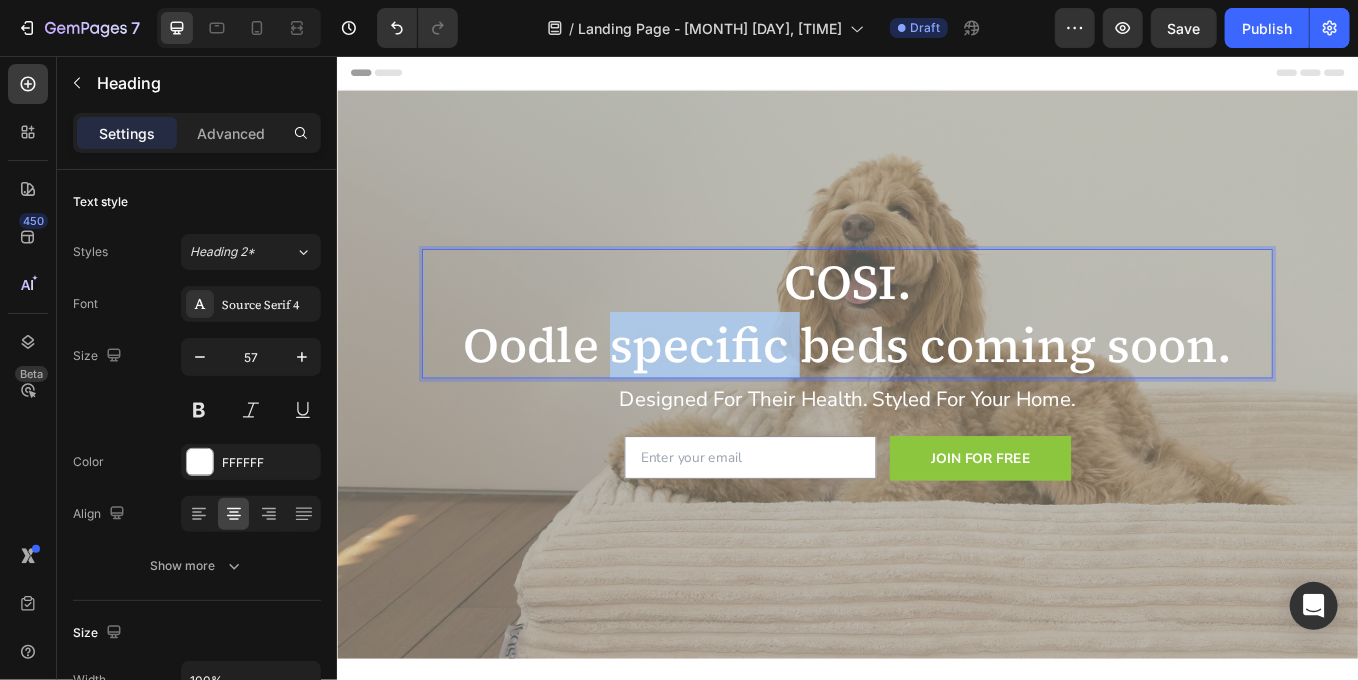 click on "COSI. Oodle specific beds coming soon." at bounding box center [936, 359] 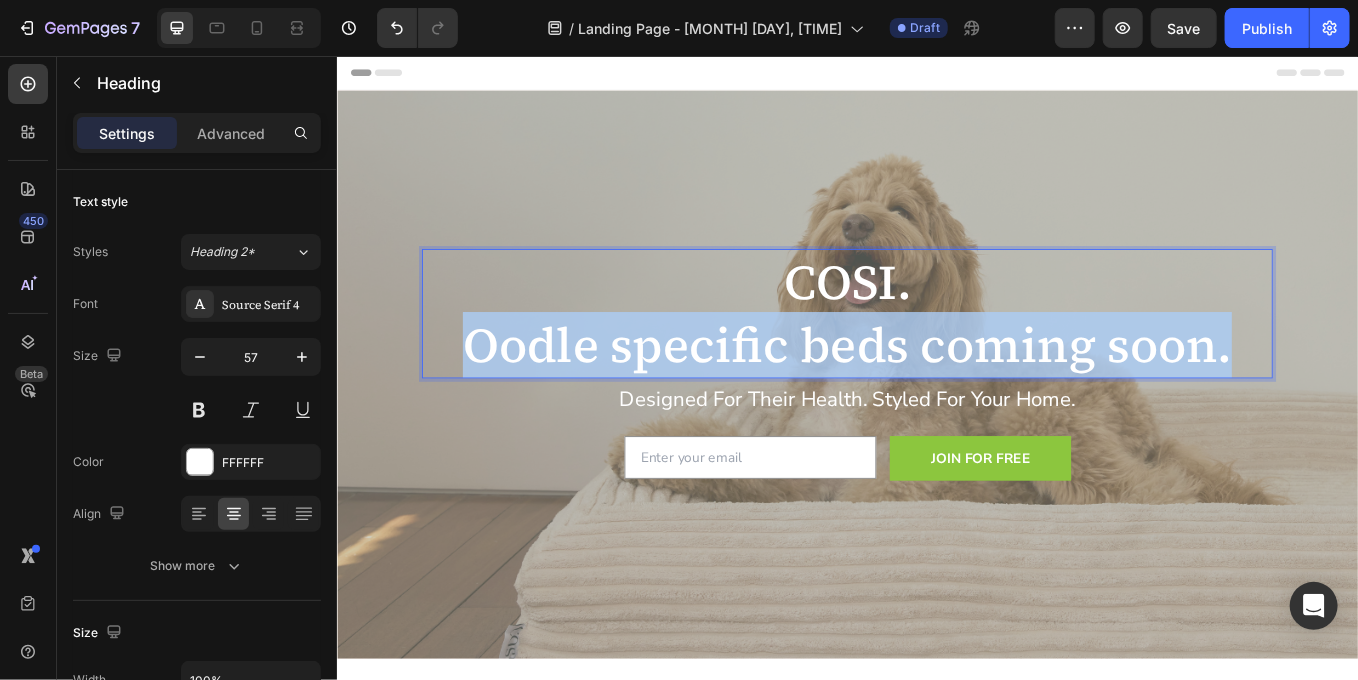 click on "COSI. Oodle specific beds coming soon." at bounding box center (936, 359) 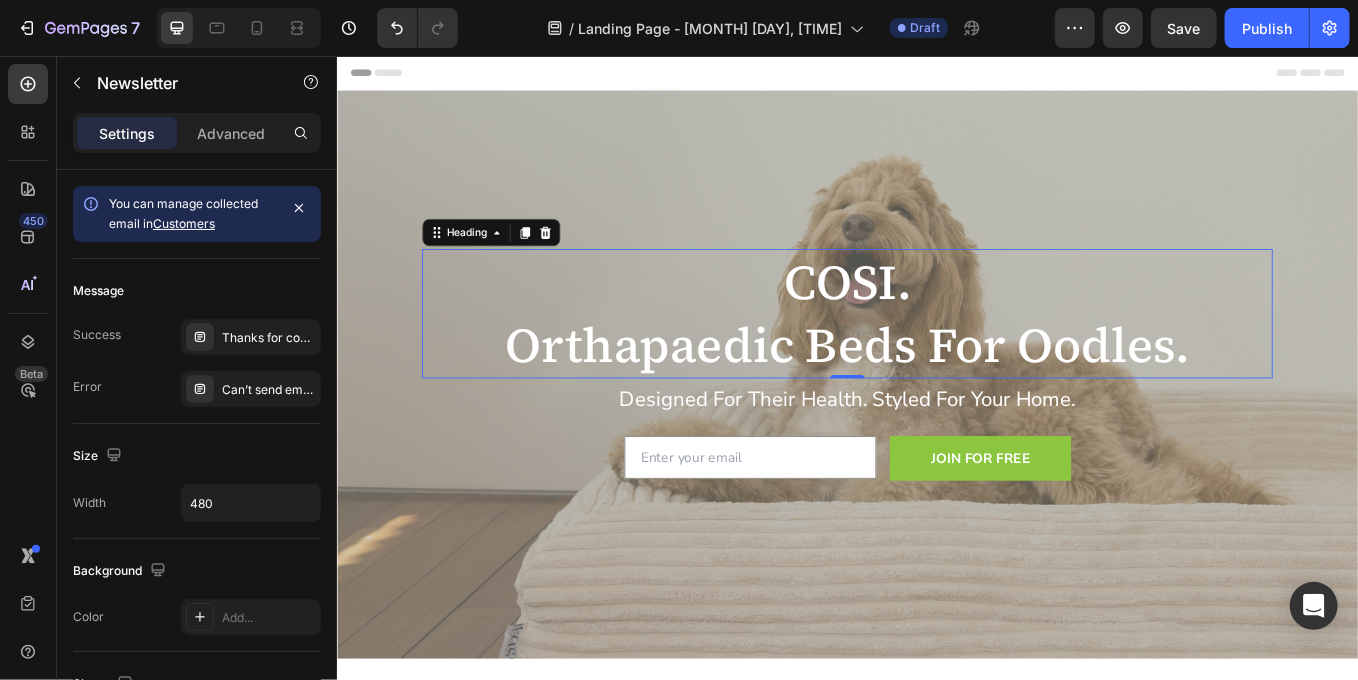 click on "COSI. Orthapaedic Beds For Oodles." at bounding box center (936, 359) 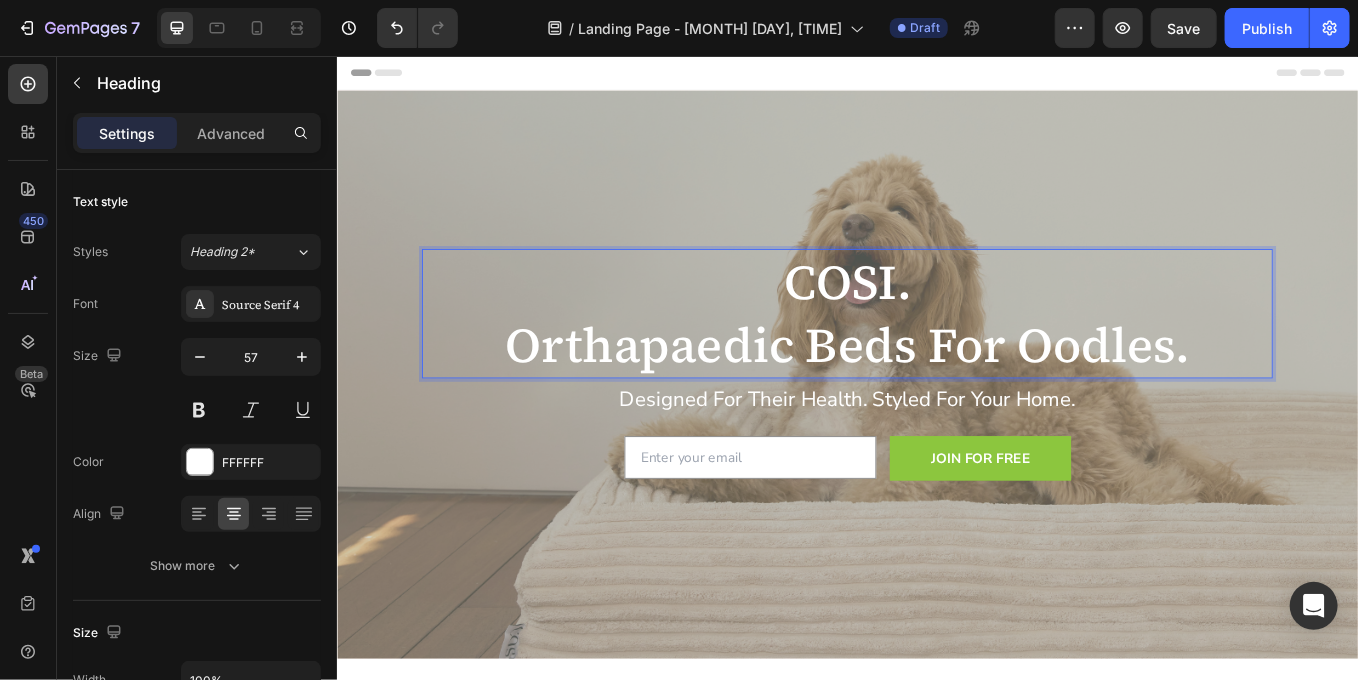click on "COSI. Orthapaedic Beds For Oodles." at bounding box center [936, 359] 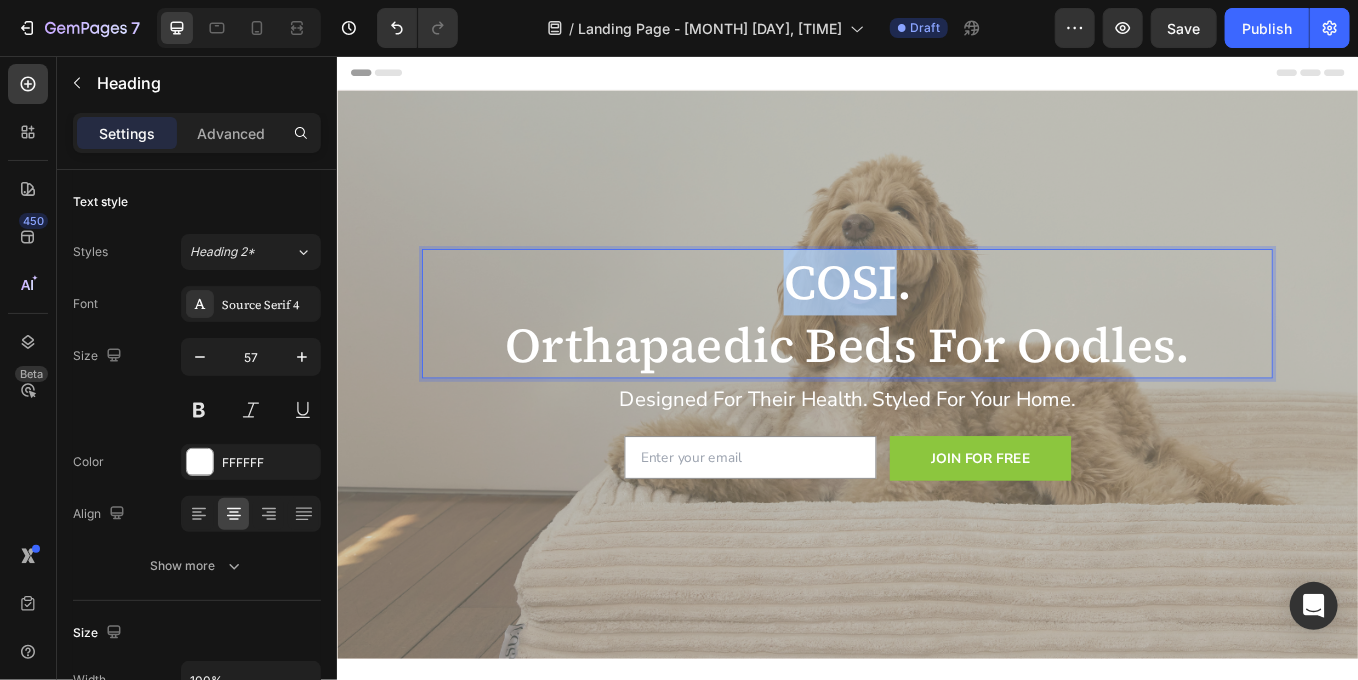click on "COSI. Orthapaedic Beds For Oodles." at bounding box center (936, 359) 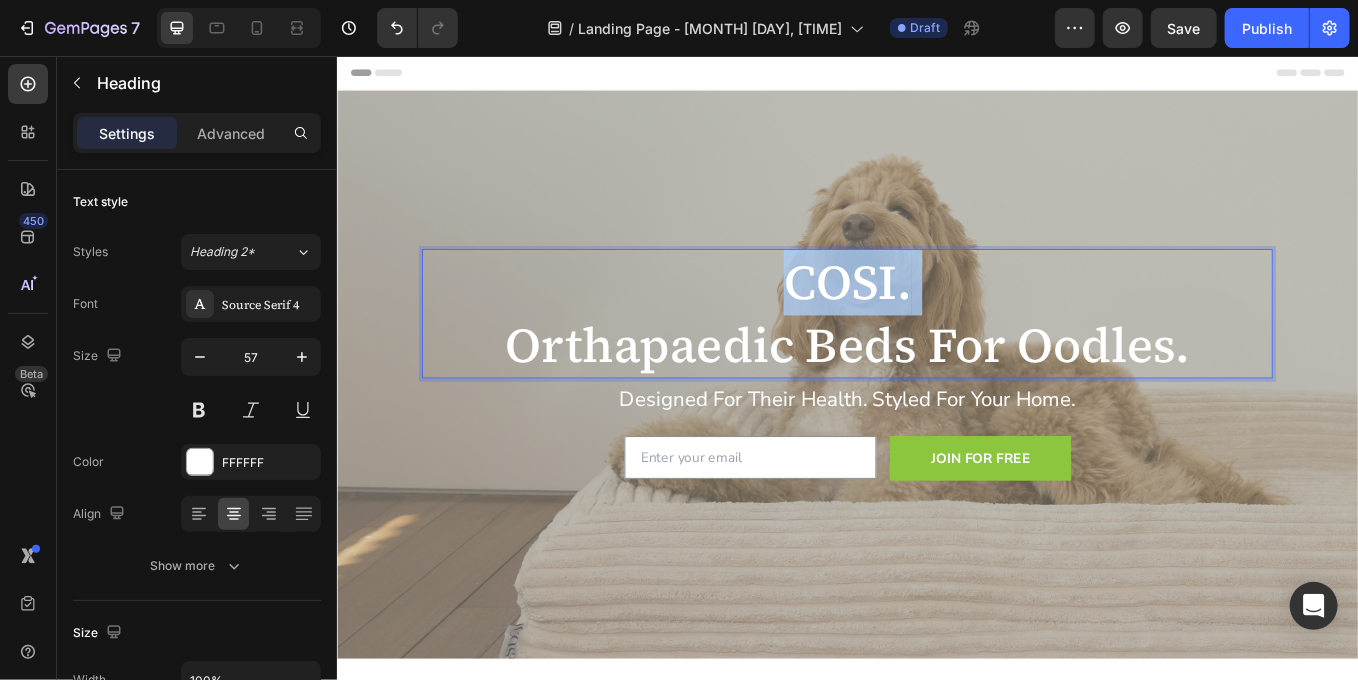 click on "COSI. Orthapaedic Beds For Oodles." at bounding box center (936, 359) 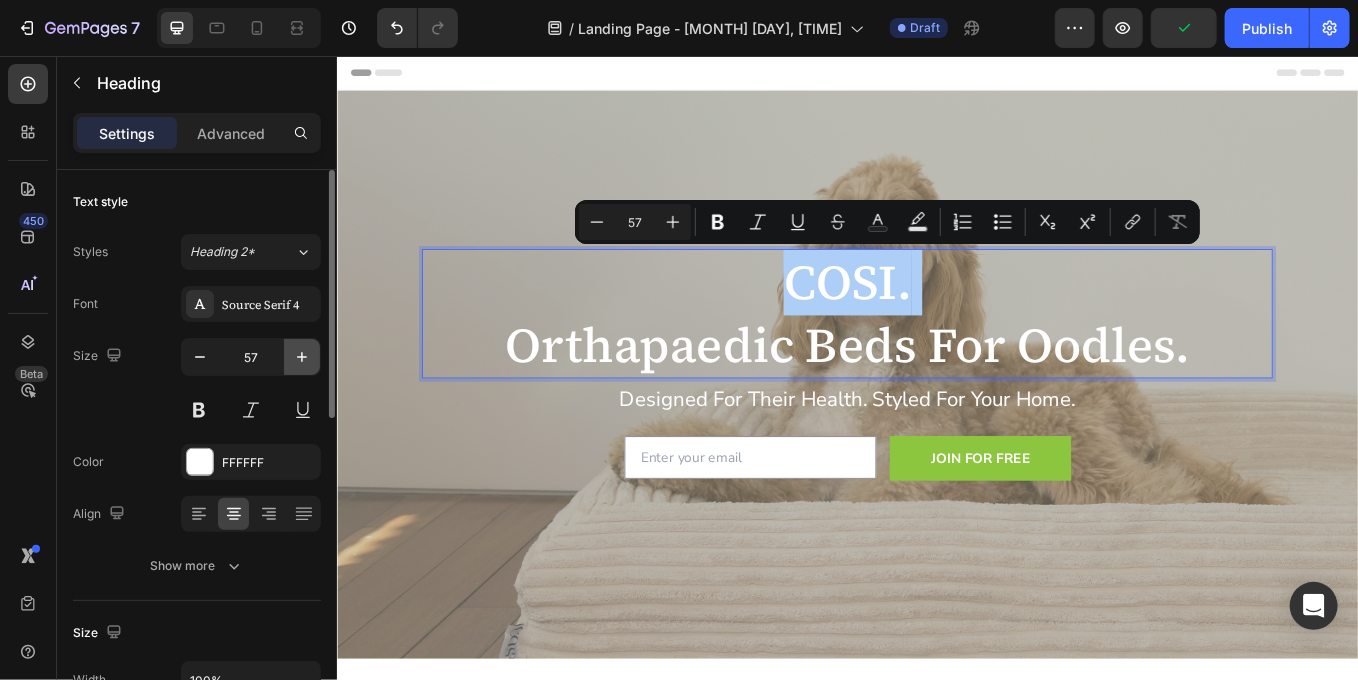 click 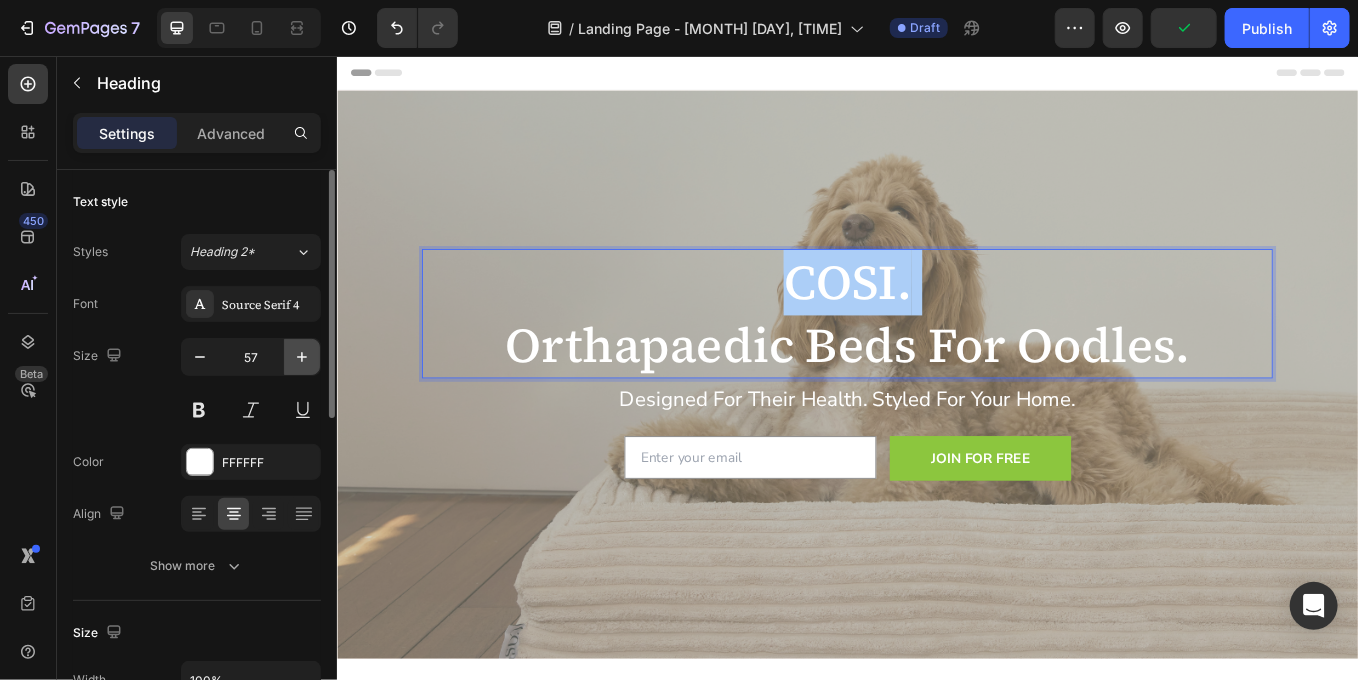 type on "58" 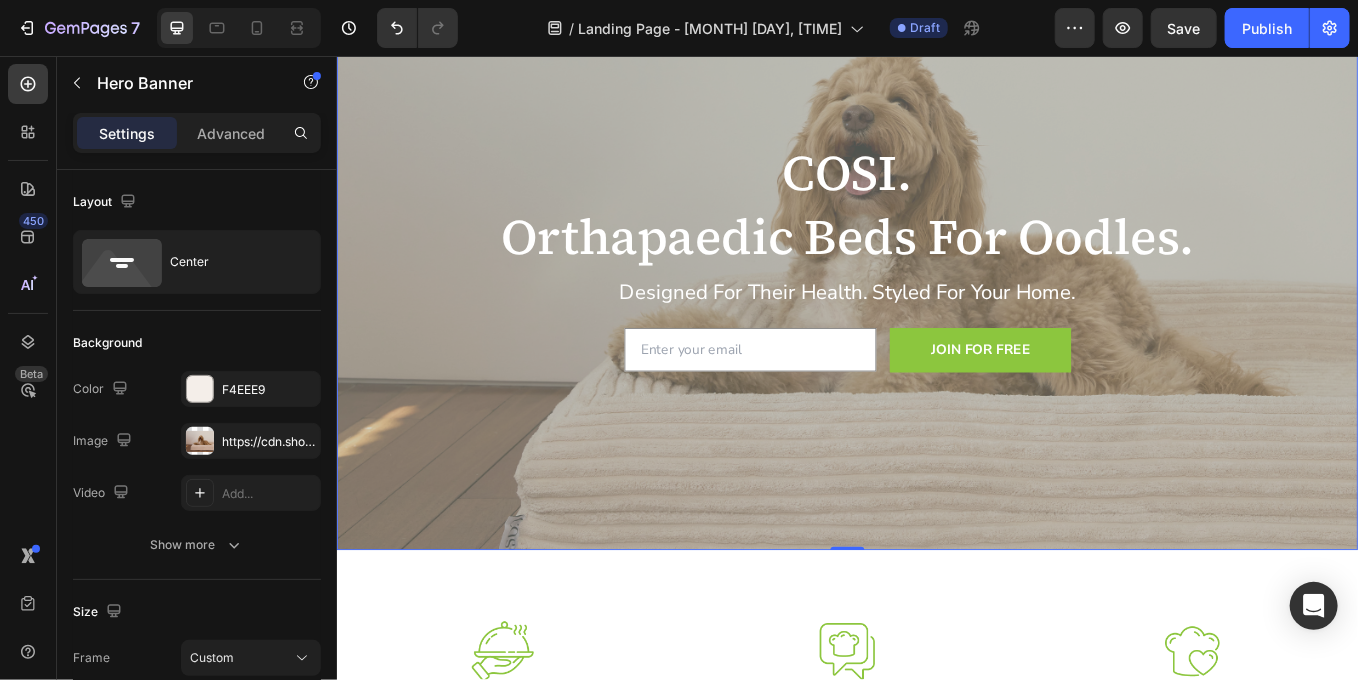 scroll, scrollTop: 131, scrollLeft: 0, axis: vertical 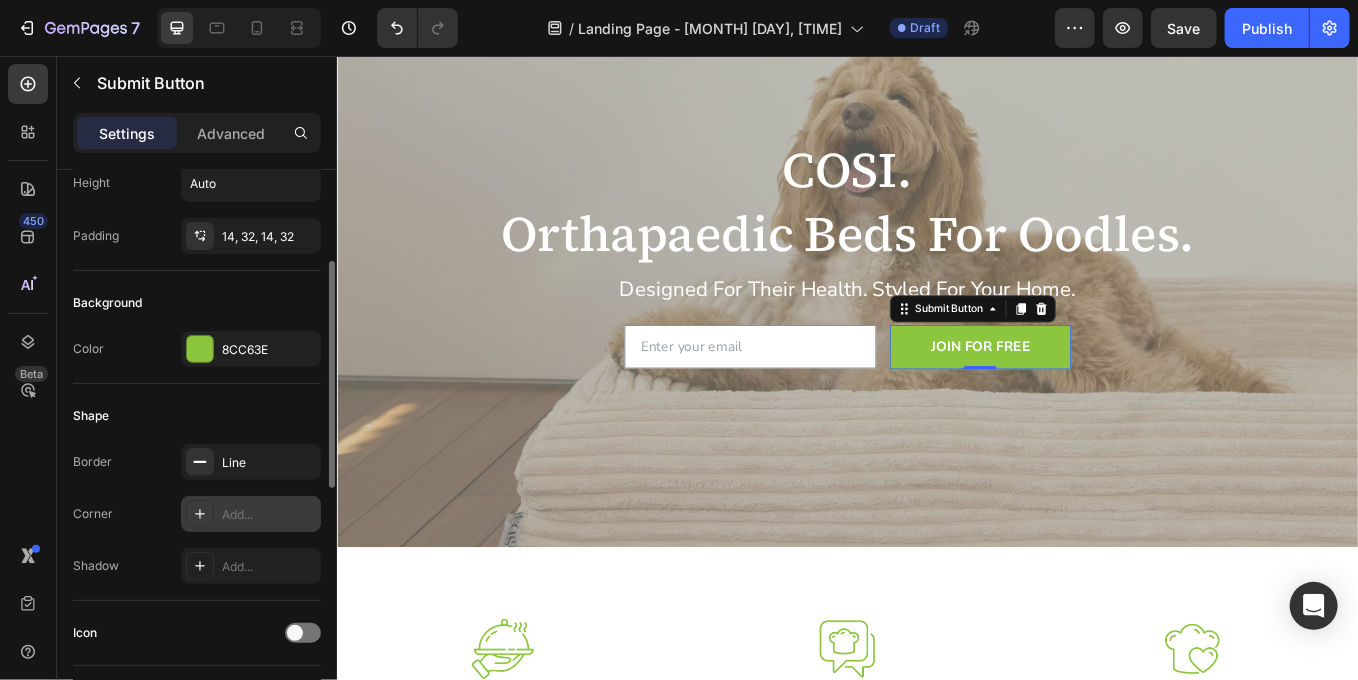 click on "Add..." at bounding box center [269, 515] 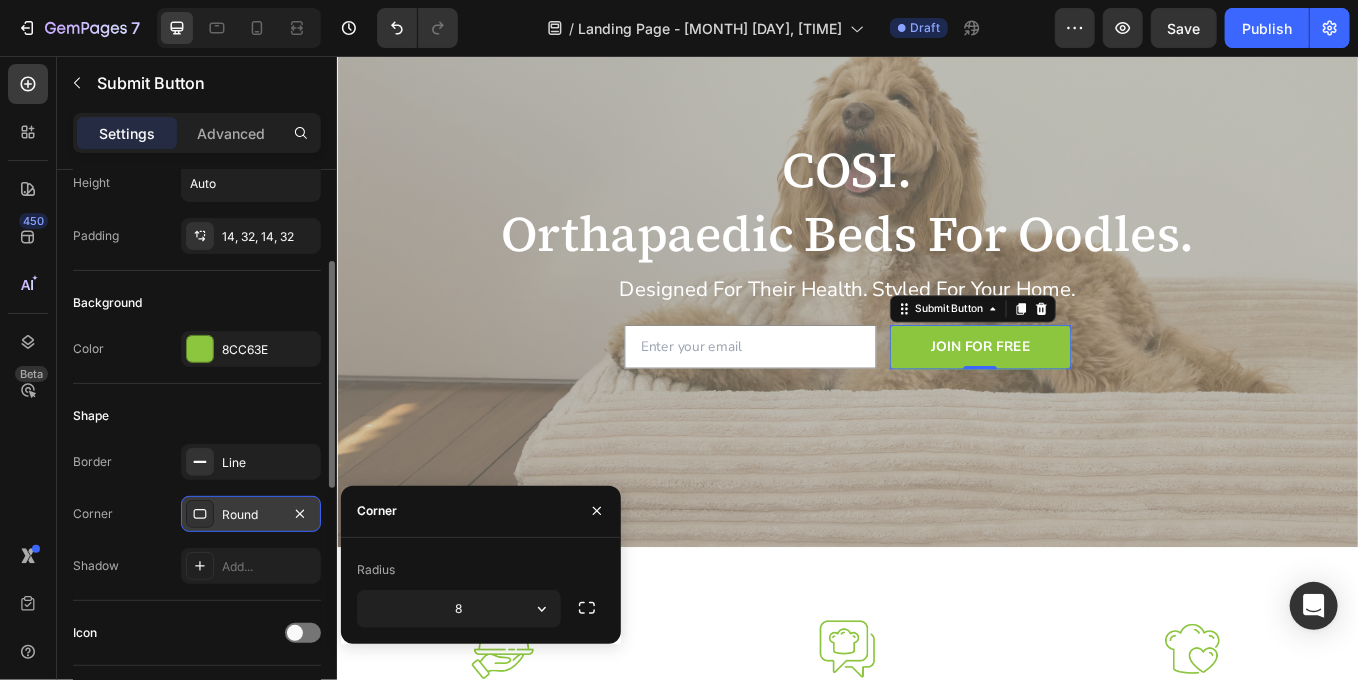 click 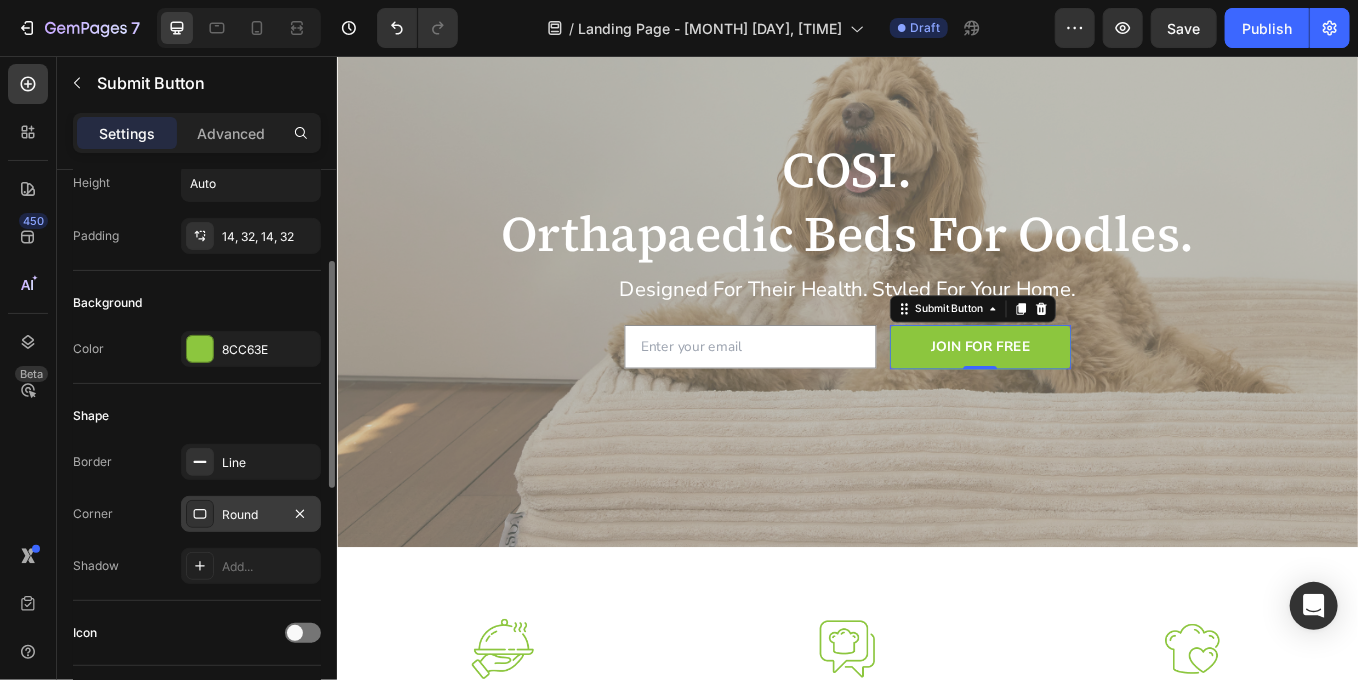 click on "Round" at bounding box center (251, 515) 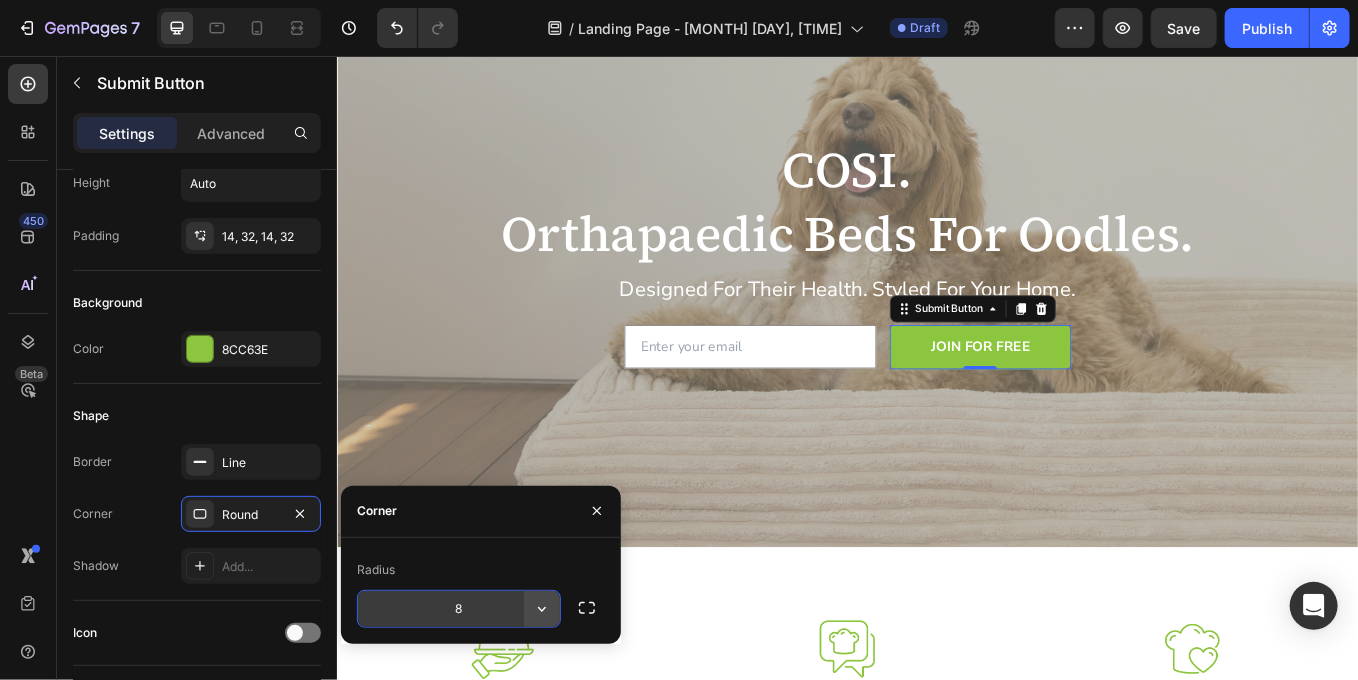 click 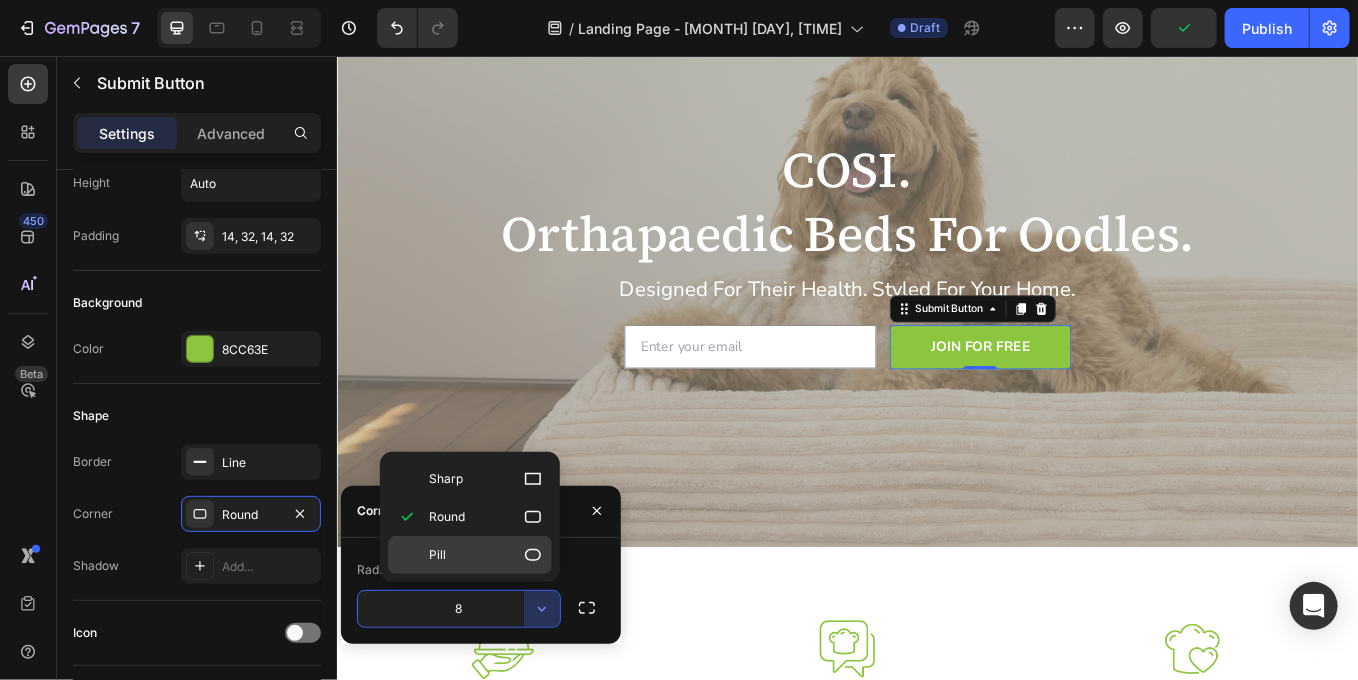 click on "Pill" at bounding box center [486, 555] 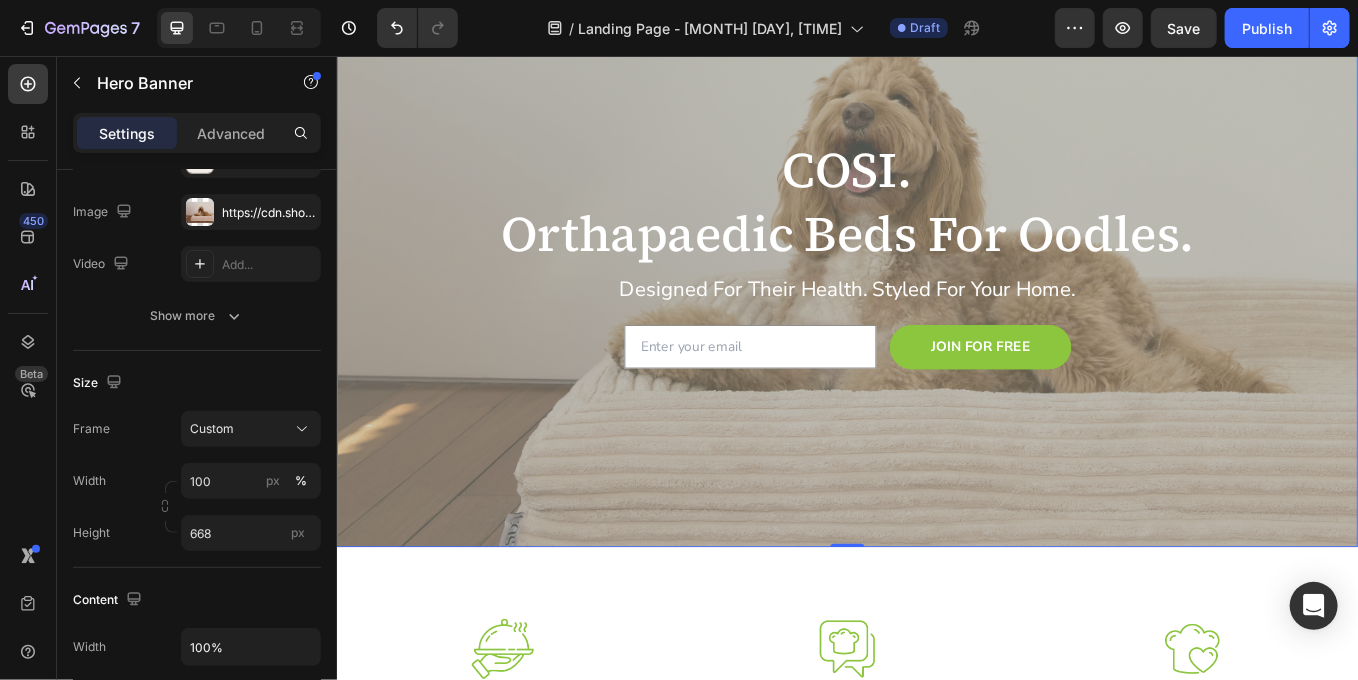scroll, scrollTop: 0, scrollLeft: 0, axis: both 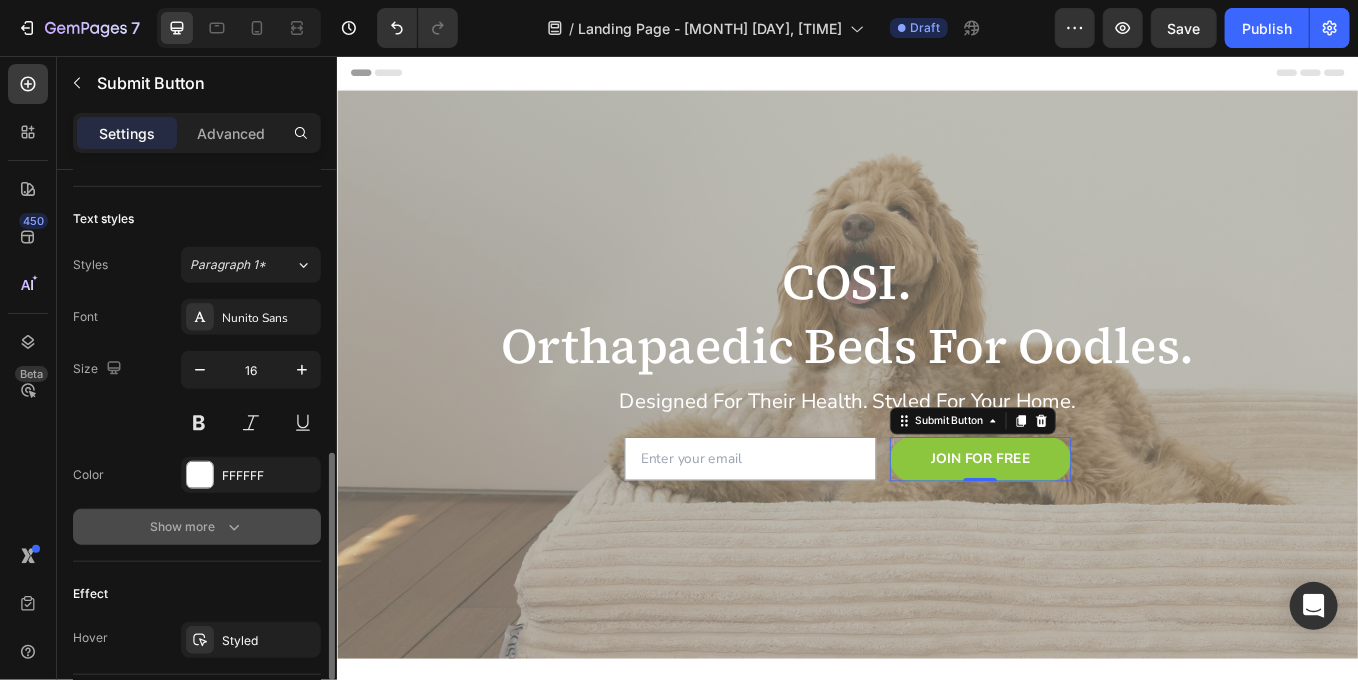 click on "Show more" at bounding box center [197, 527] 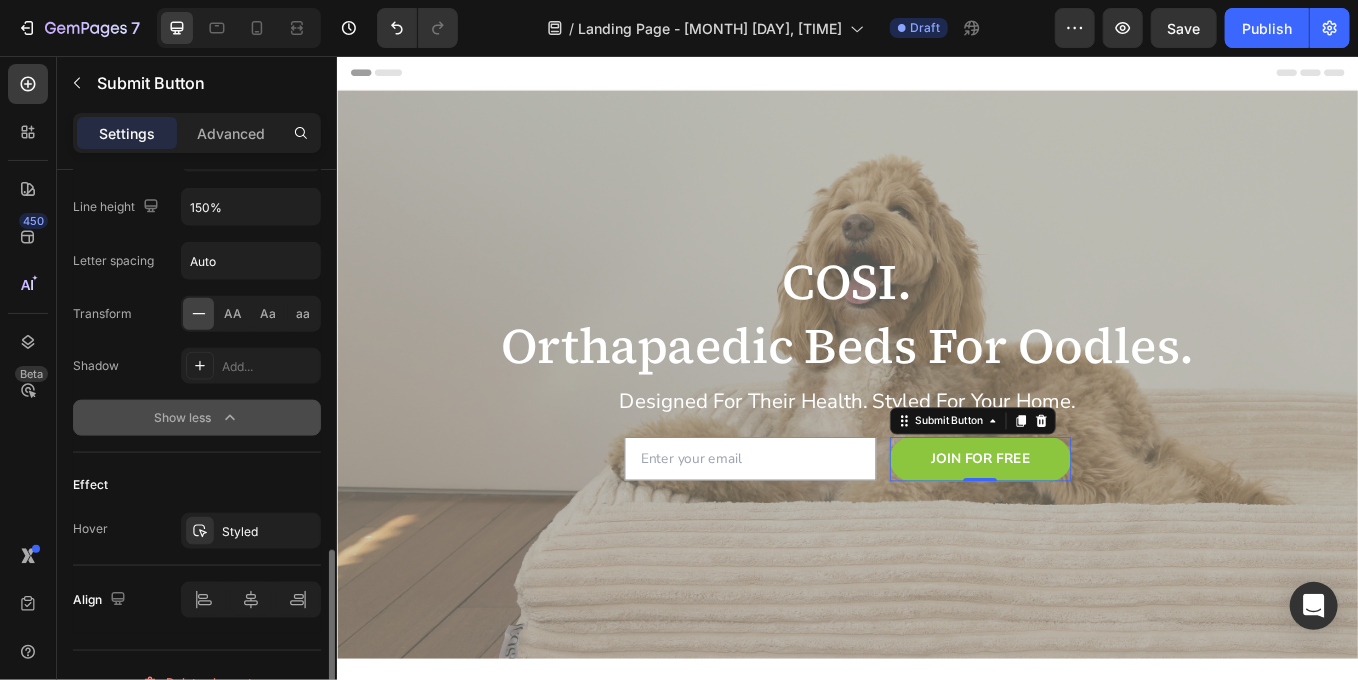 scroll, scrollTop: 1111, scrollLeft: 0, axis: vertical 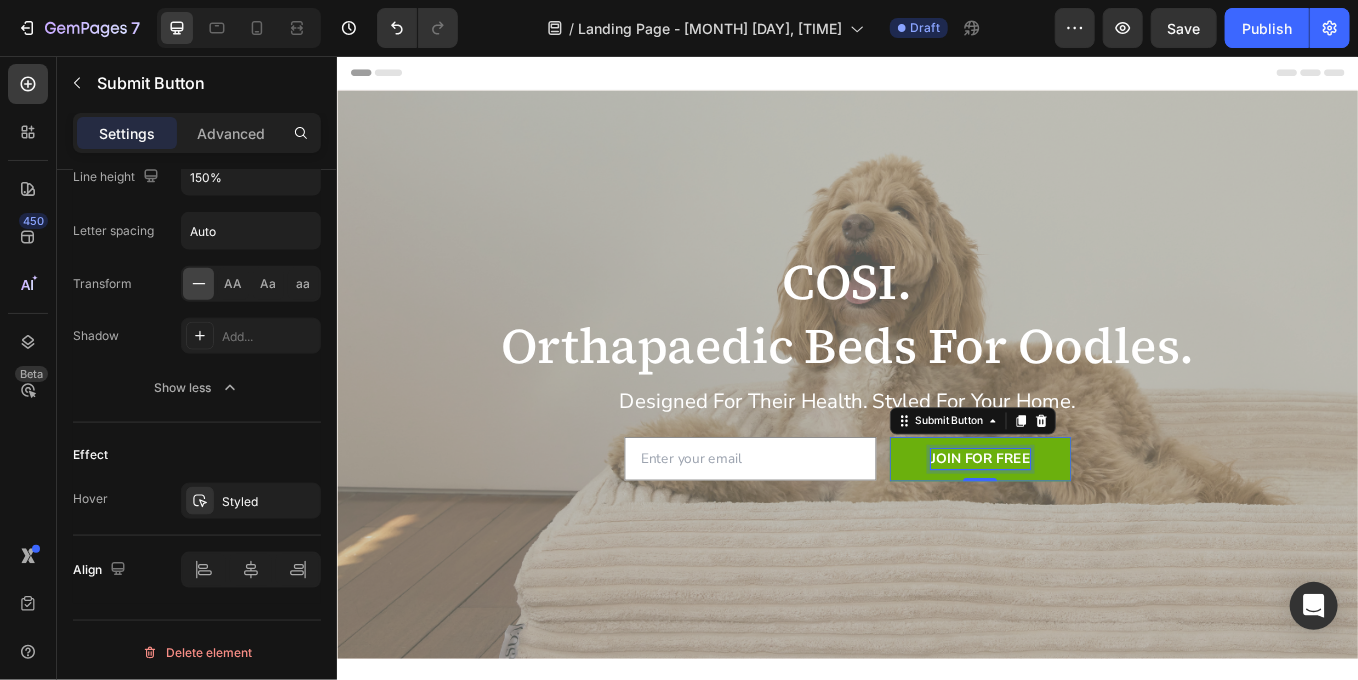 click on "JOIN FOR FREE" at bounding box center (1092, 530) 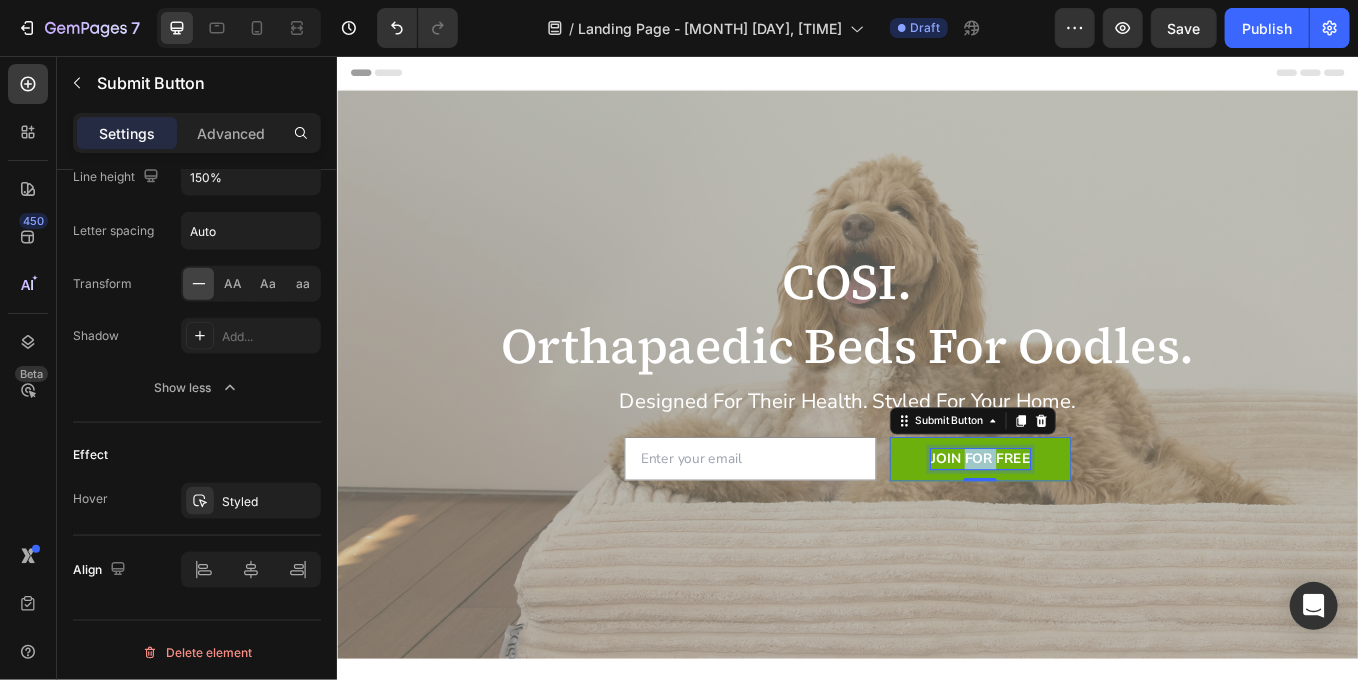 click on "JOIN FOR FREE" at bounding box center (1092, 530) 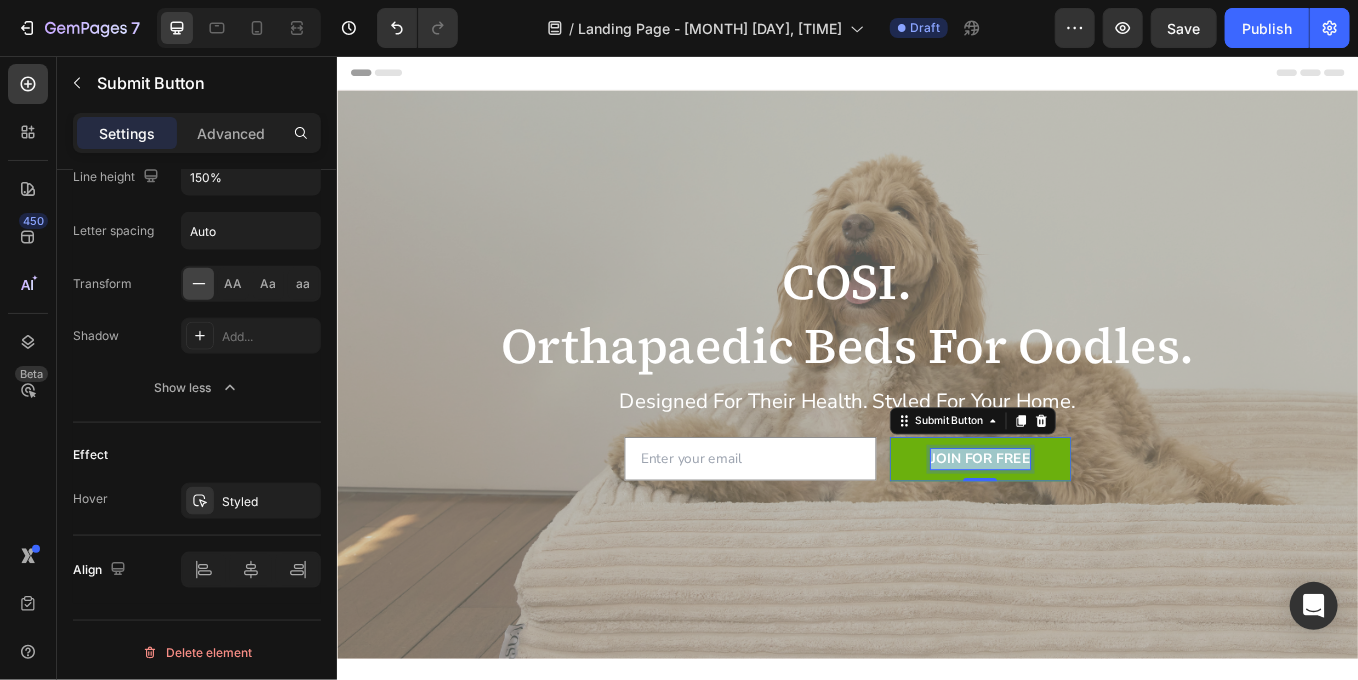 click on "JOIN FOR FREE" at bounding box center [1092, 530] 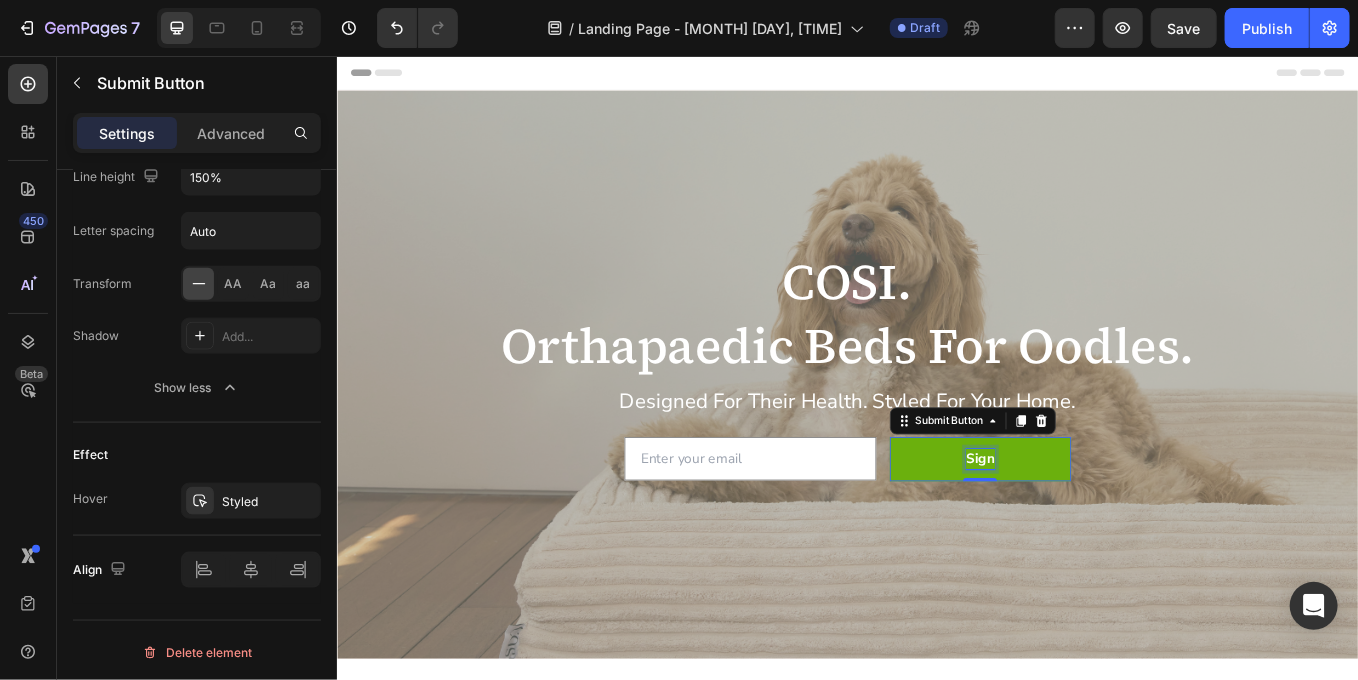 click on "Sign" at bounding box center (1092, 530) 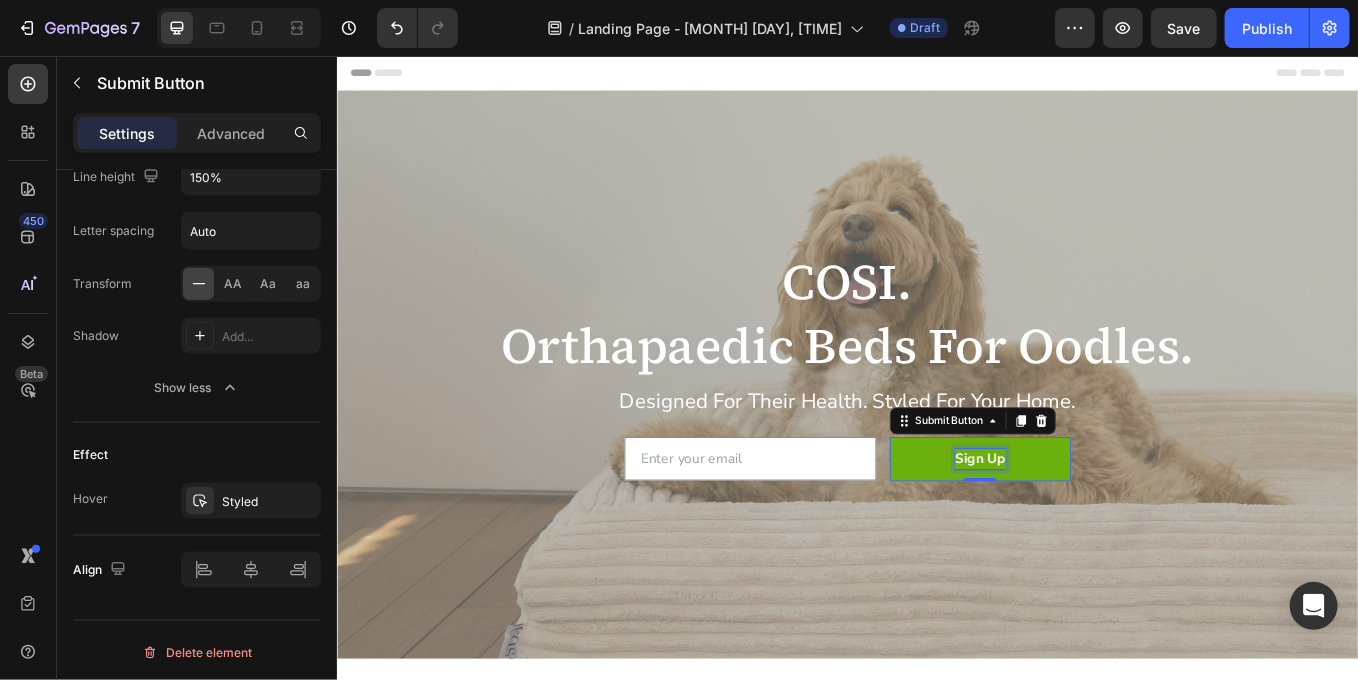 click on "Sign Up" at bounding box center [1092, 530] 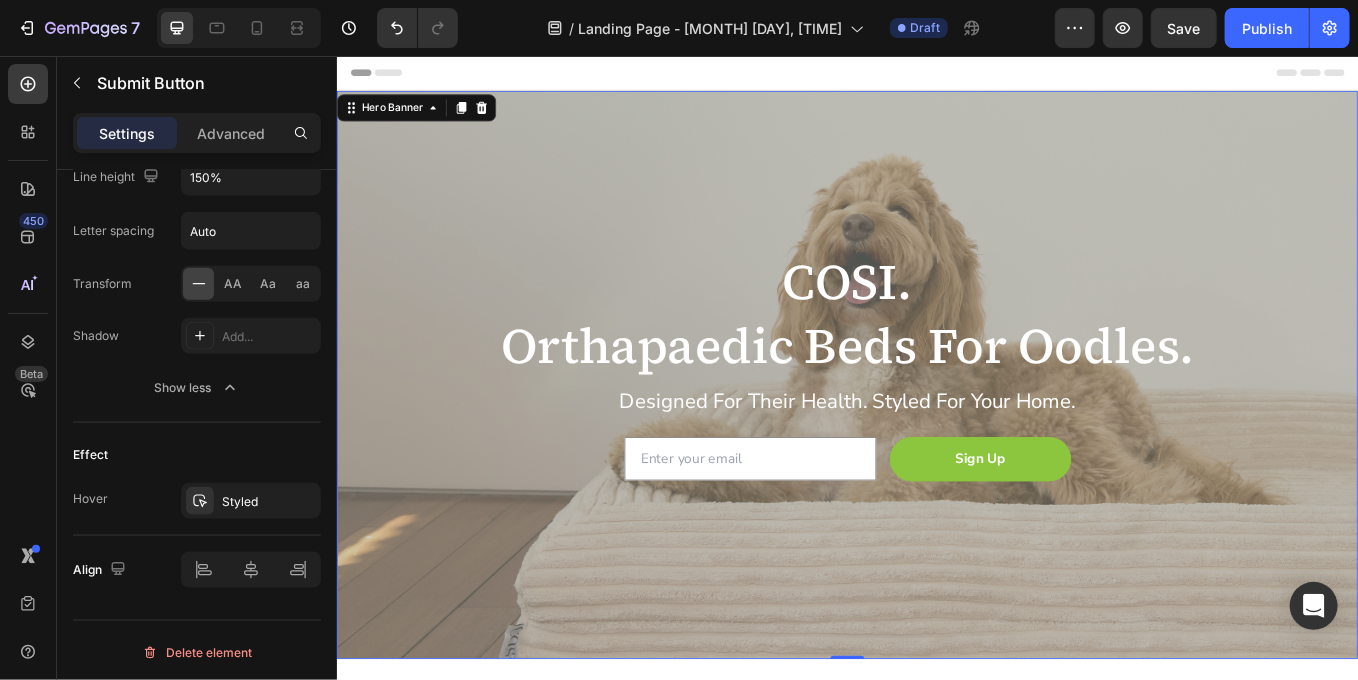 scroll, scrollTop: 0, scrollLeft: 0, axis: both 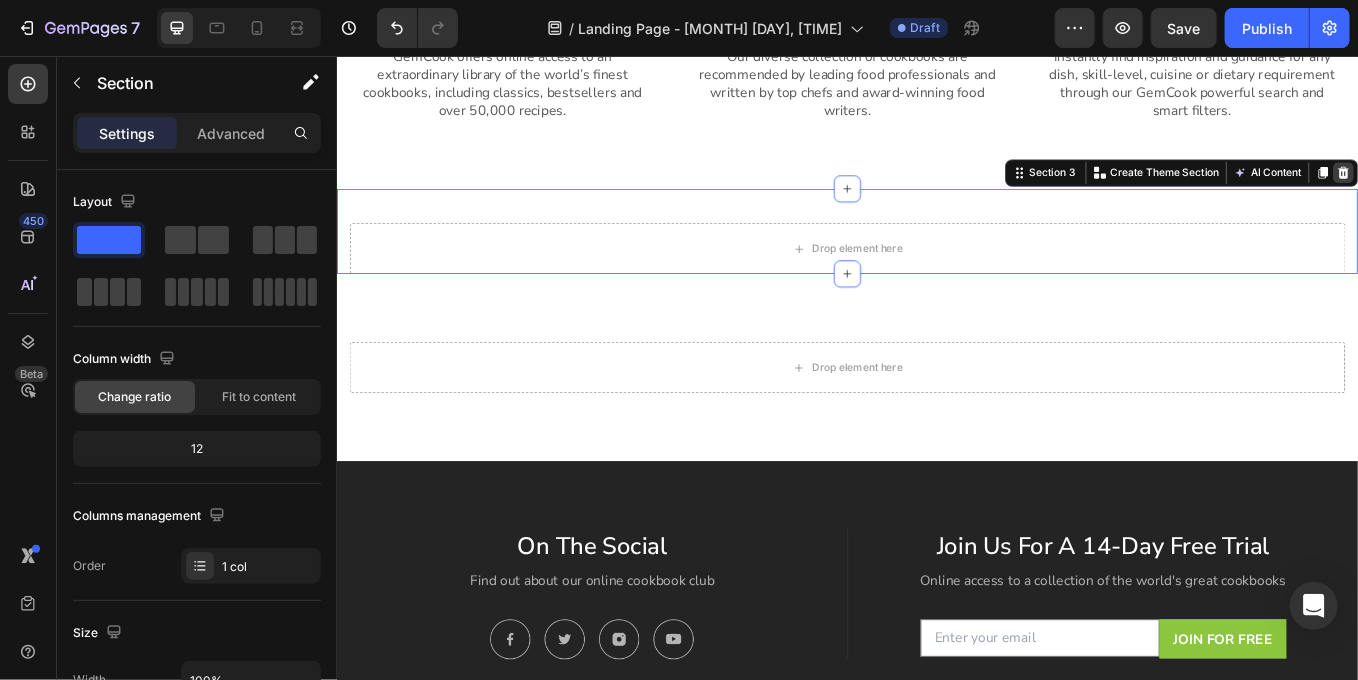 click 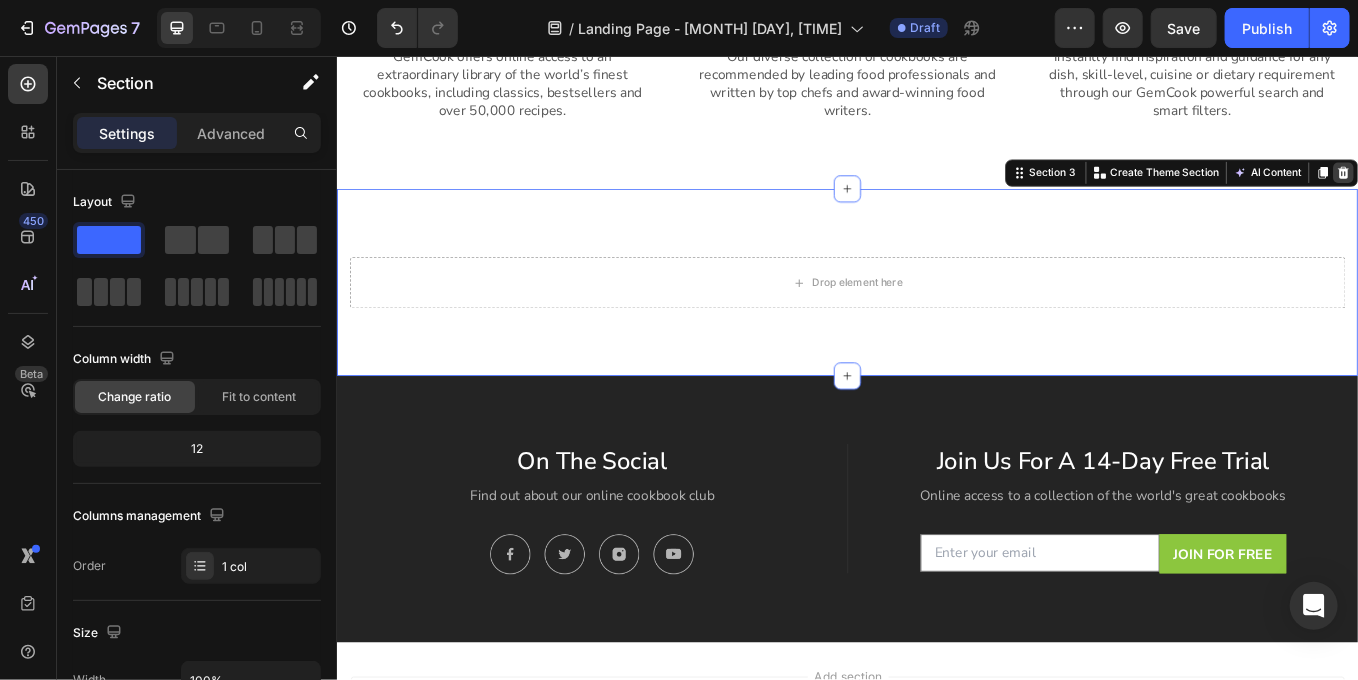 click 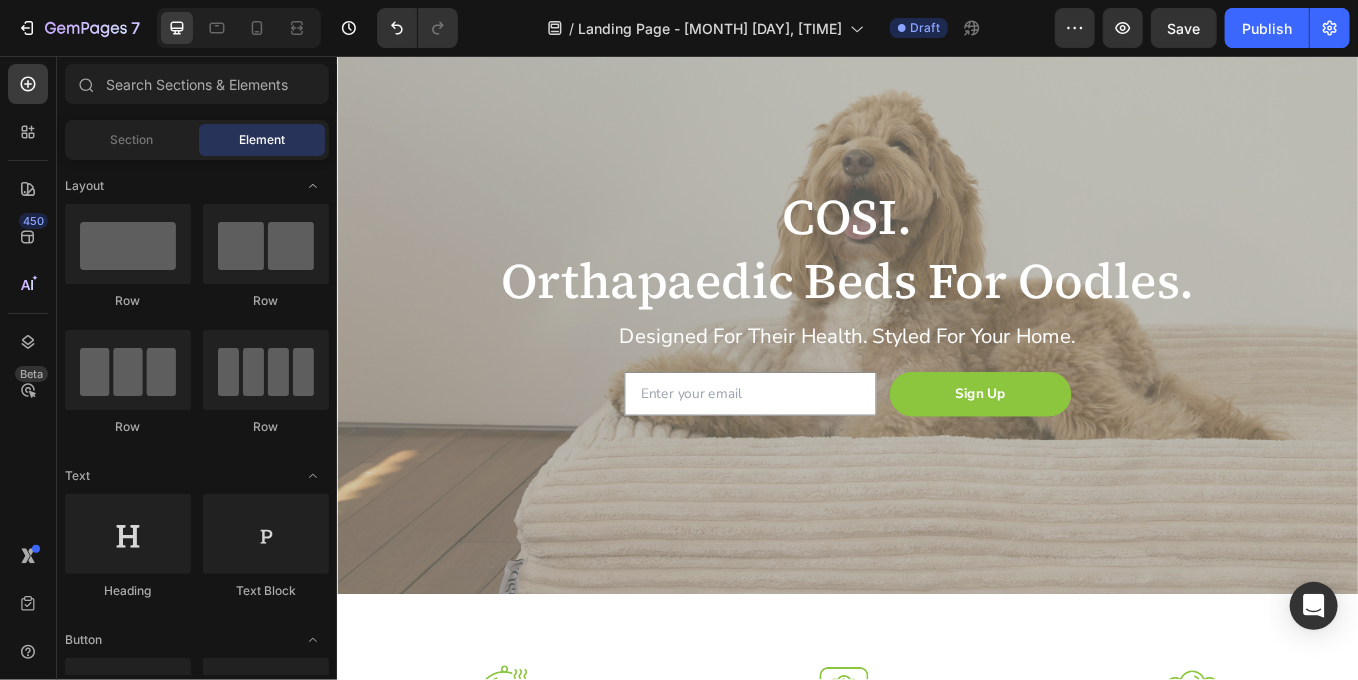 scroll, scrollTop: 0, scrollLeft: 0, axis: both 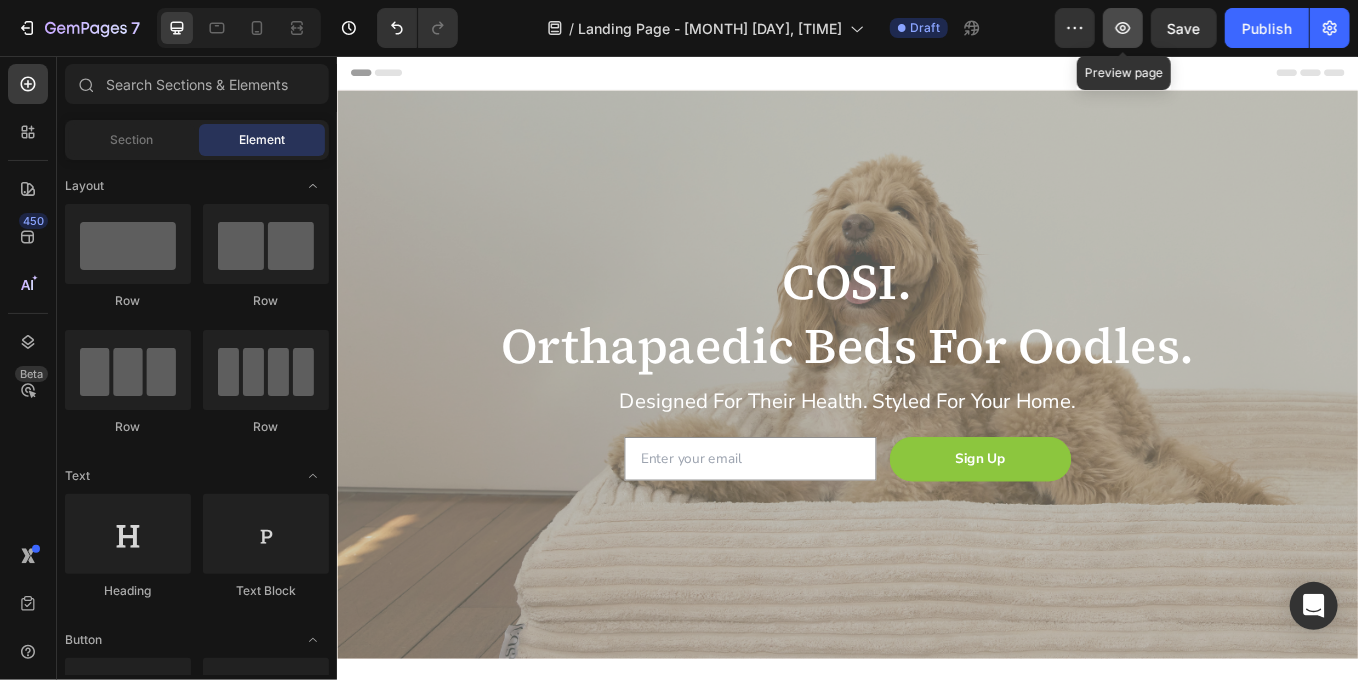 click 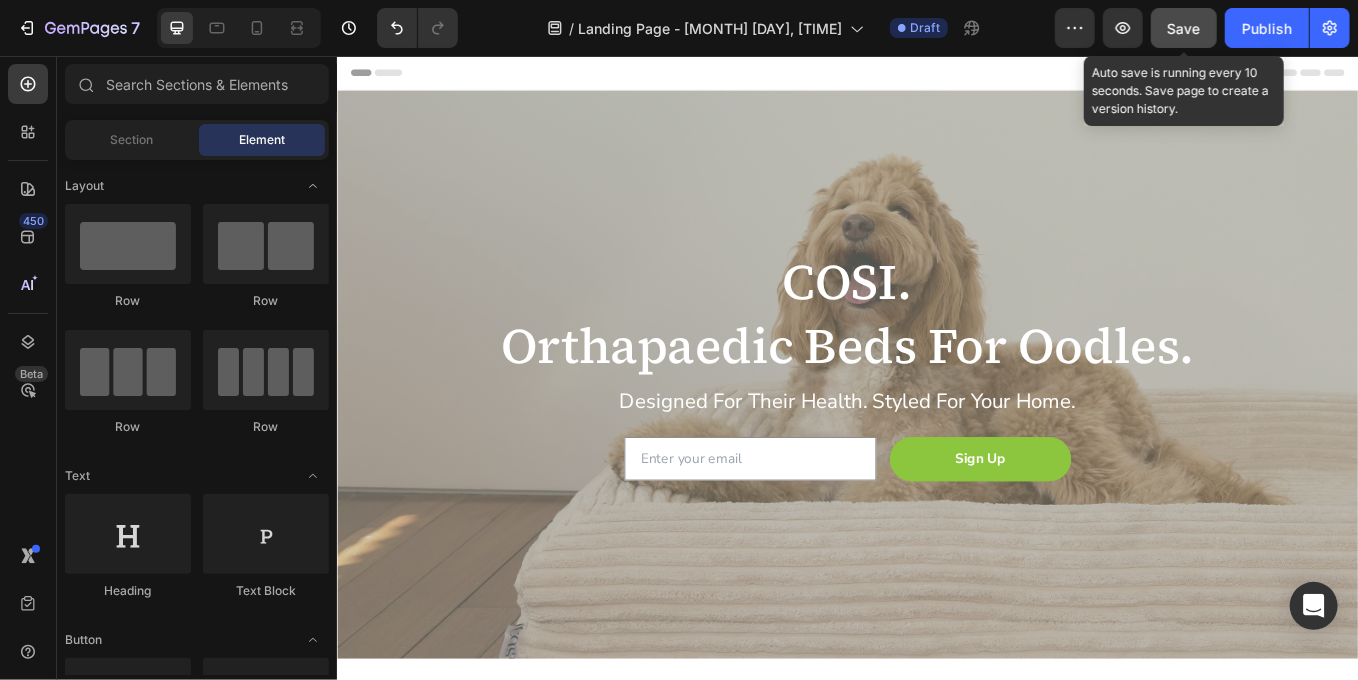 click on "Save" at bounding box center (1184, 28) 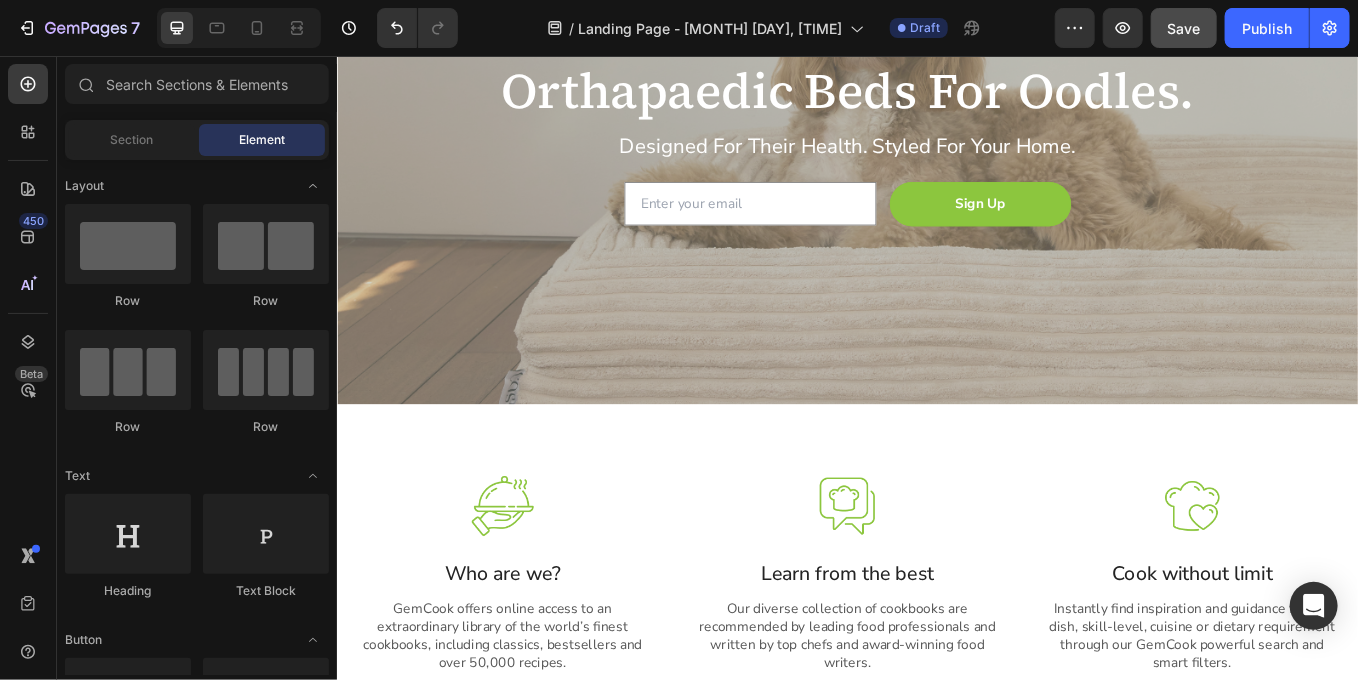 scroll, scrollTop: 0, scrollLeft: 0, axis: both 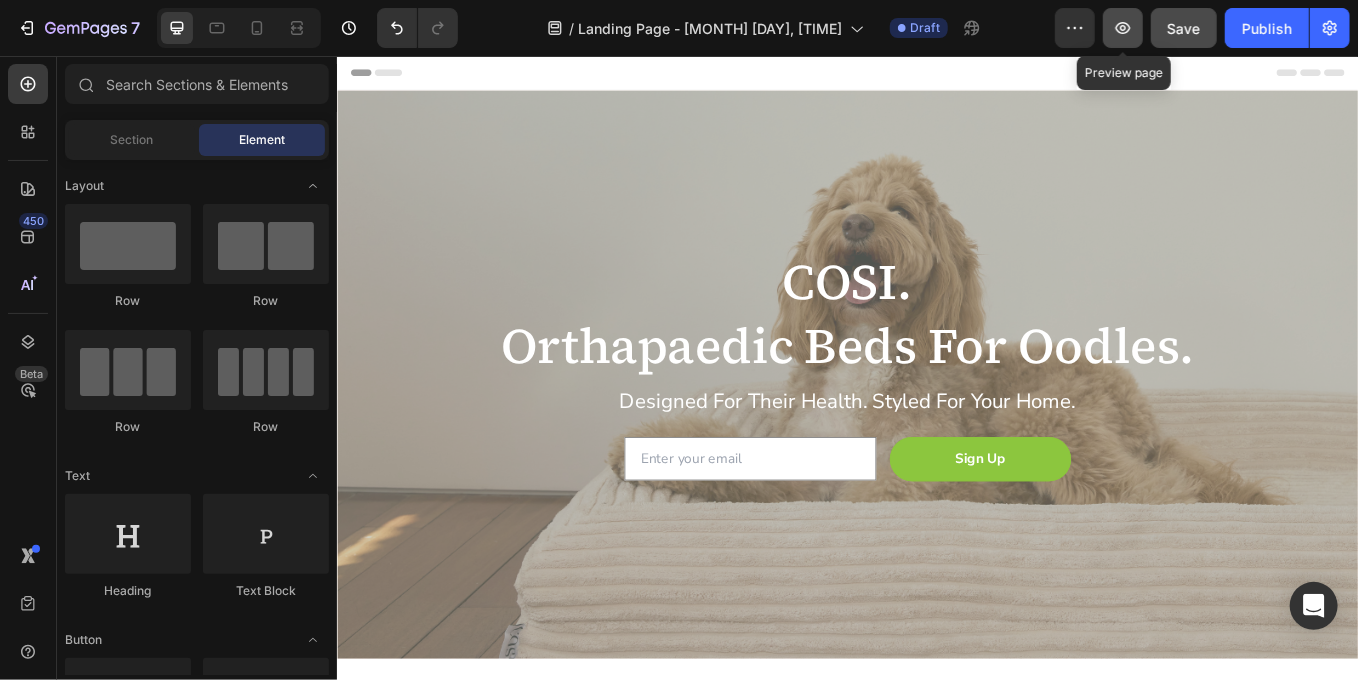 click 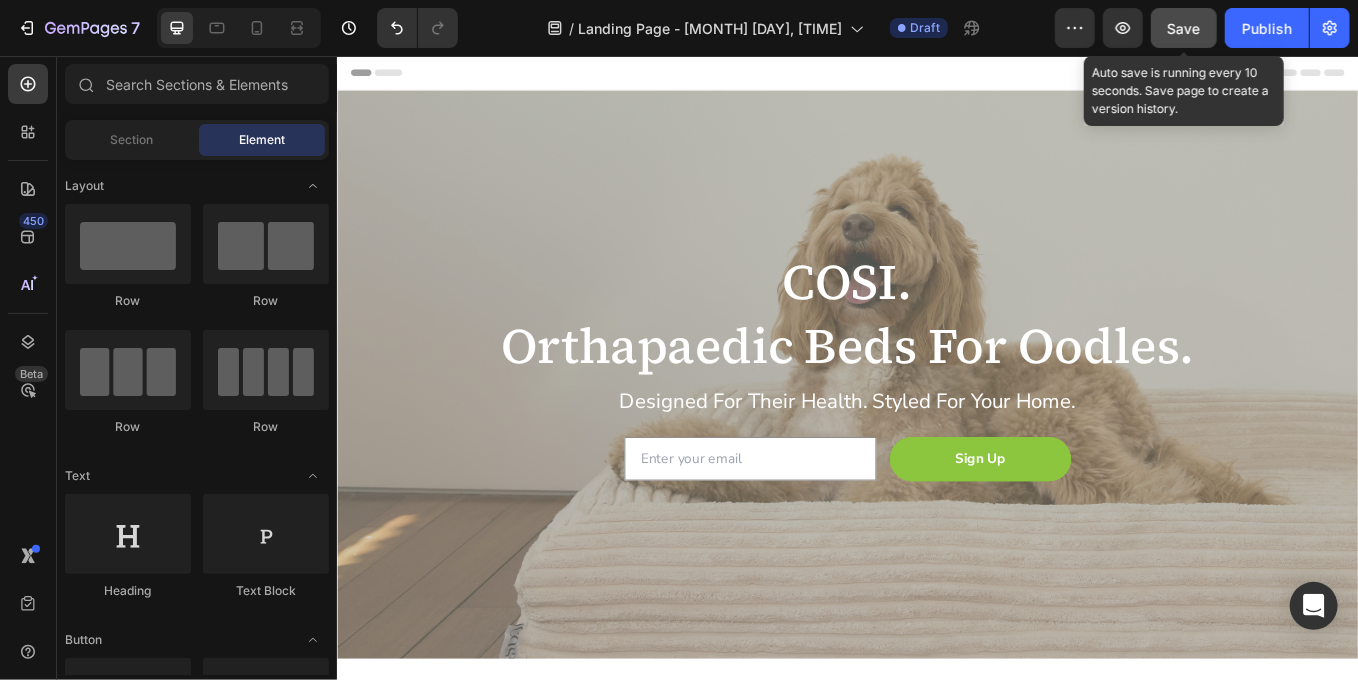 click on "Save" 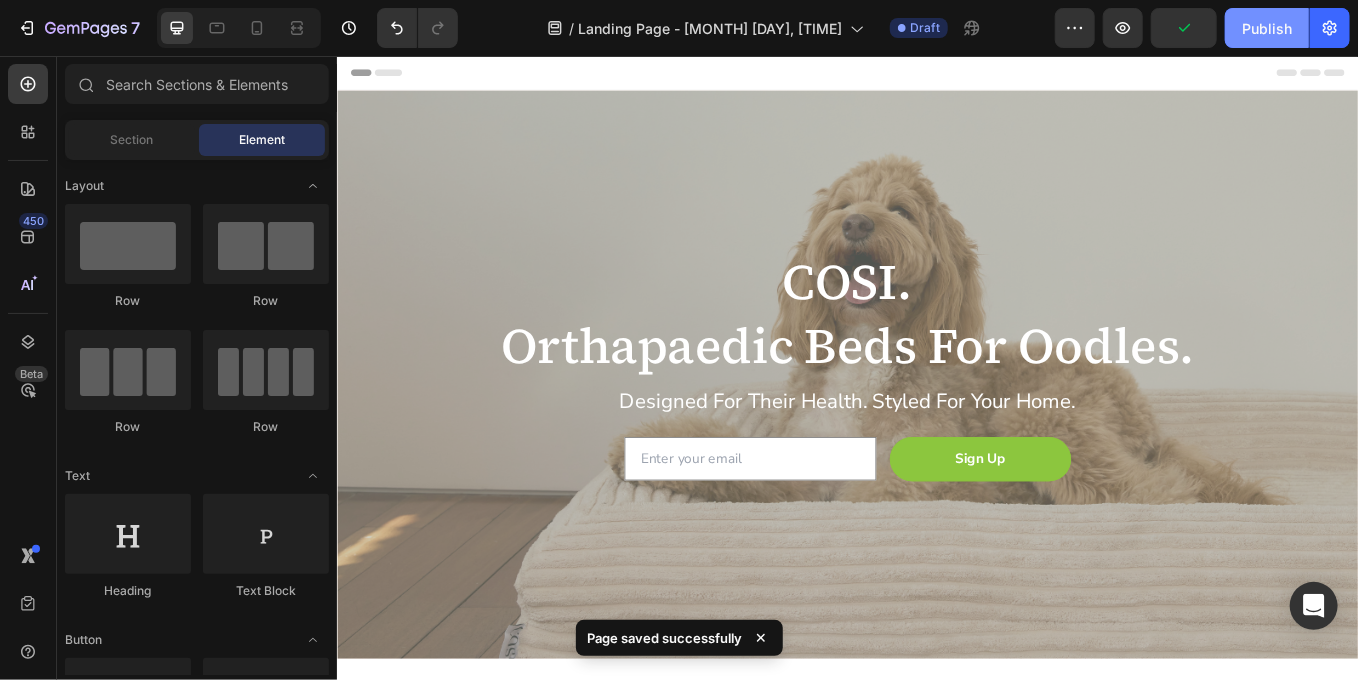 click on "Publish" 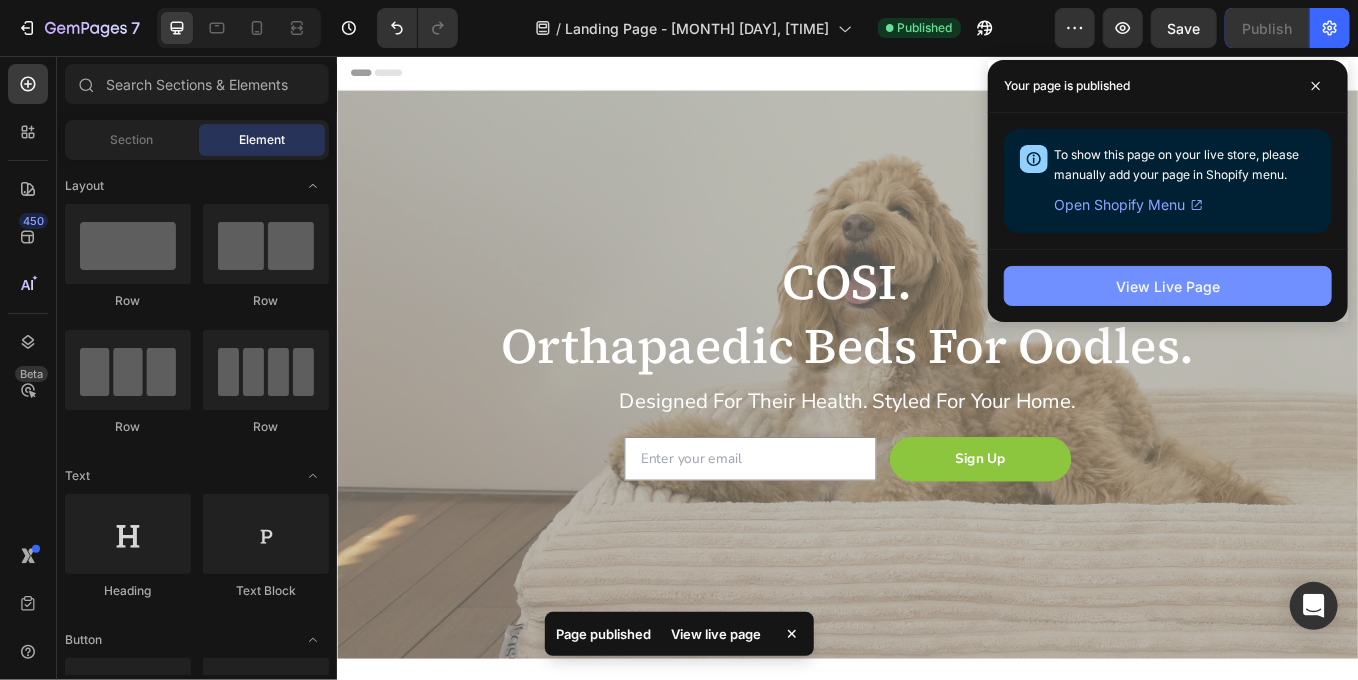 click on "View Live Page" at bounding box center (1168, 286) 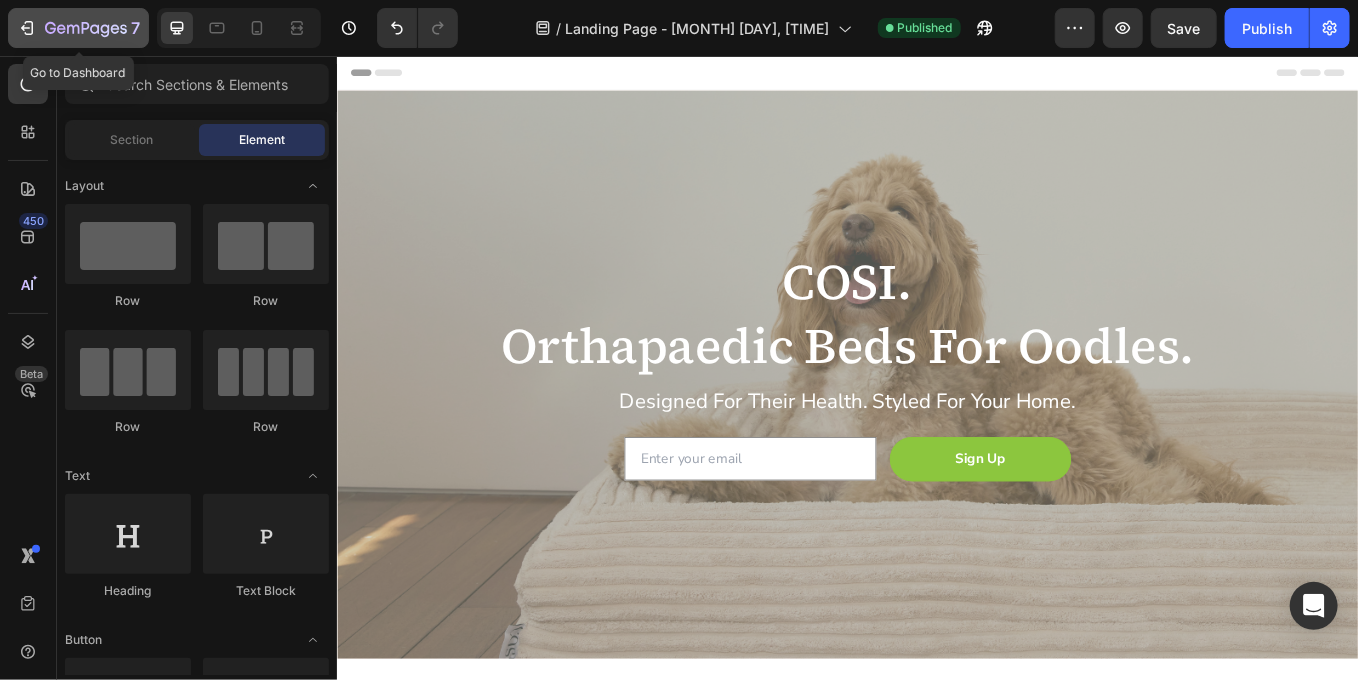 click on "7" 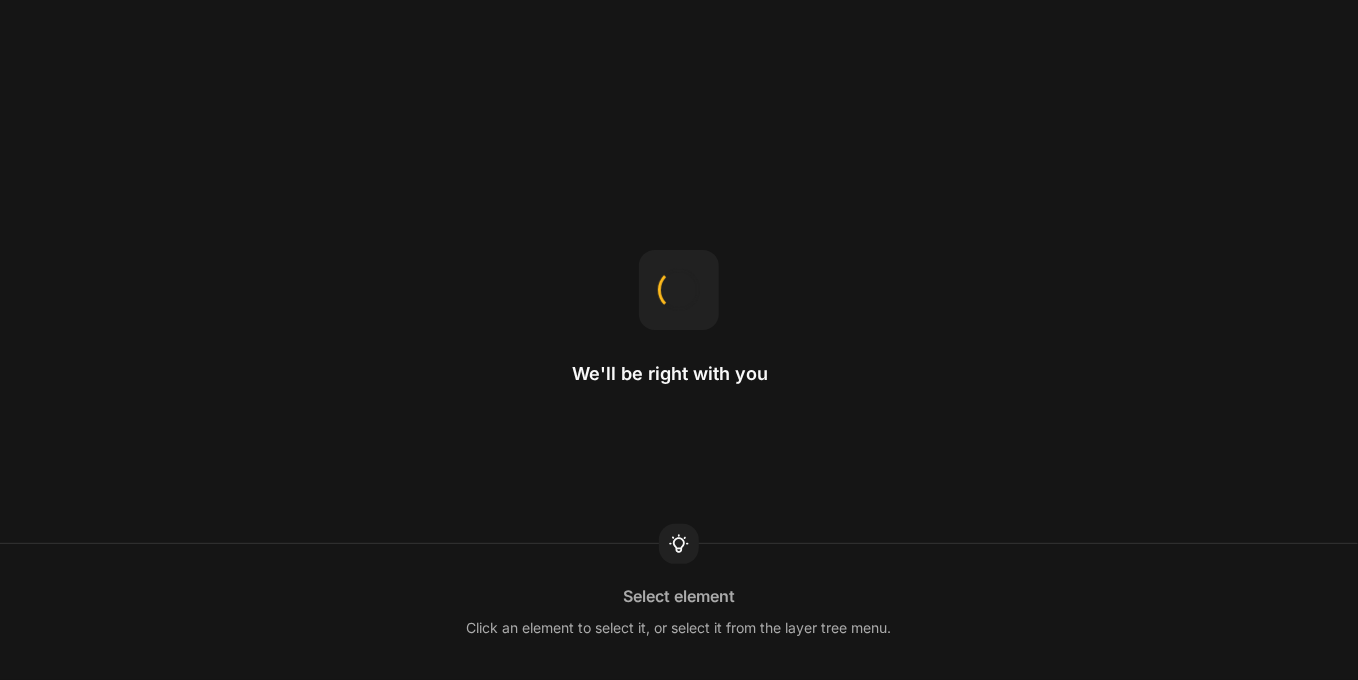 scroll, scrollTop: 0, scrollLeft: 0, axis: both 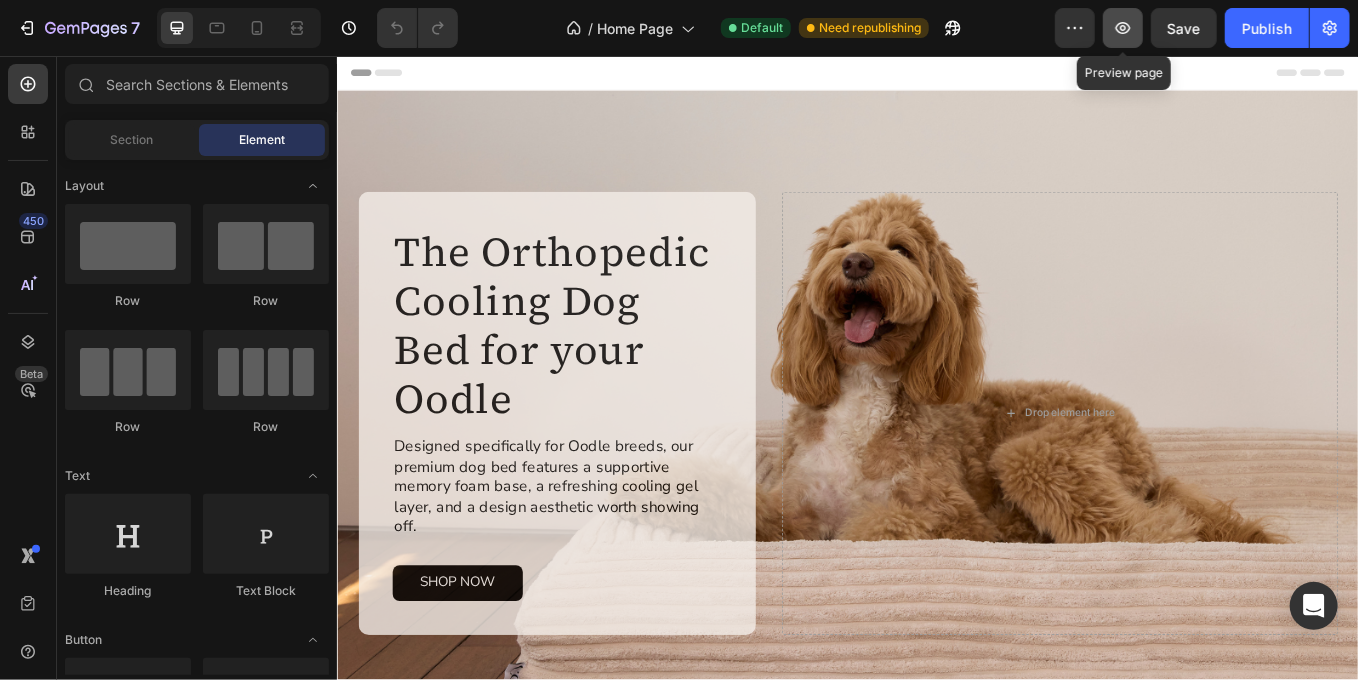 click 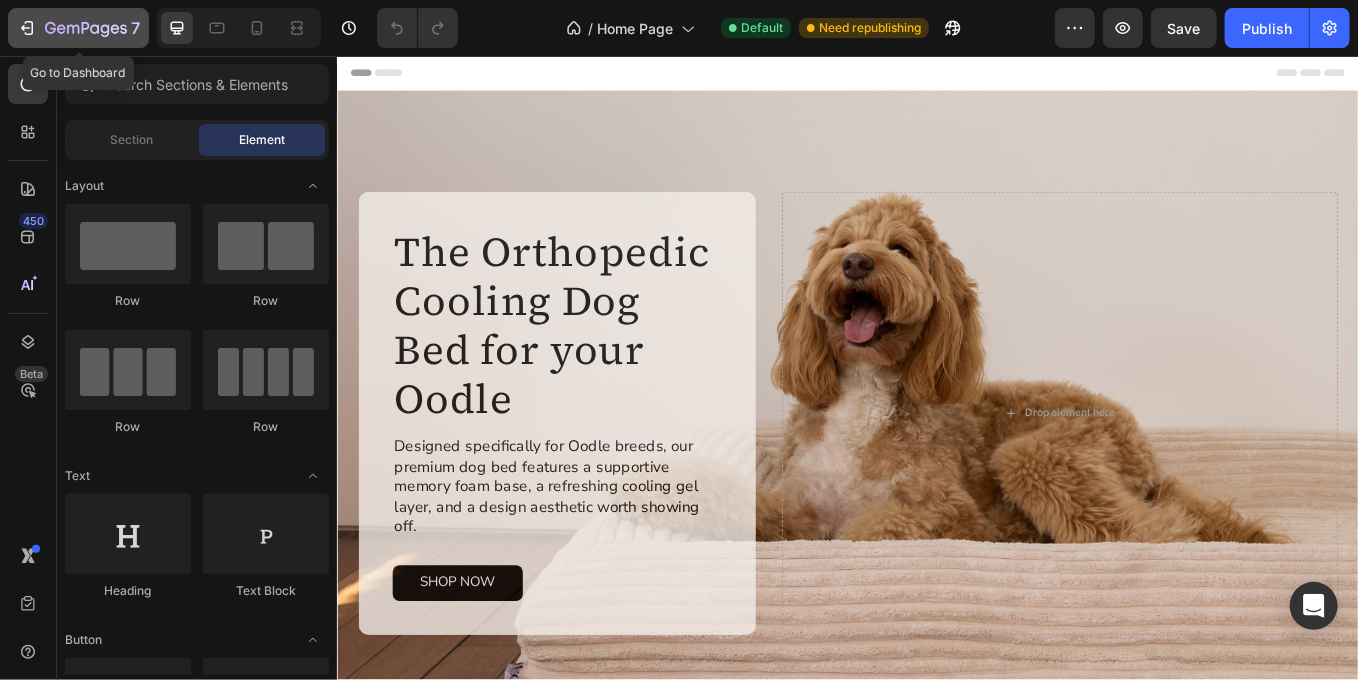 click 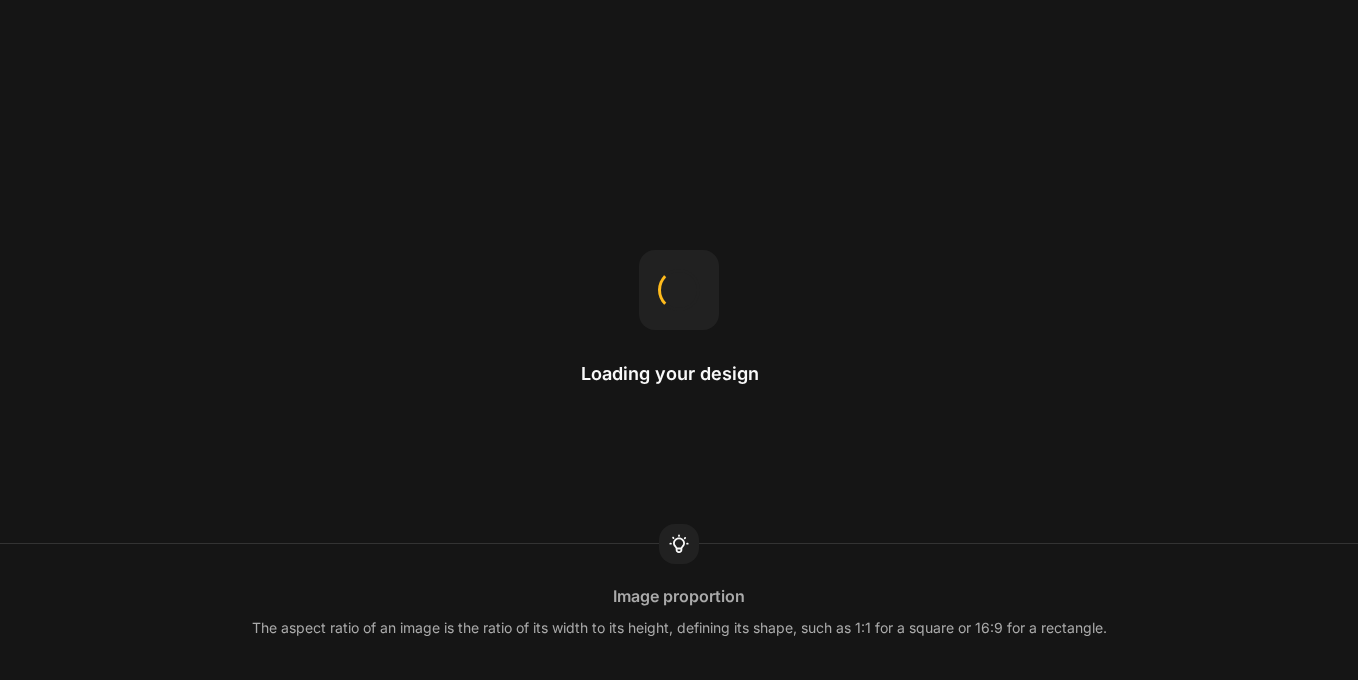 scroll, scrollTop: 0, scrollLeft: 0, axis: both 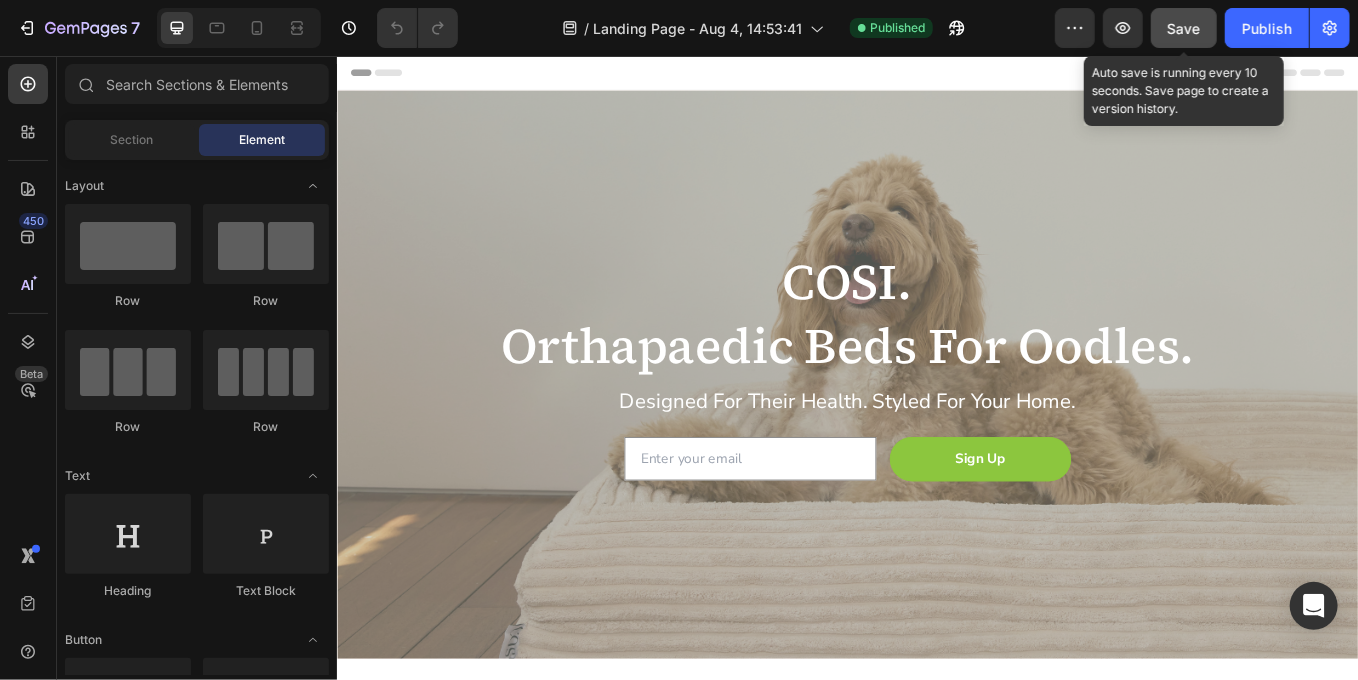 click on "Save" 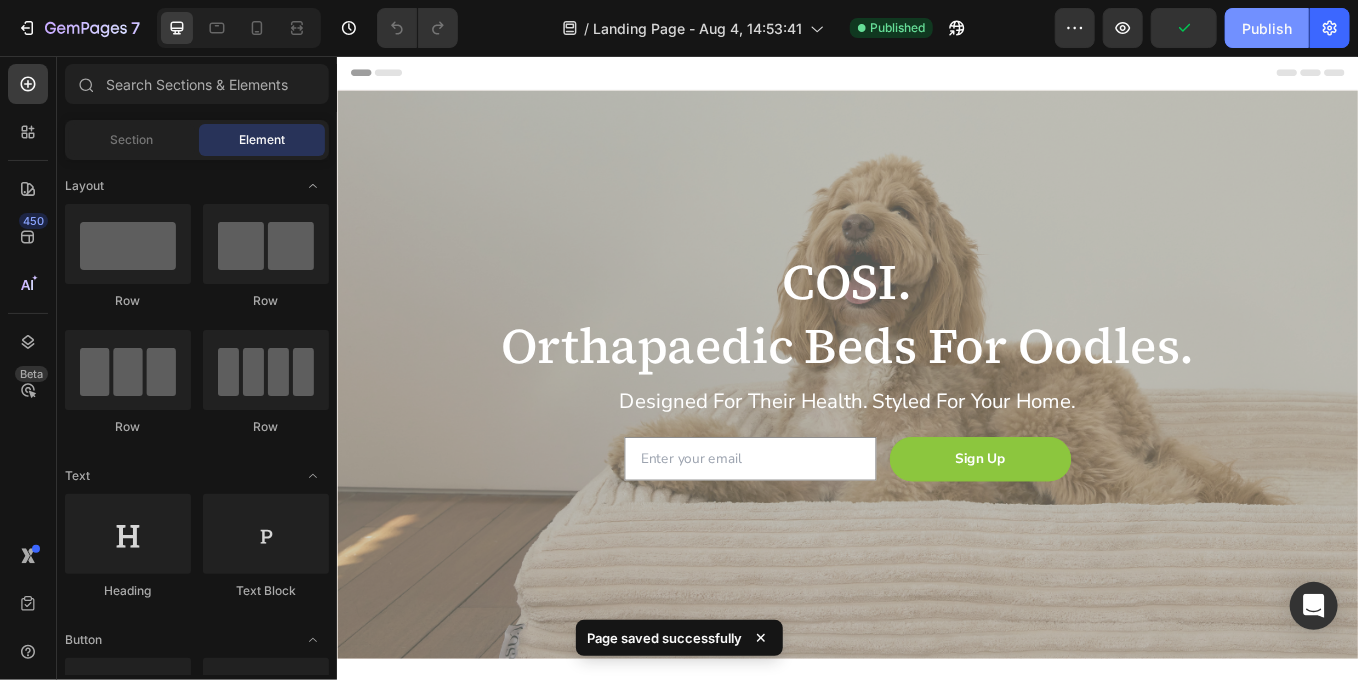 click on "Publish" at bounding box center (1267, 28) 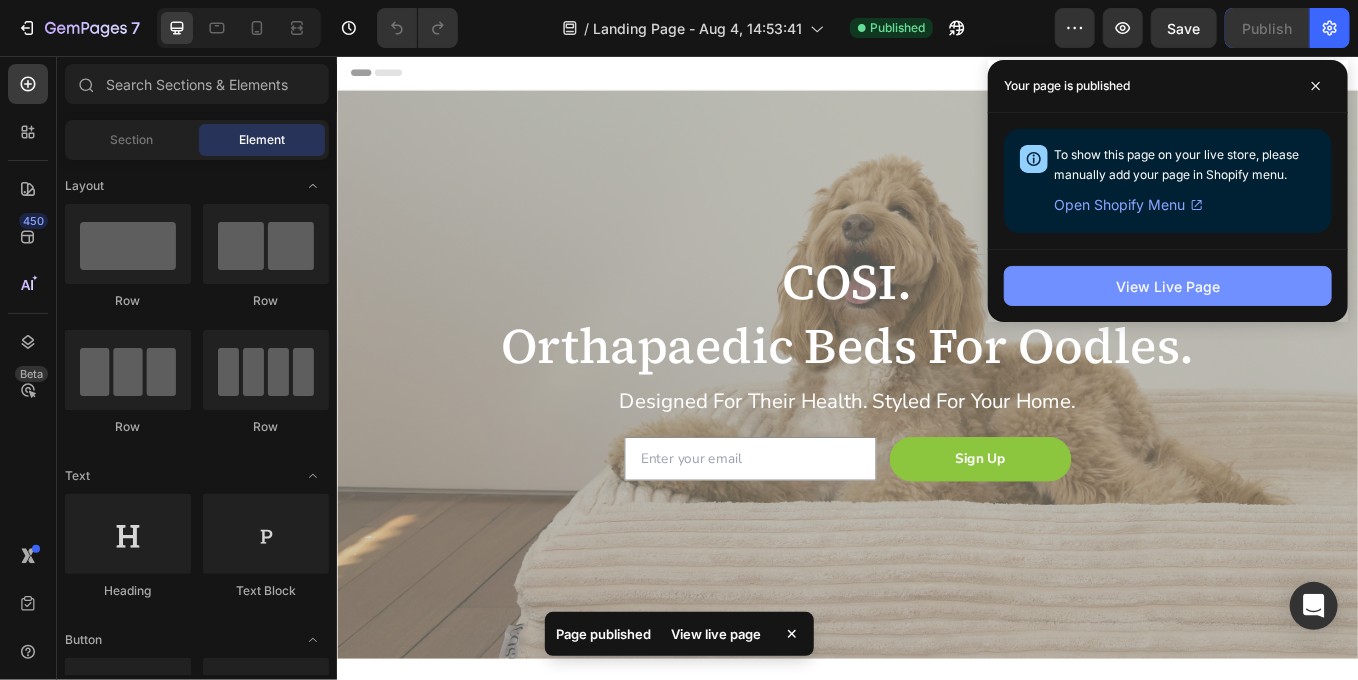 click on "View Live Page" at bounding box center (1168, 286) 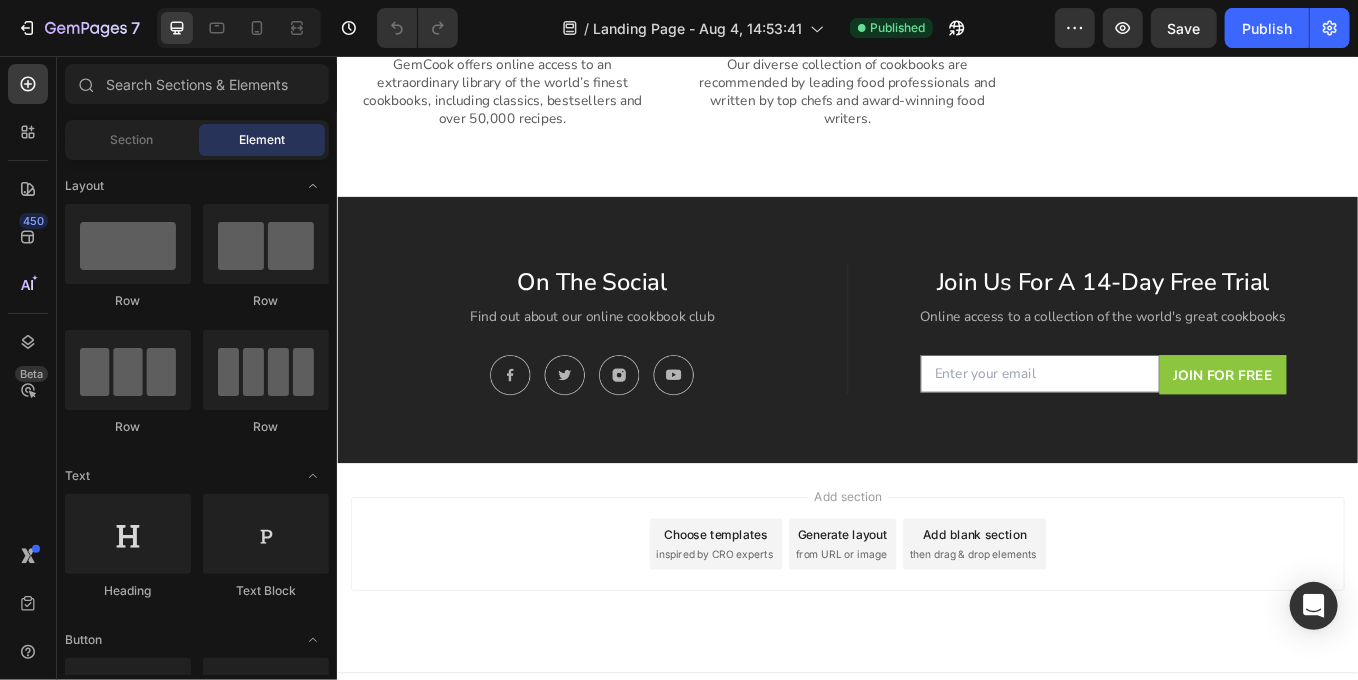scroll, scrollTop: 971, scrollLeft: 0, axis: vertical 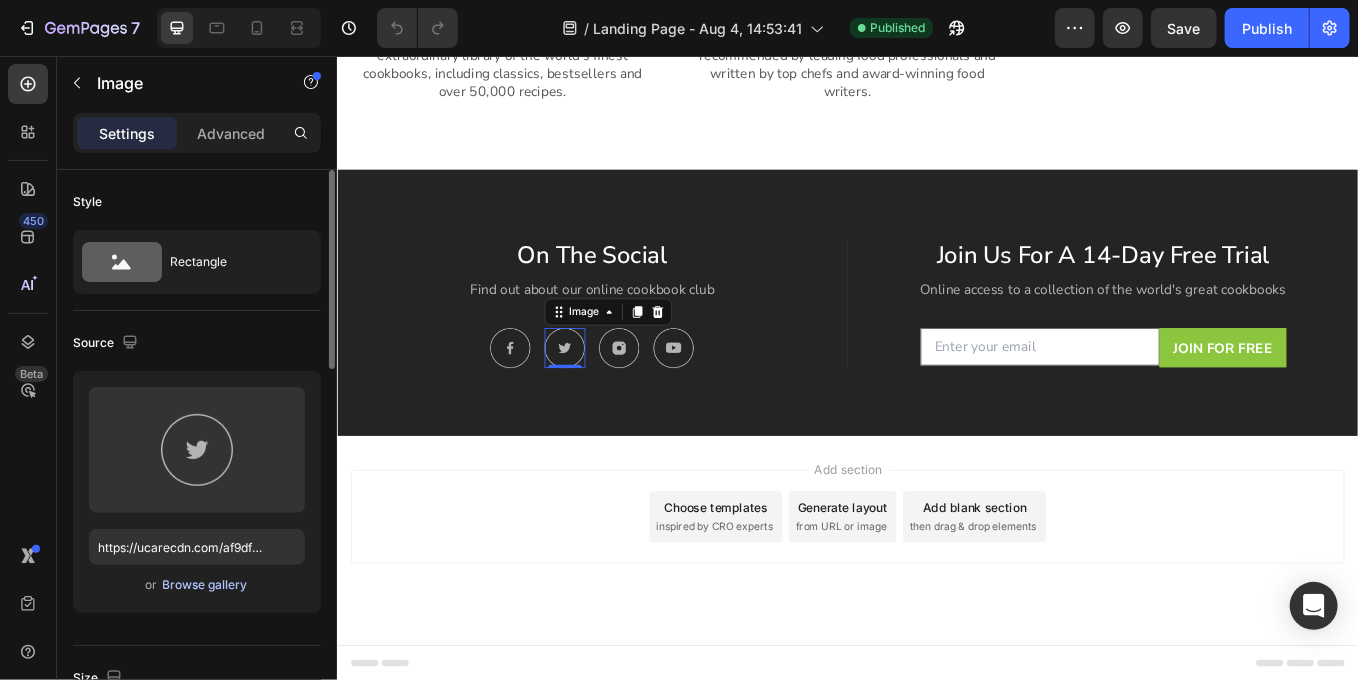 click on "Browse gallery" at bounding box center (205, 585) 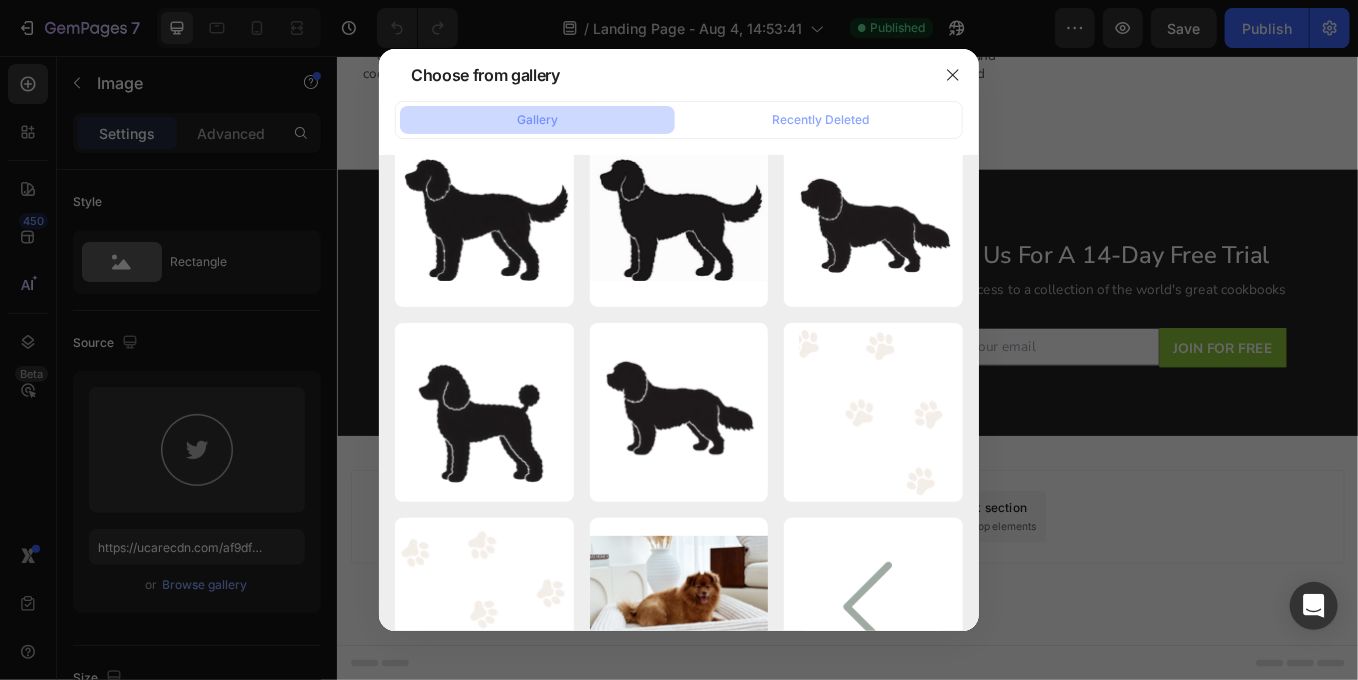 scroll, scrollTop: 0, scrollLeft: 0, axis: both 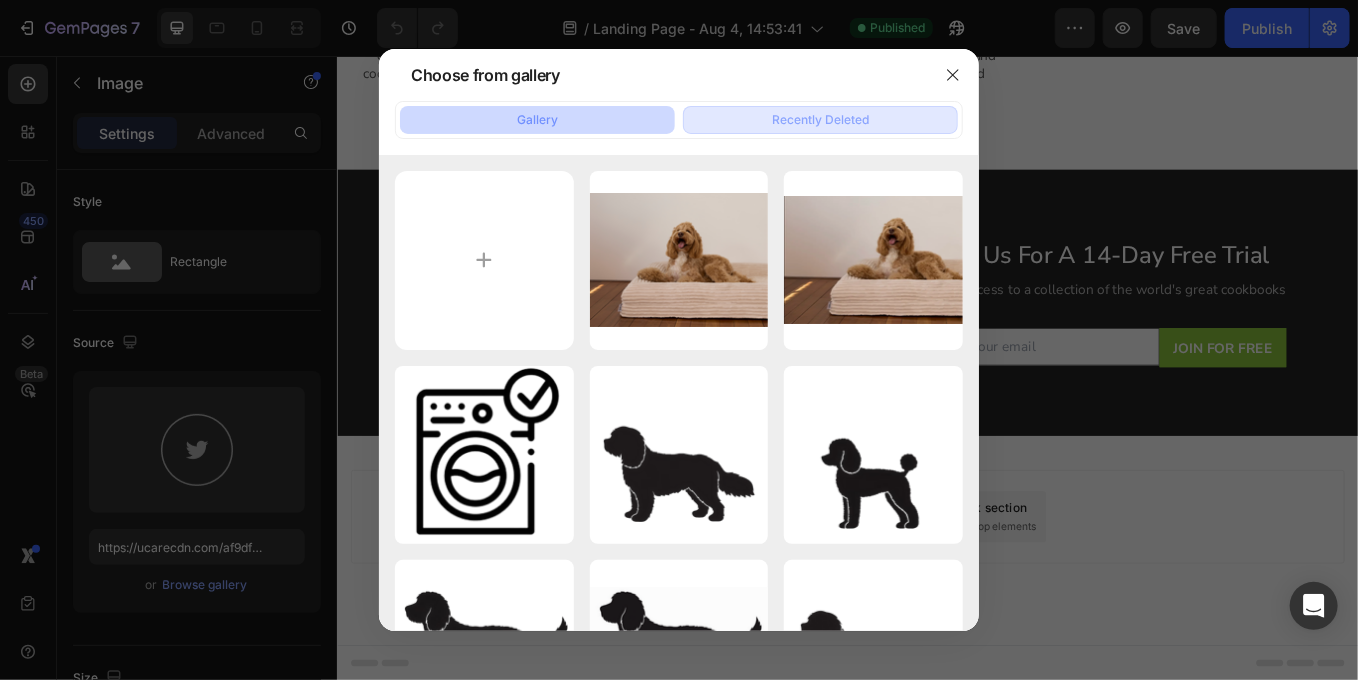 click on "Recently Deleted" 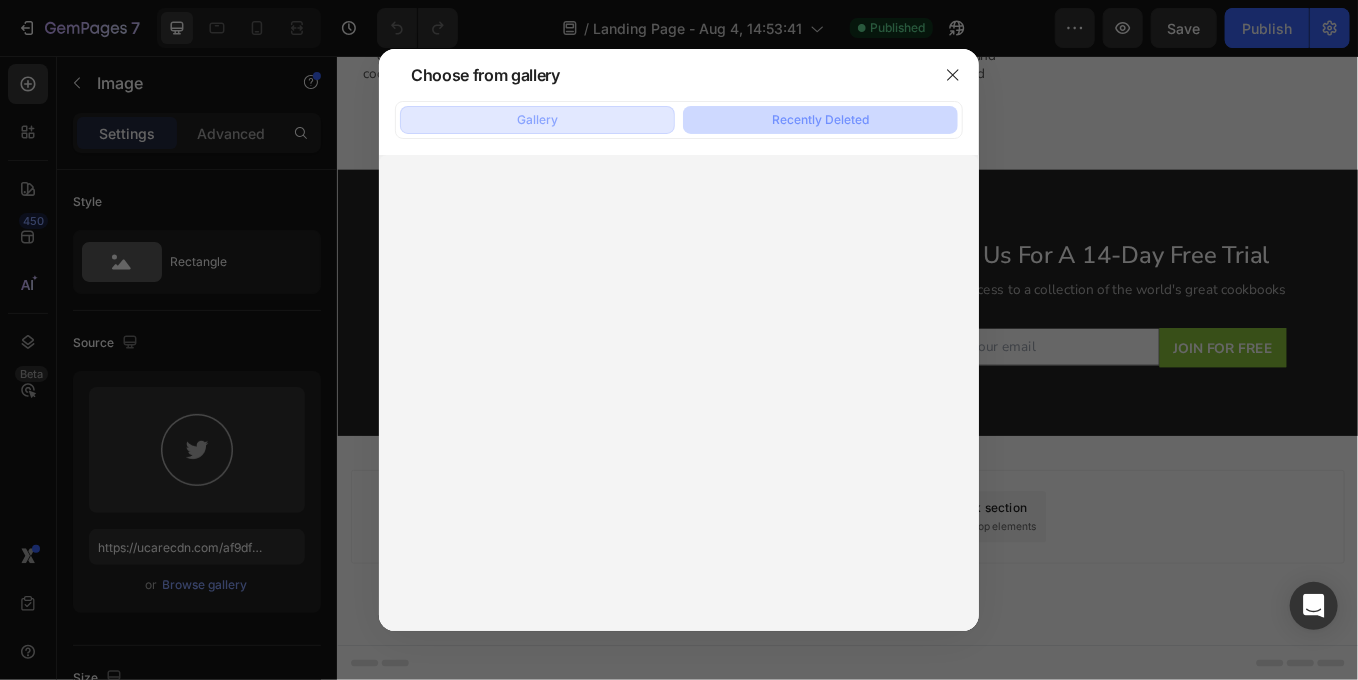 click on "Gallery" at bounding box center [537, 120] 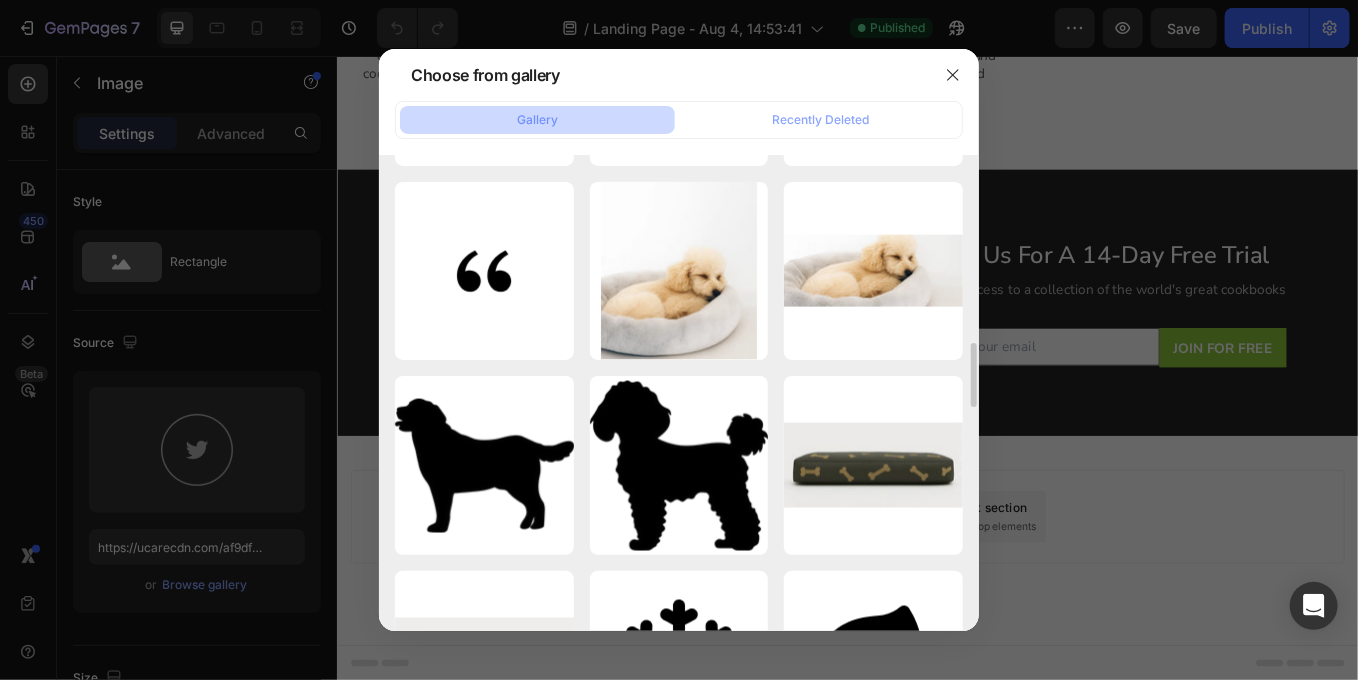scroll, scrollTop: 1348, scrollLeft: 0, axis: vertical 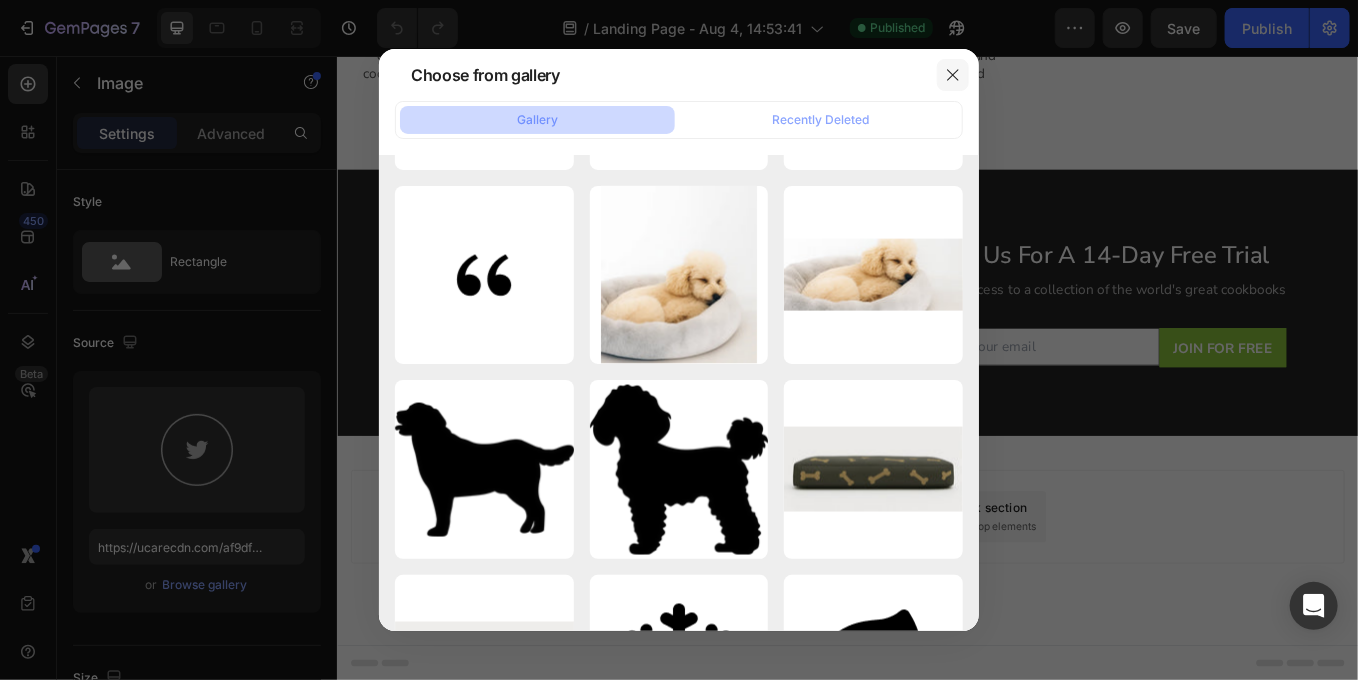click 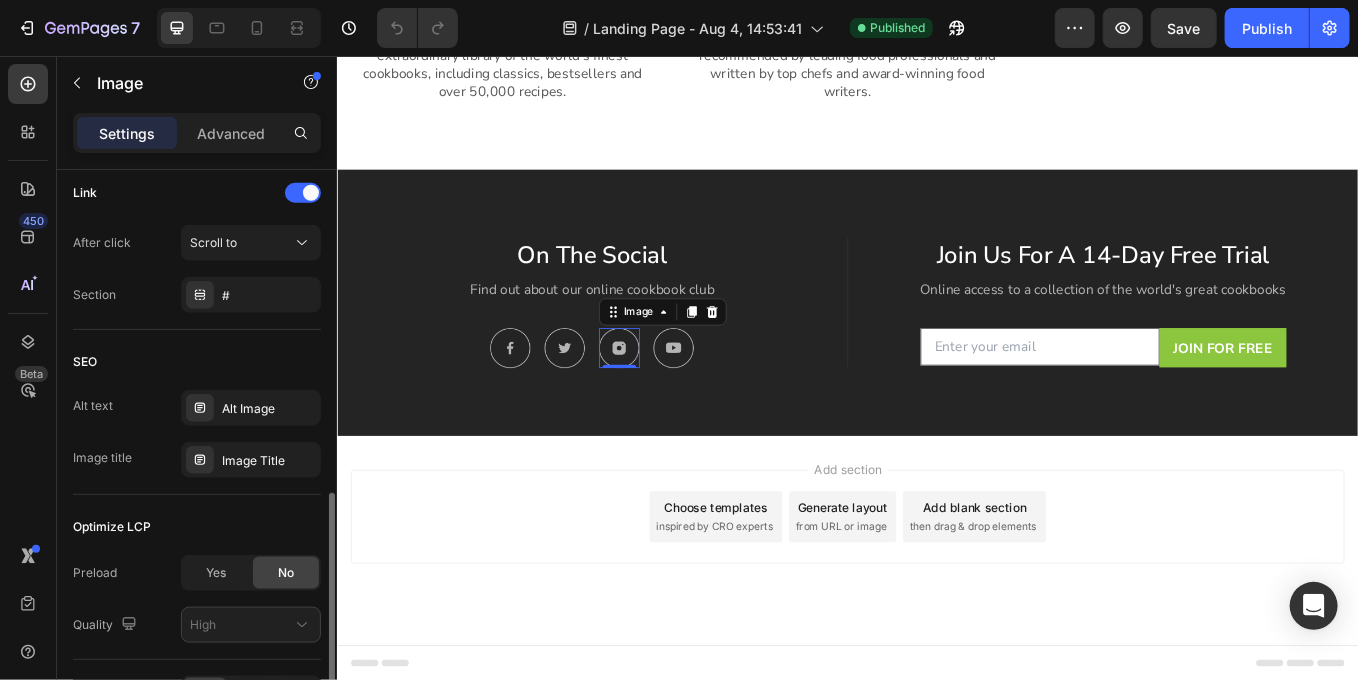 scroll, scrollTop: 1045, scrollLeft: 0, axis: vertical 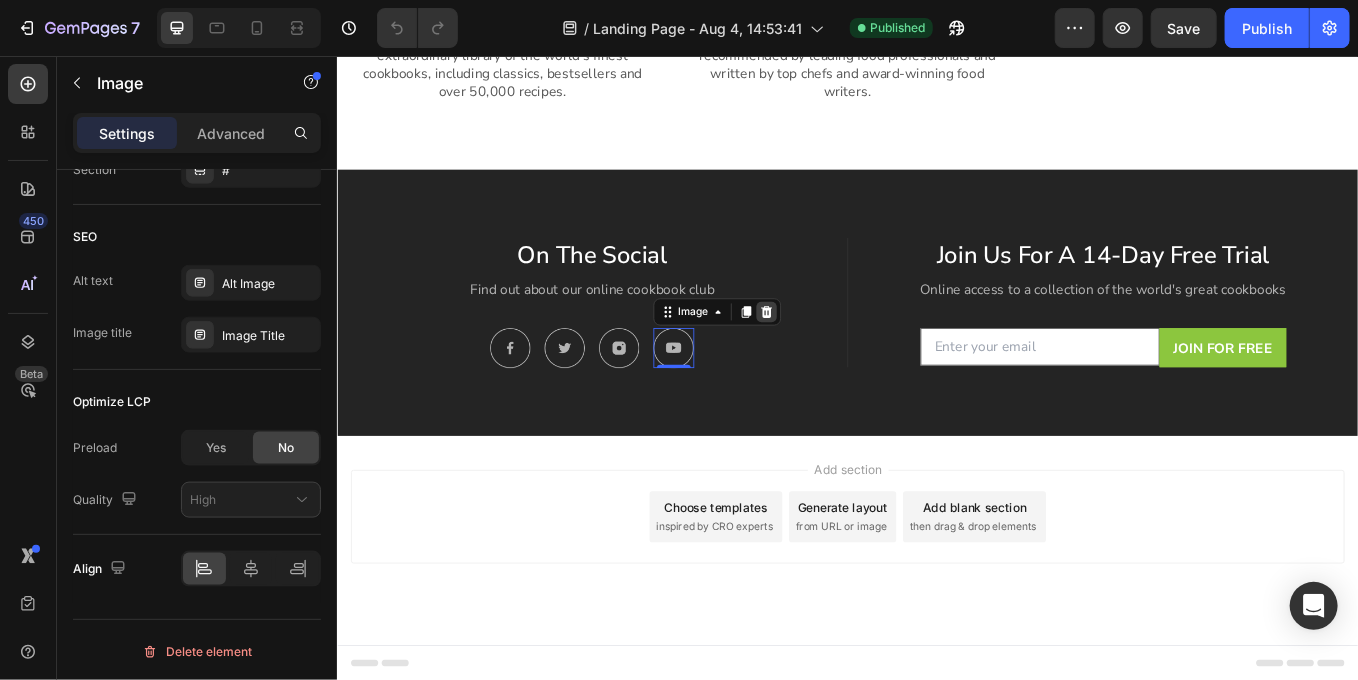 click 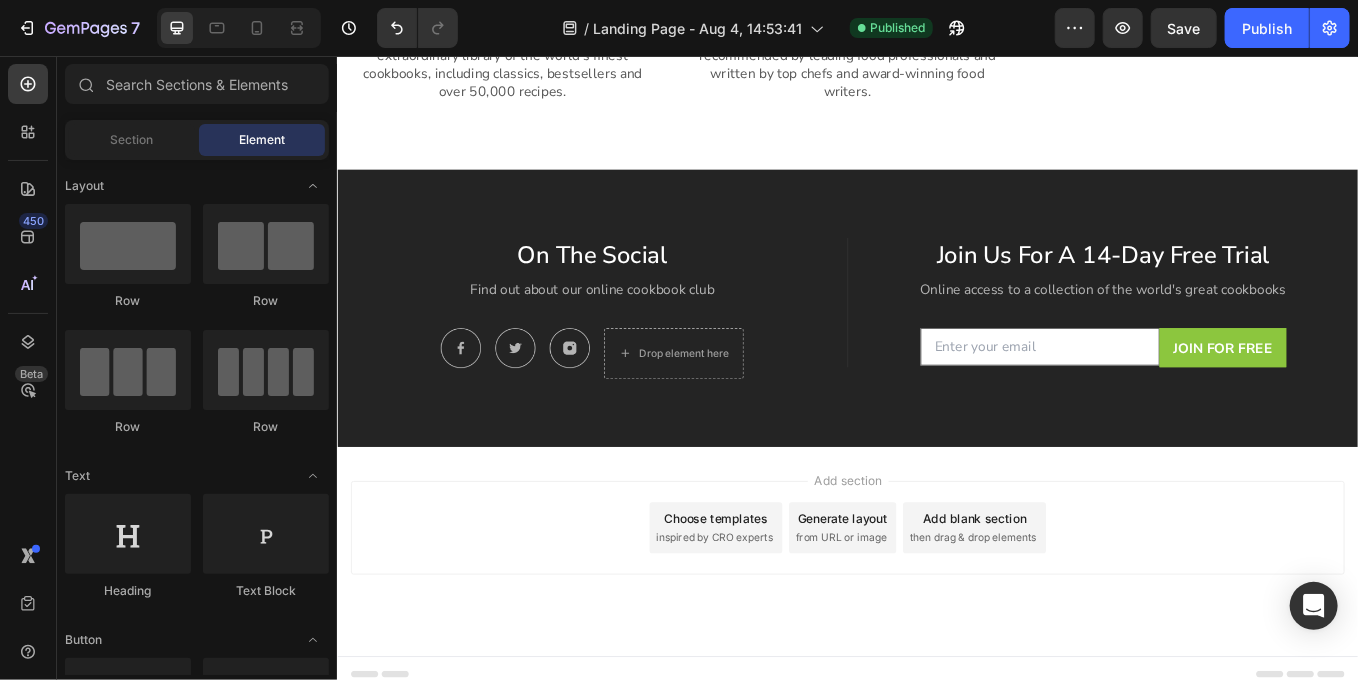 click on "Add section Choose templates inspired by CRO experts Generate layout from URL or image Add blank section then drag & drop elements" at bounding box center [936, 611] 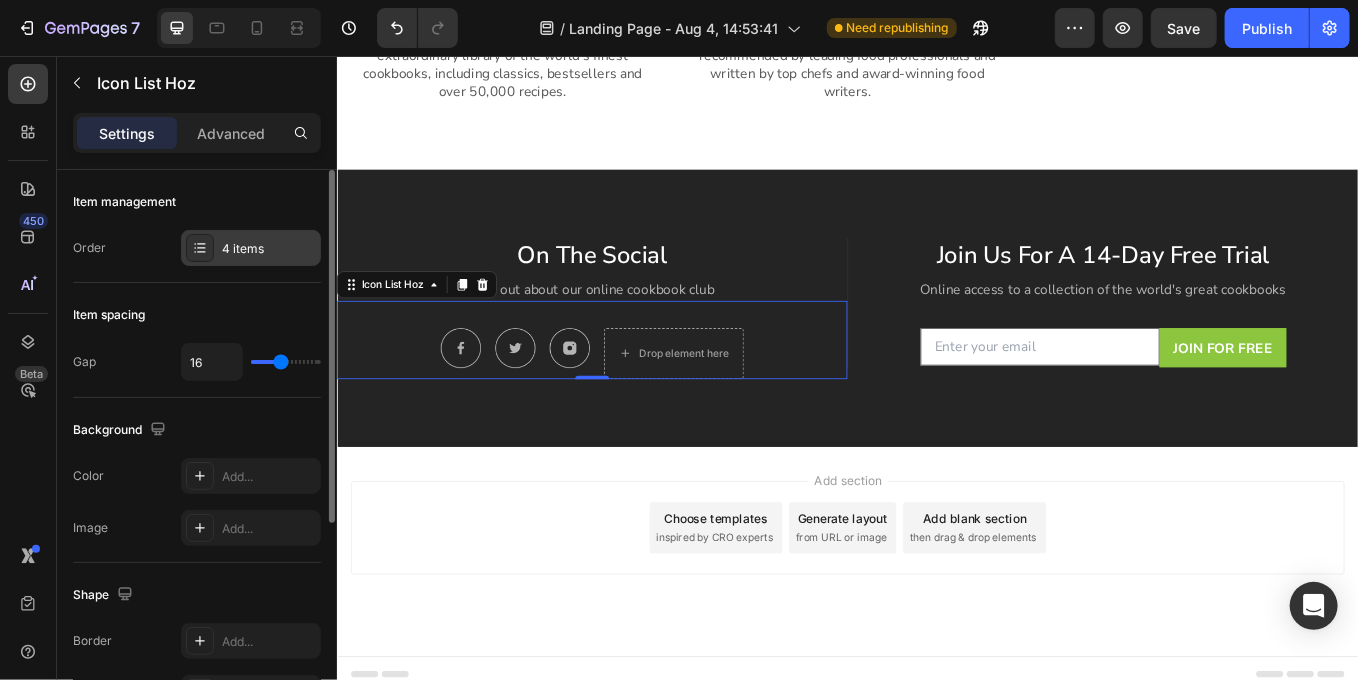 click 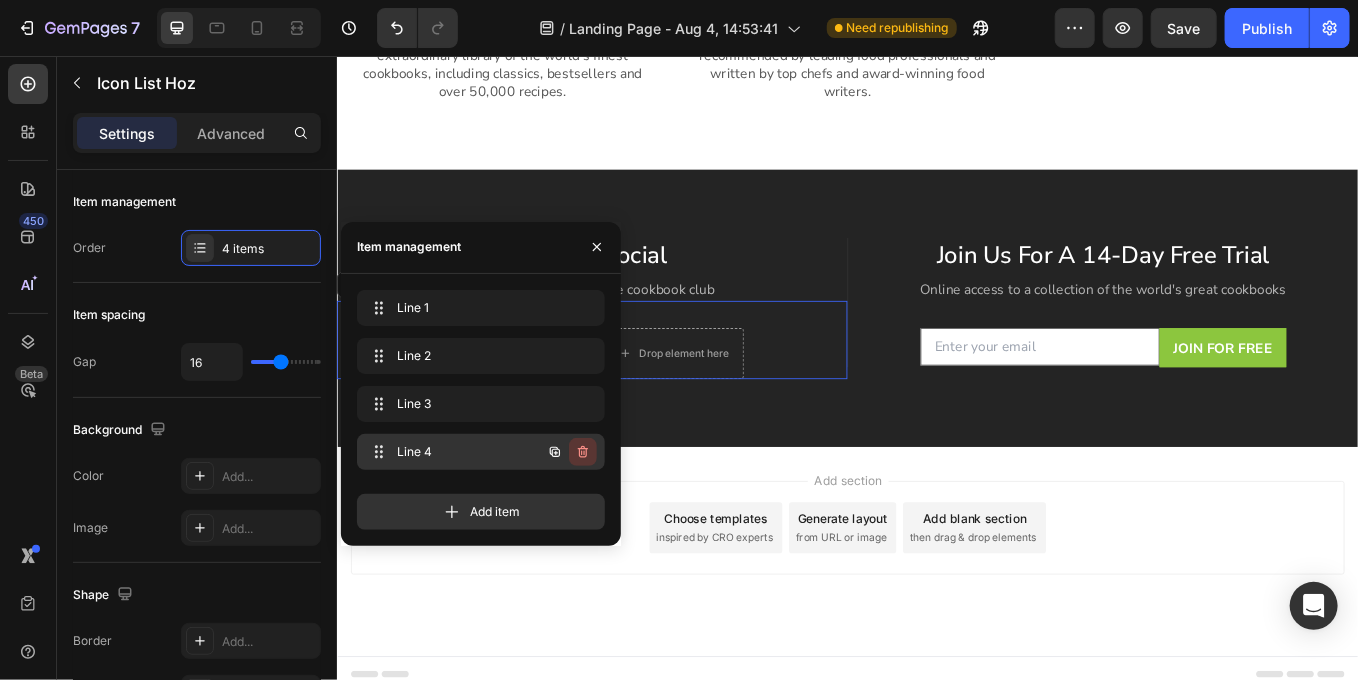 click 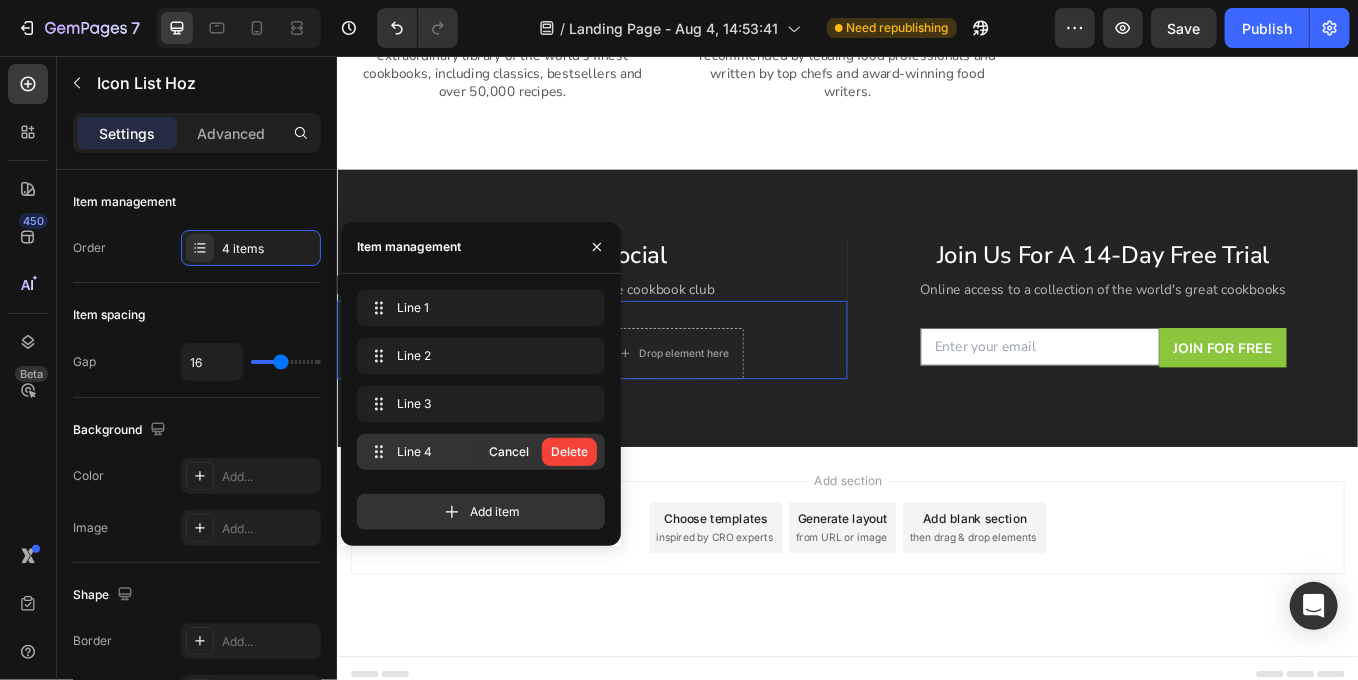 click on "Delete" at bounding box center (569, 452) 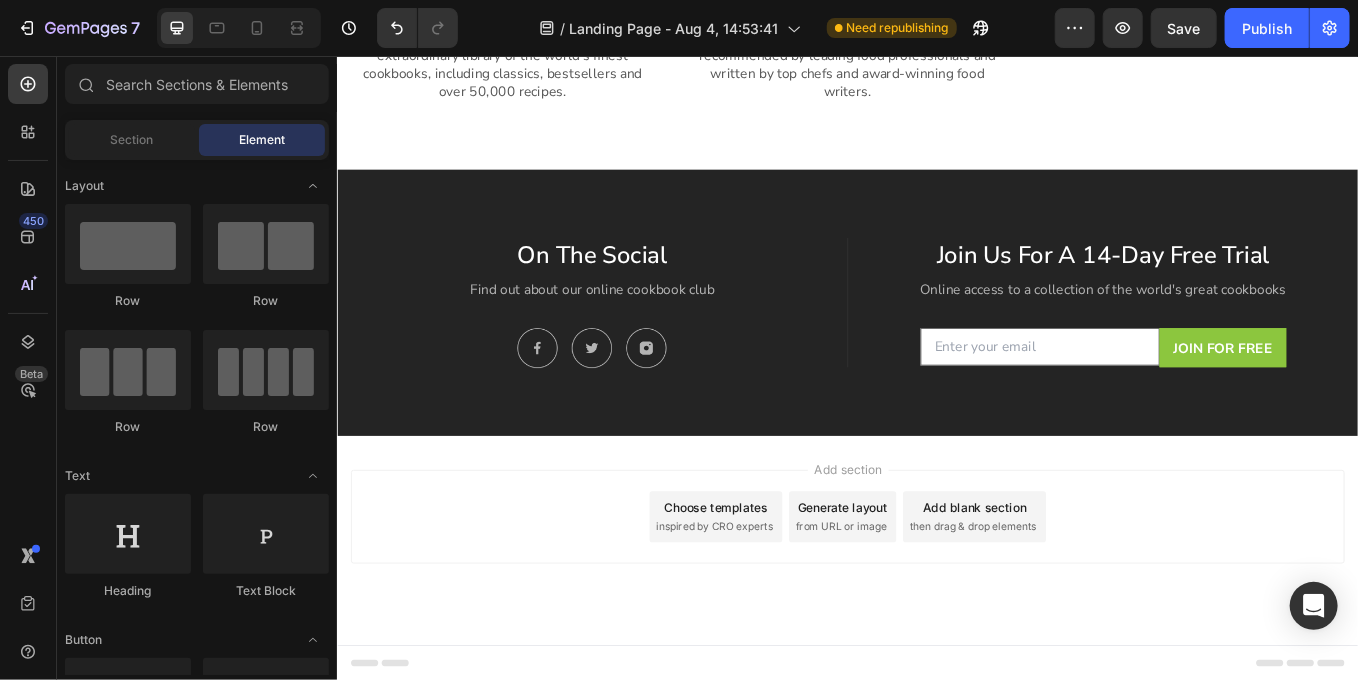 click on "Add section Choose templates inspired by CRO experts Generate layout from URL or image Add blank section then drag & drop elements" at bounding box center (936, 626) 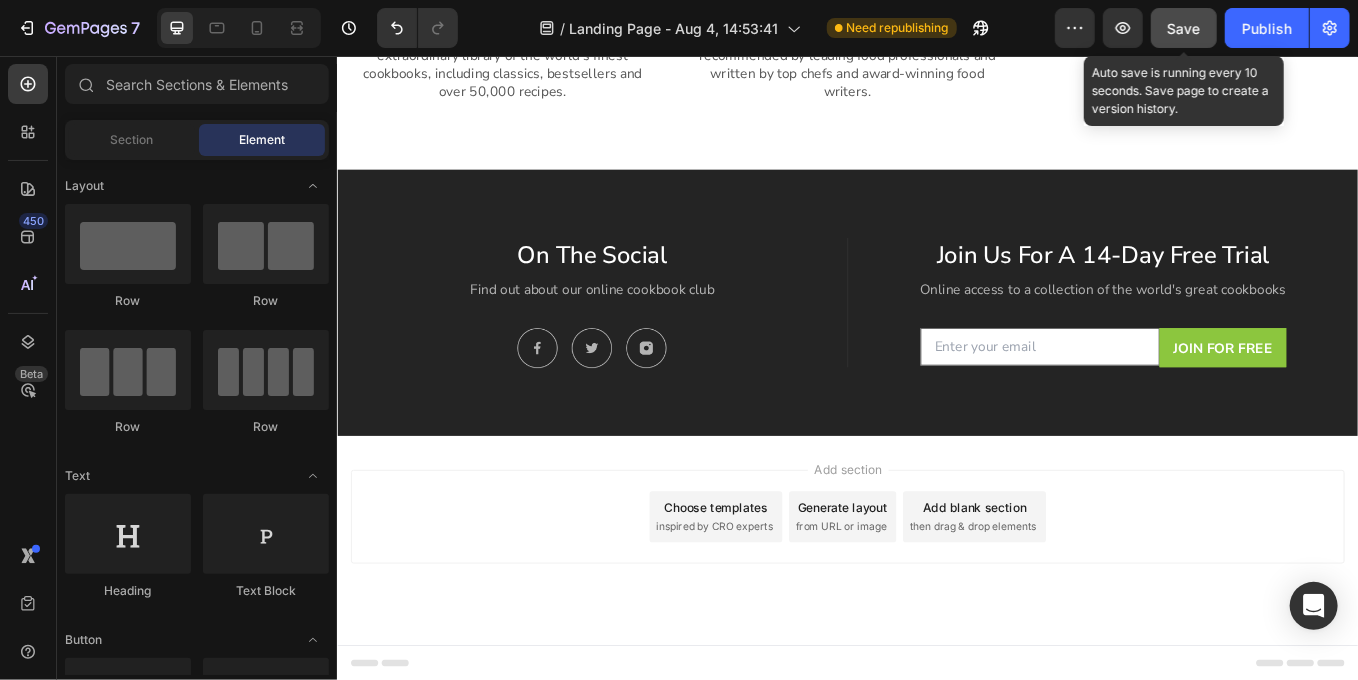 click on "Save" 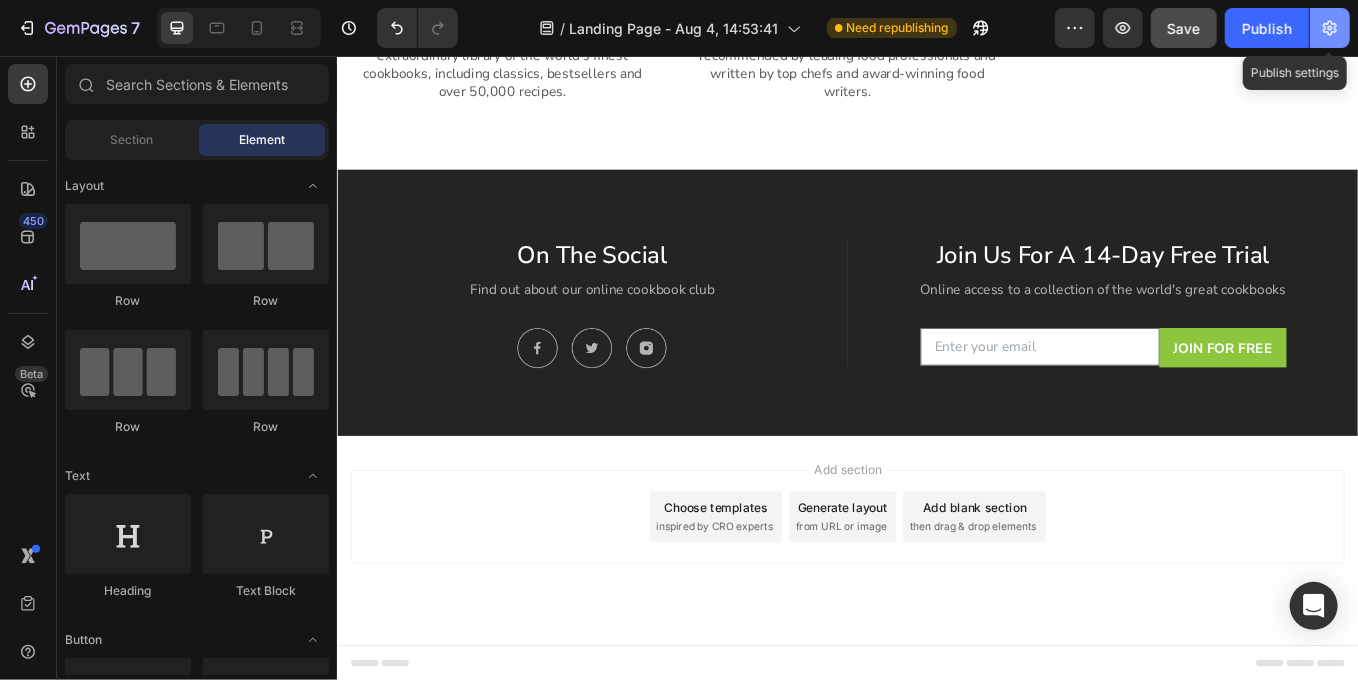 click 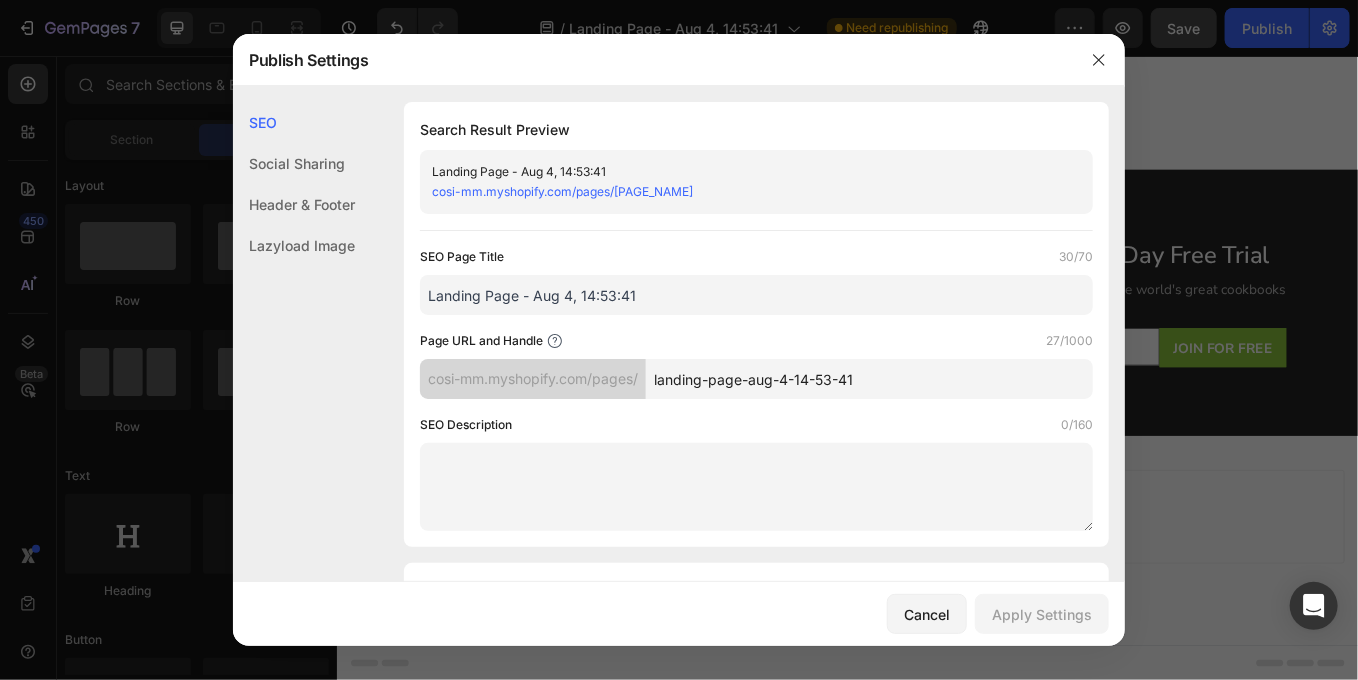 click on "Landing Page - Aug 4, 14:53:41" at bounding box center [756, 295] 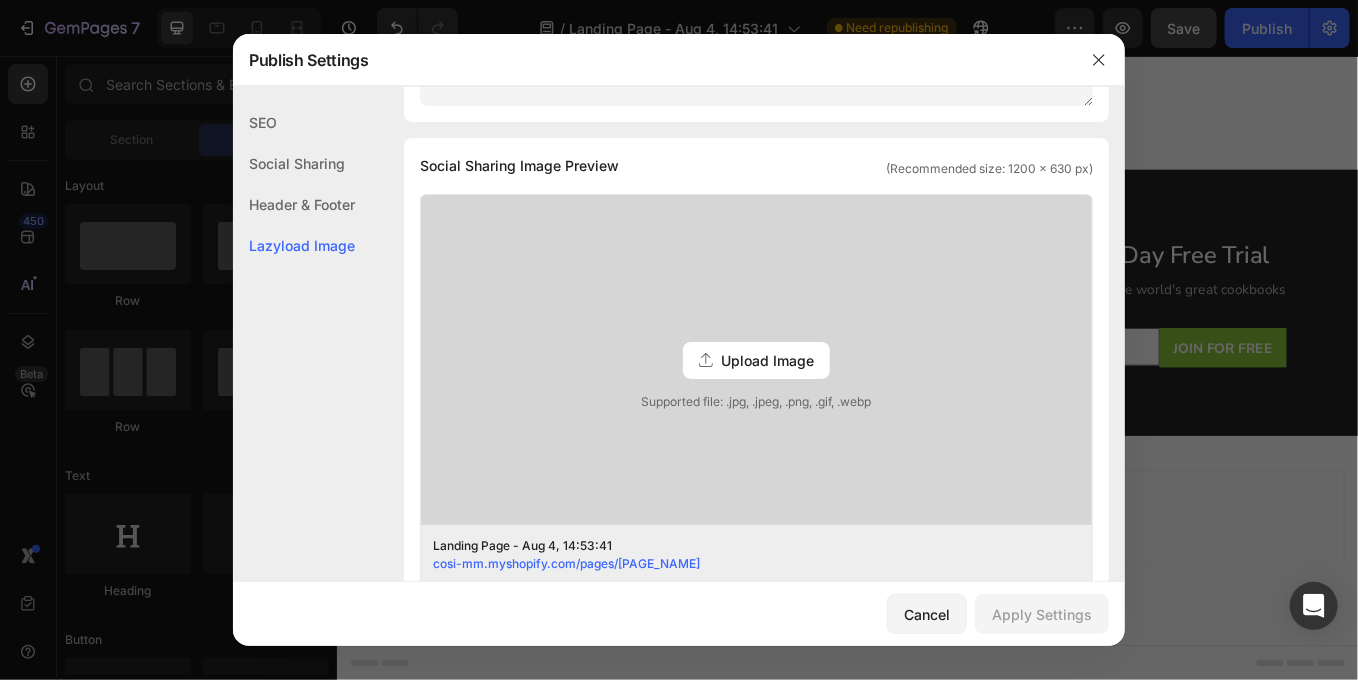 scroll, scrollTop: 0, scrollLeft: 0, axis: both 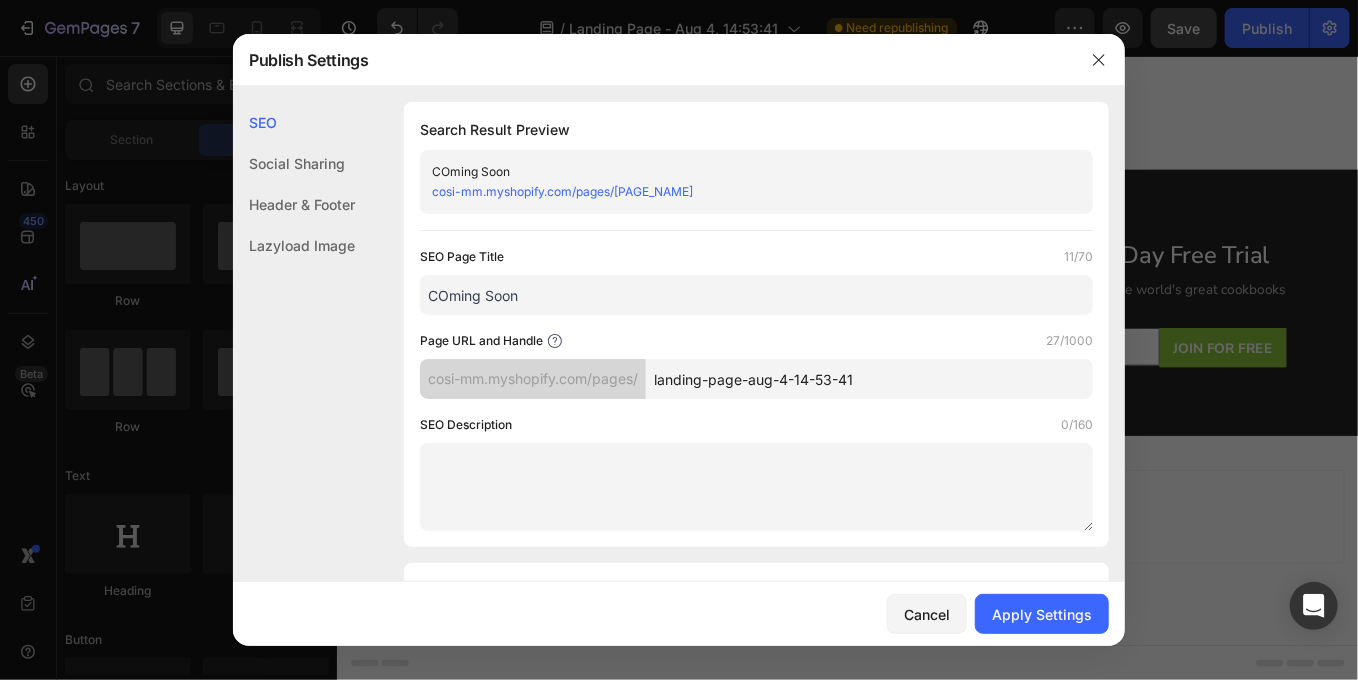 click on "COming Soon" at bounding box center [756, 295] 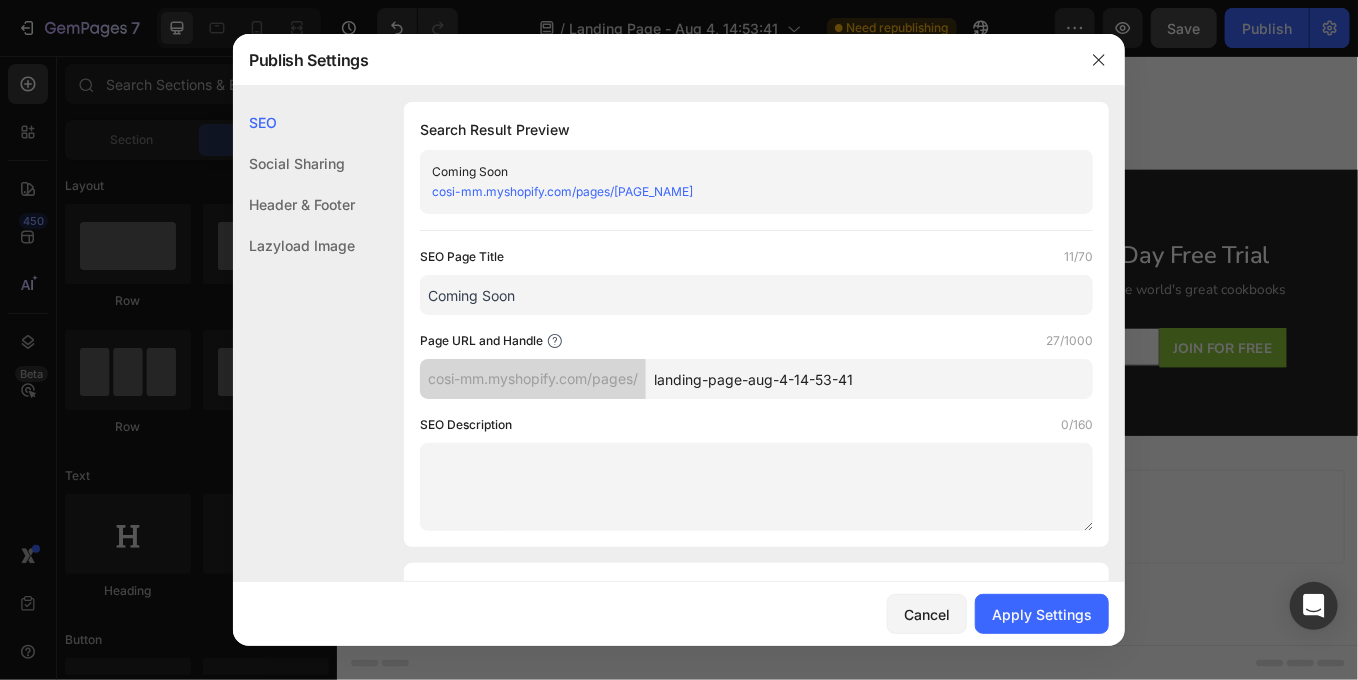 type on "Coming Soon" 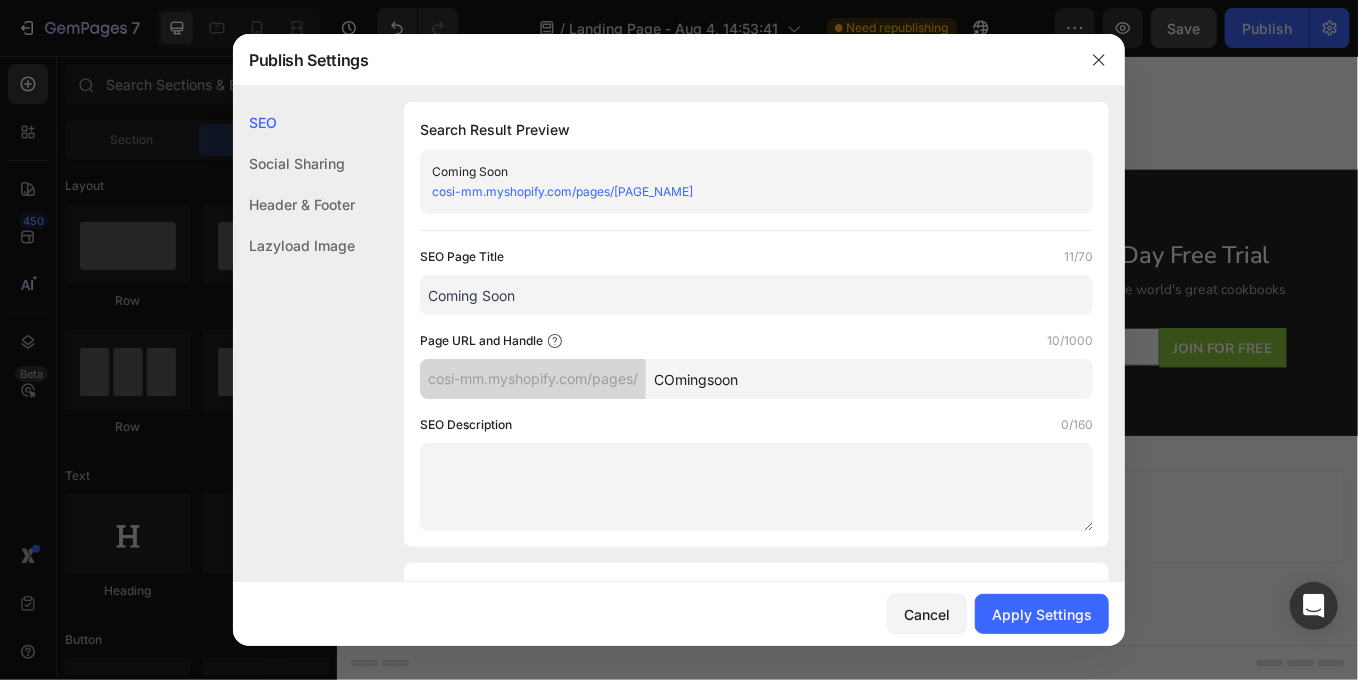 click on "COmingsoon" at bounding box center [869, 379] 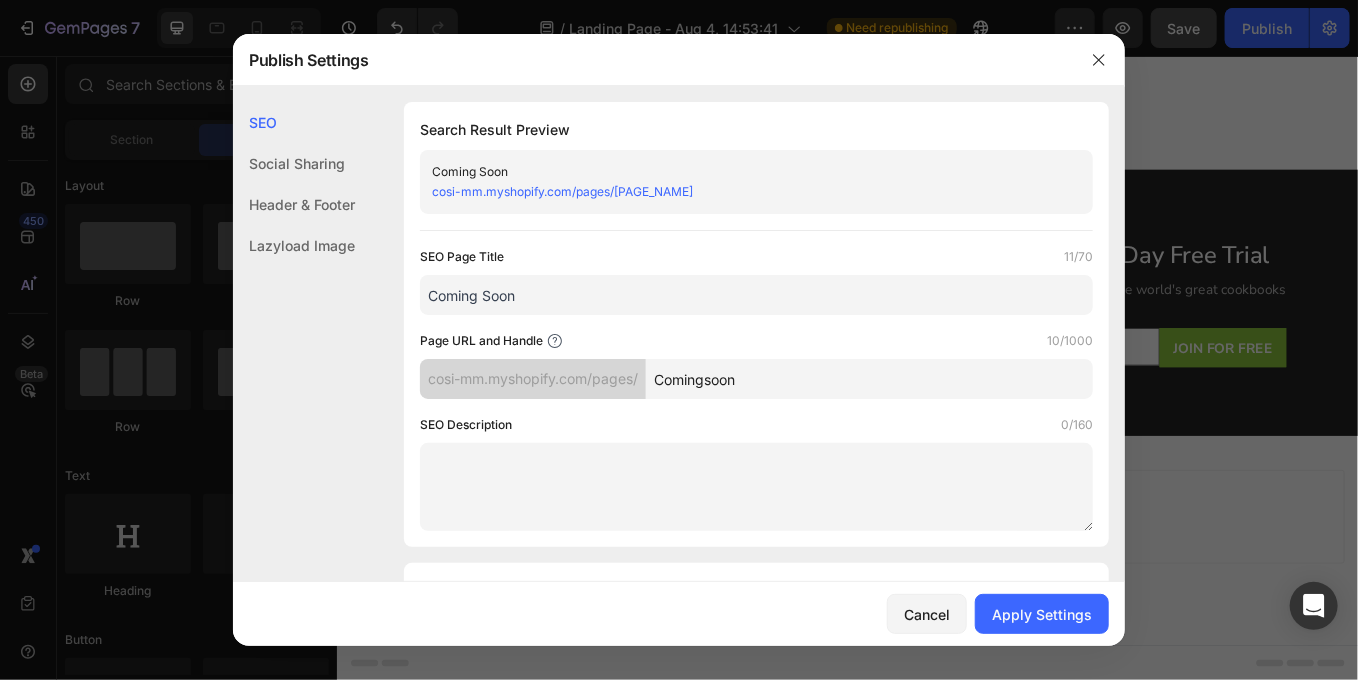 type on "Comingsoon" 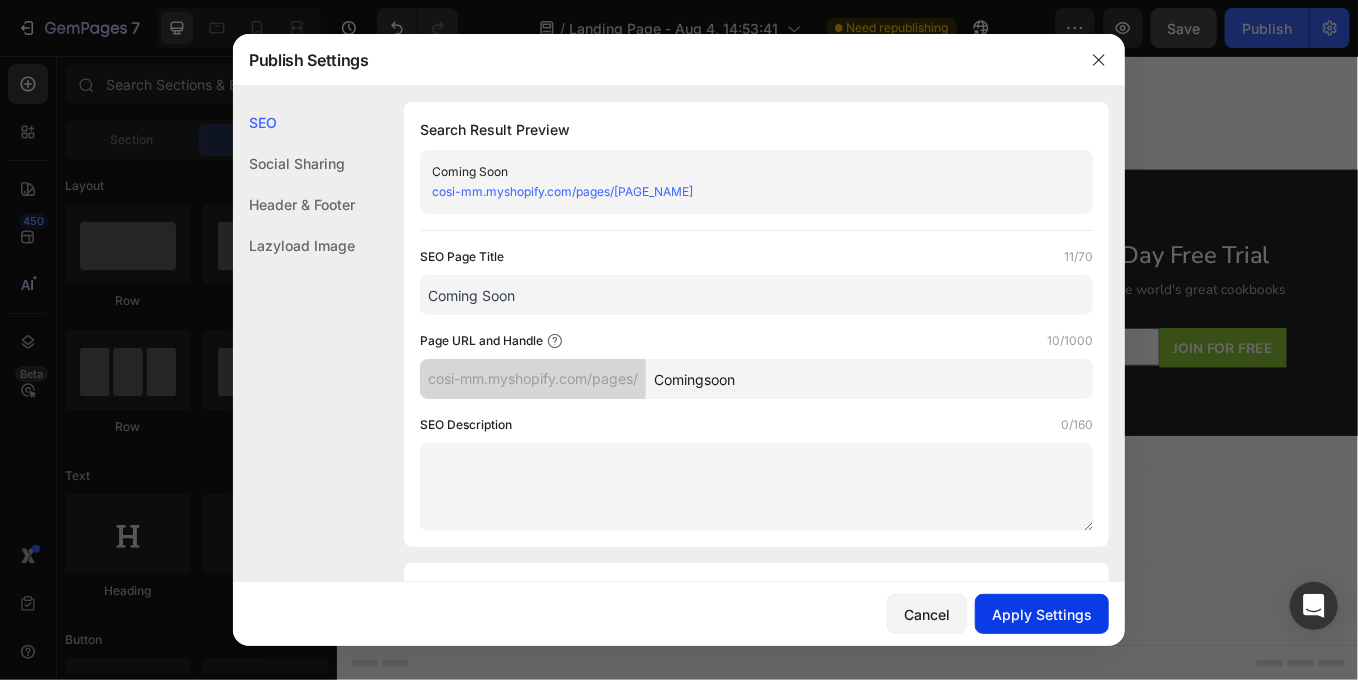 click on "Apply Settings" at bounding box center (1042, 614) 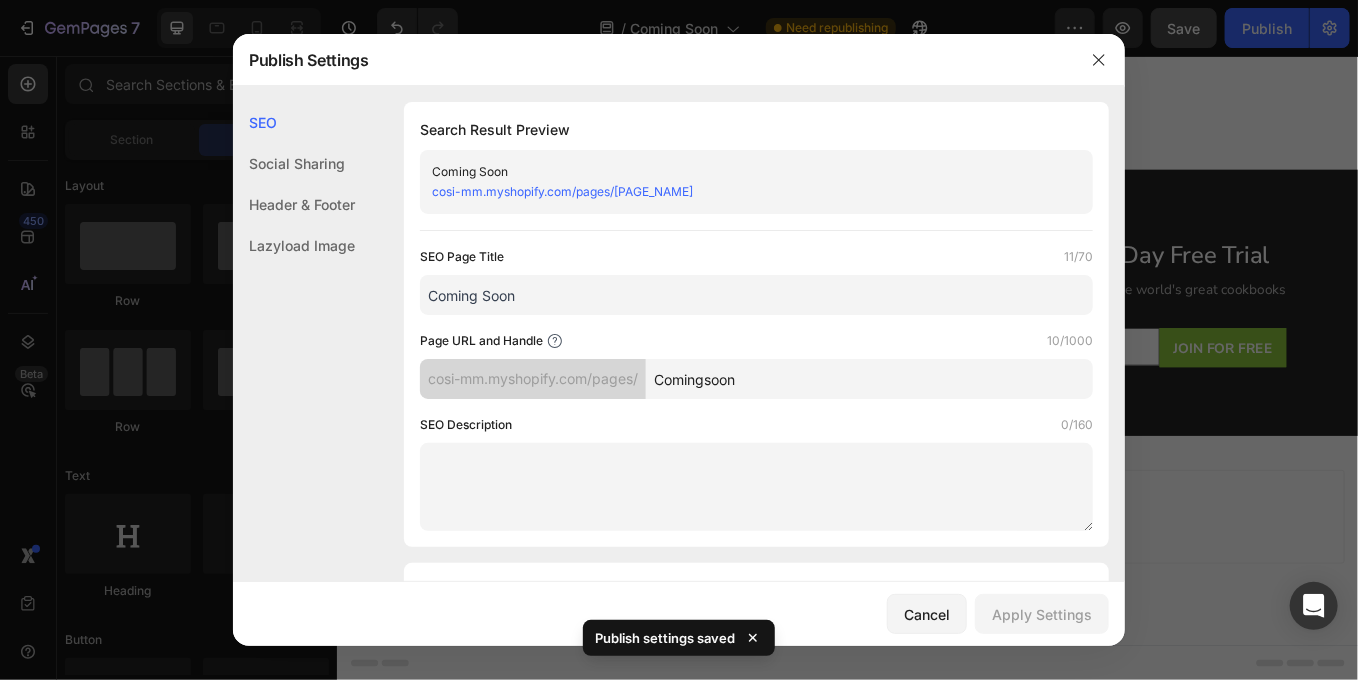 click on "cosi-mm.myshopify.com/pages/[PAGE_NAME]" at bounding box center (562, 191) 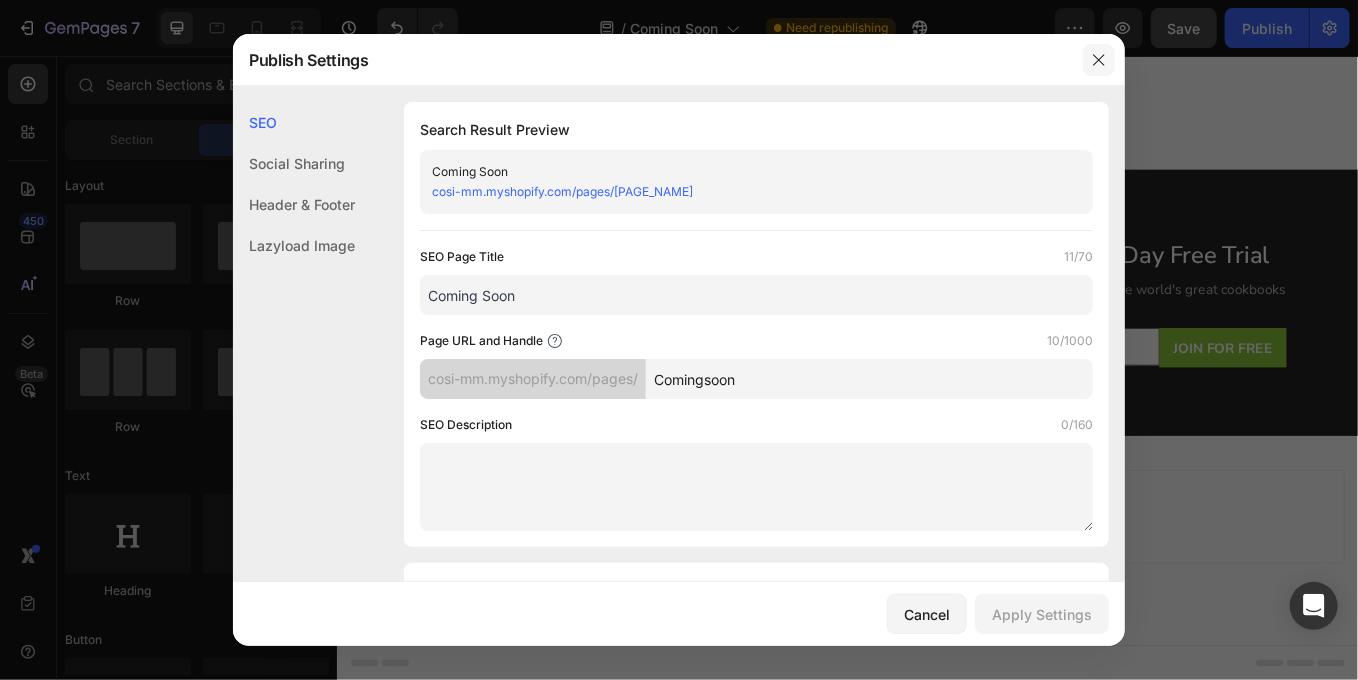 click at bounding box center [1099, 60] 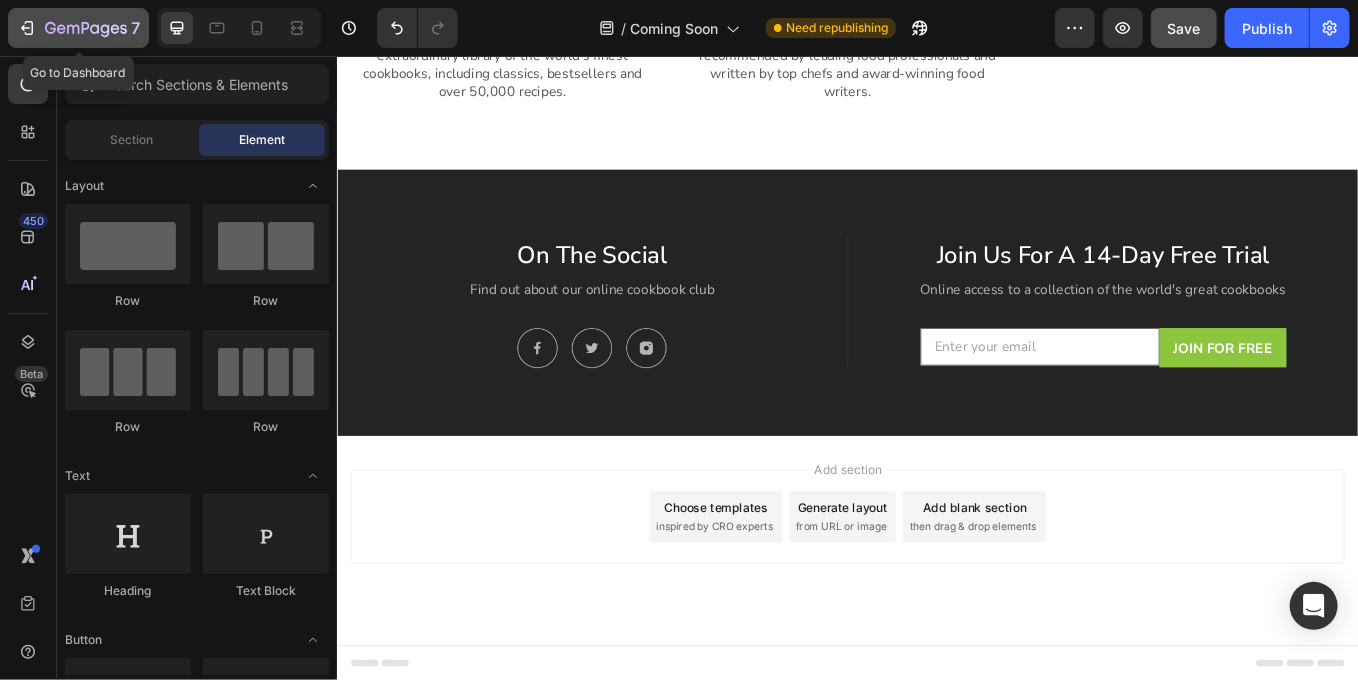 click 